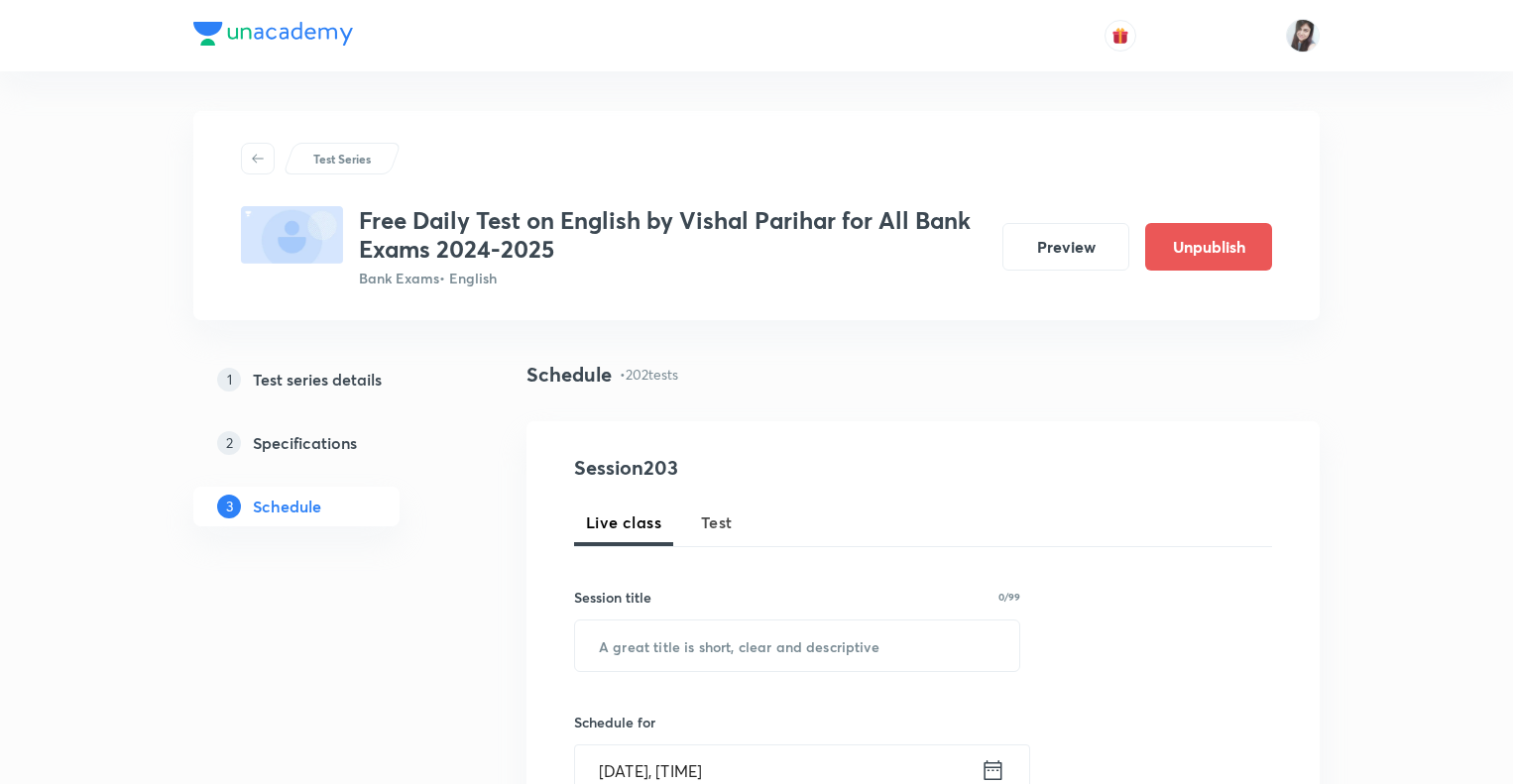 scroll, scrollTop: 0, scrollLeft: 0, axis: both 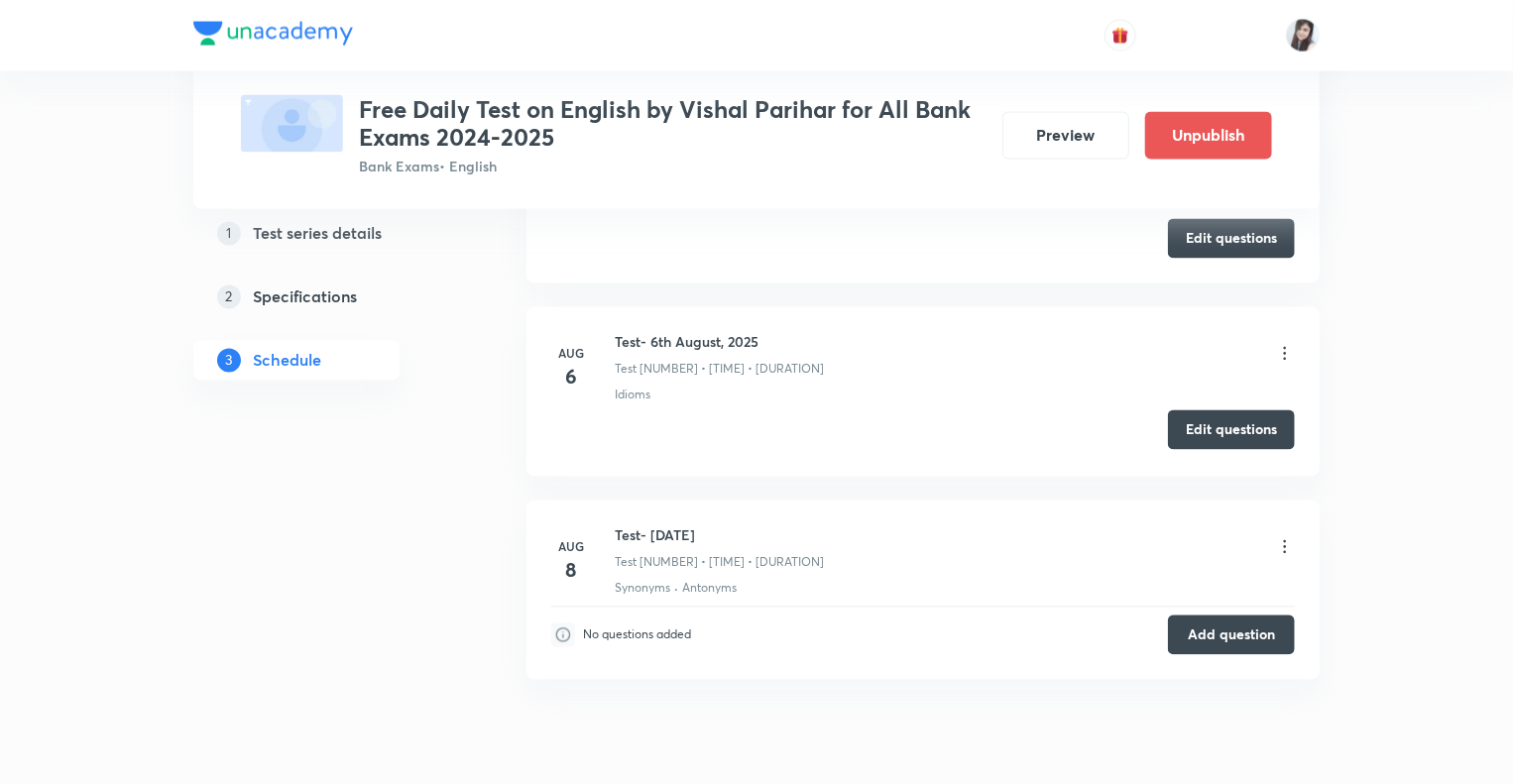 click on "Edit questions" at bounding box center [1231, 430] 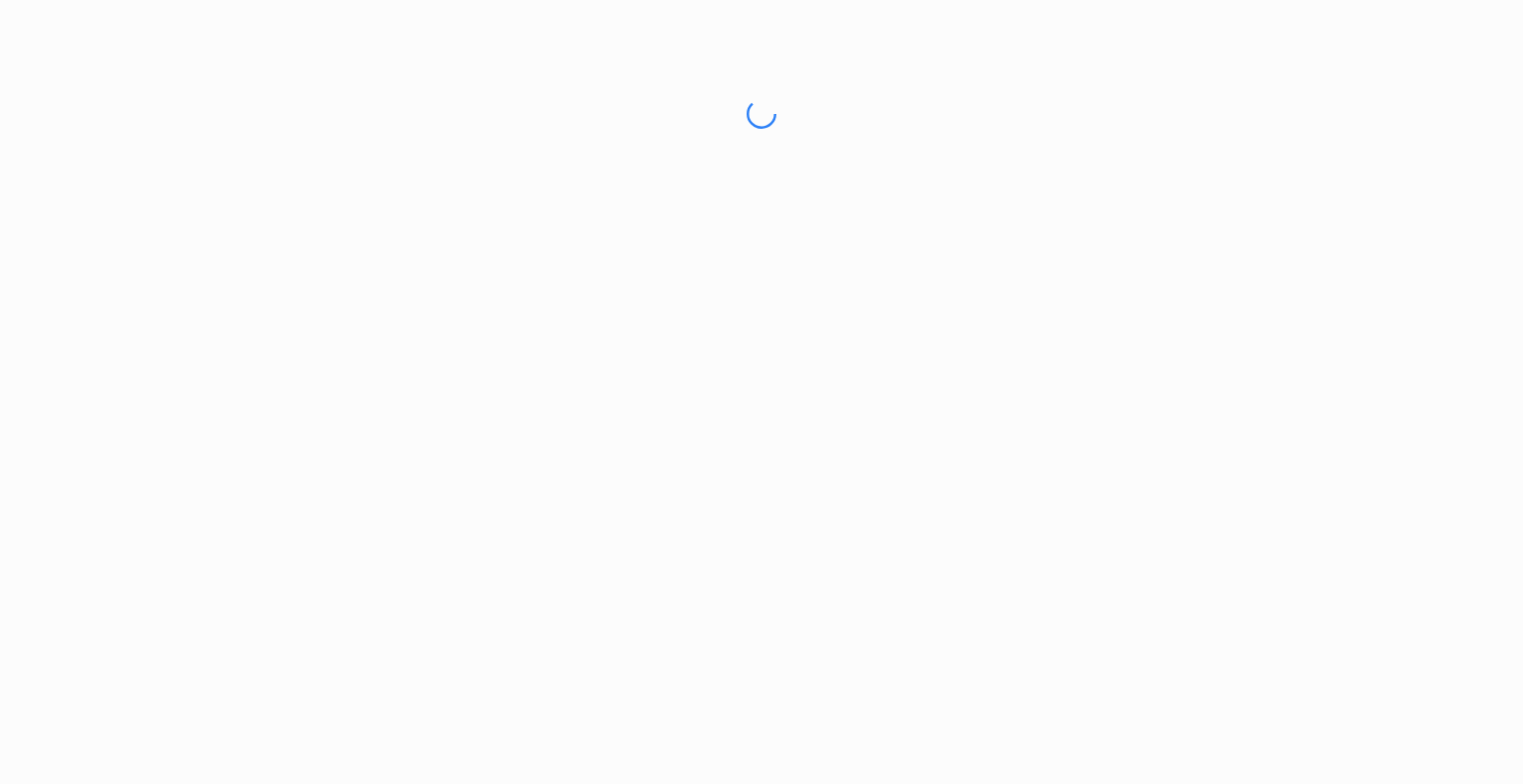 scroll, scrollTop: 0, scrollLeft: 0, axis: both 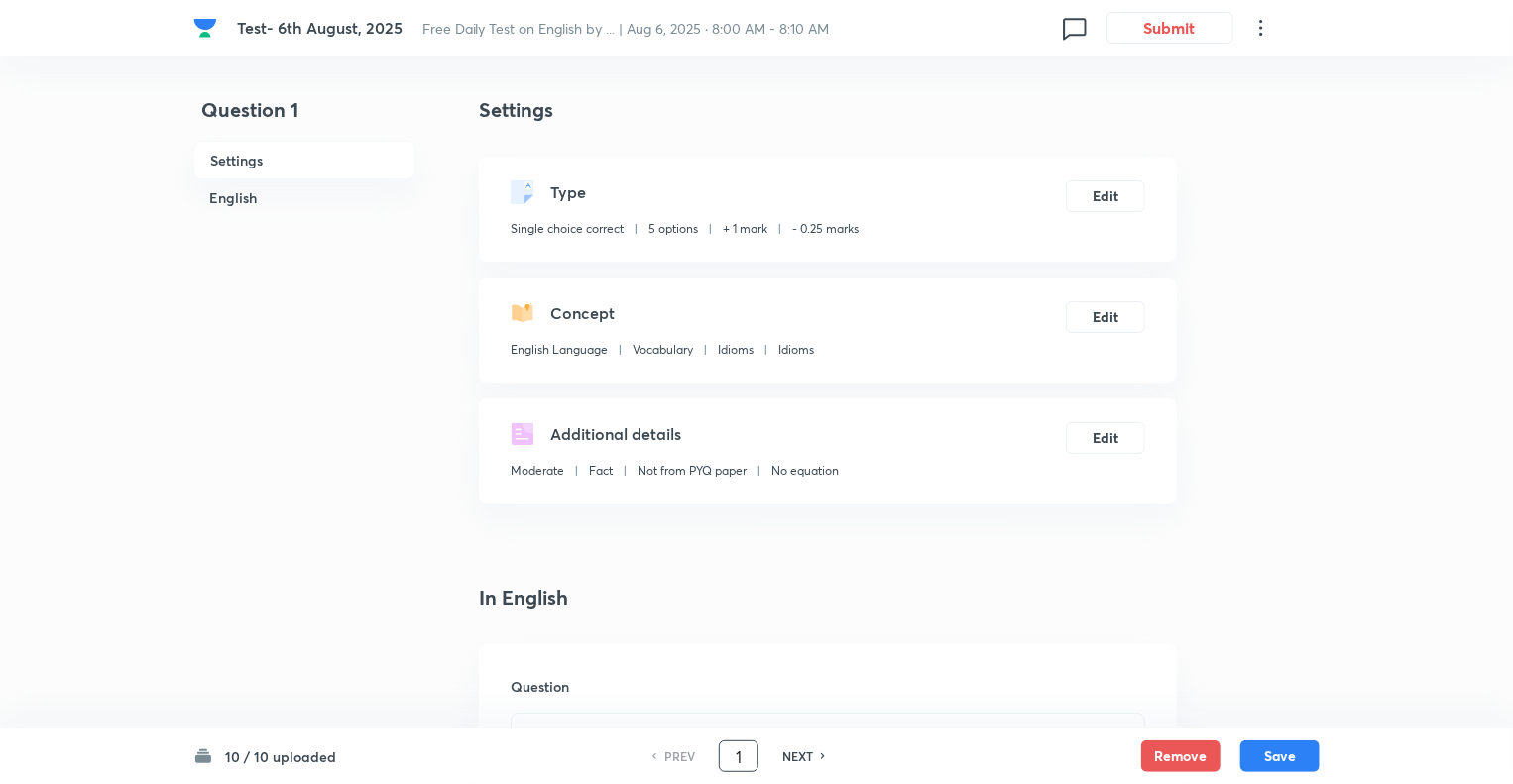 click on "1" at bounding box center [739, 756] 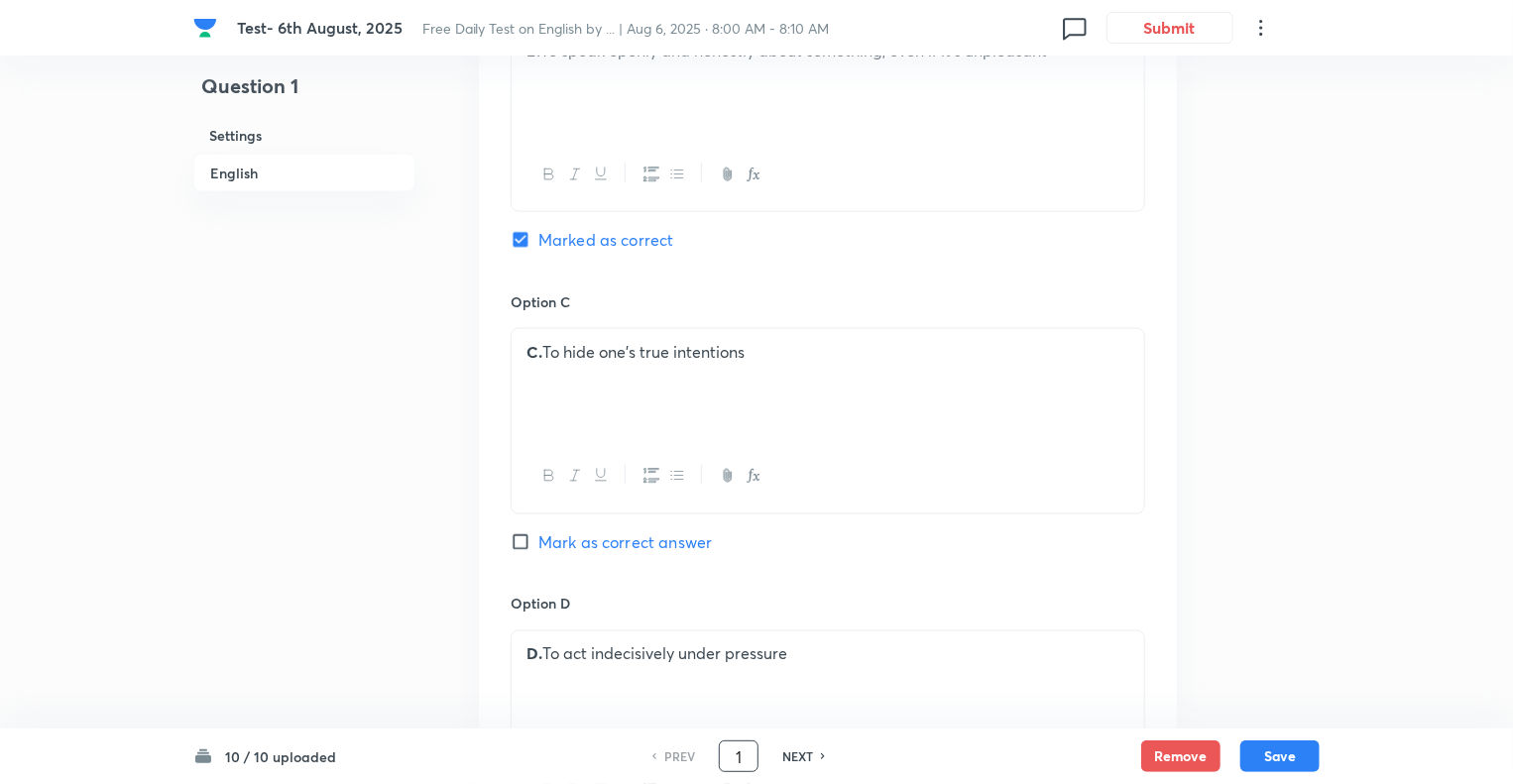 scroll, scrollTop: 2197, scrollLeft: 0, axis: vertical 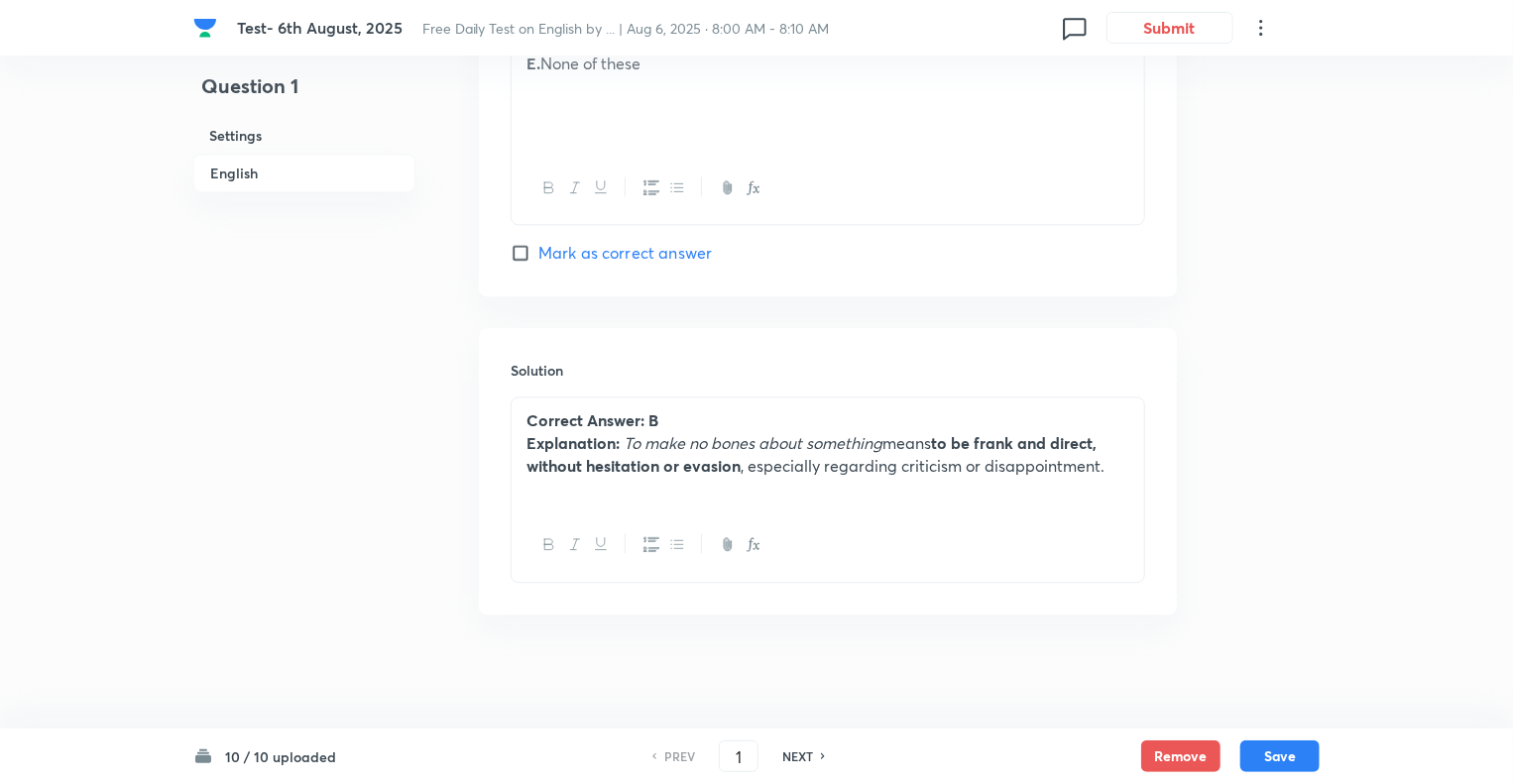 click on "NEXT" at bounding box center [797, 756] 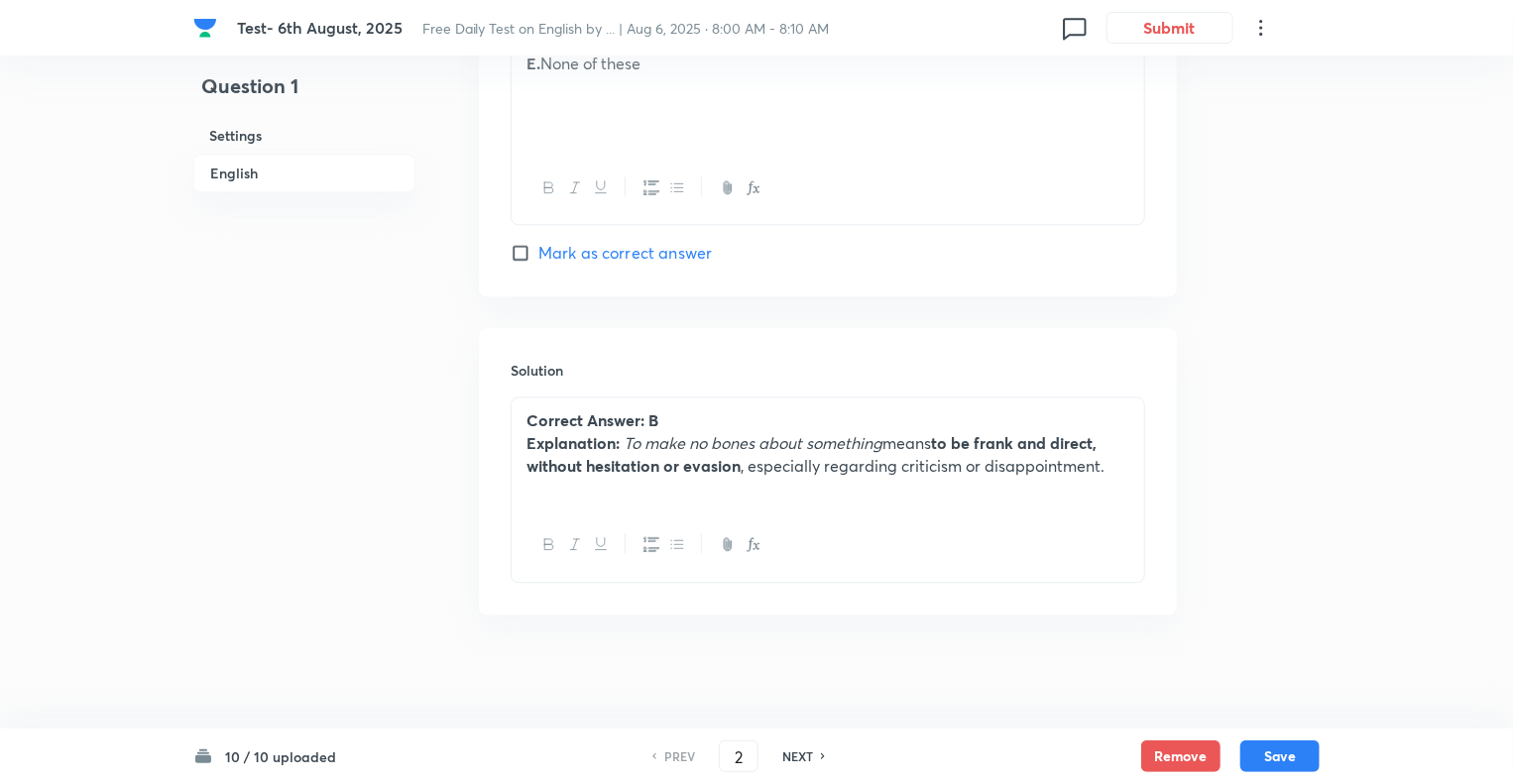 checkbox on "false" 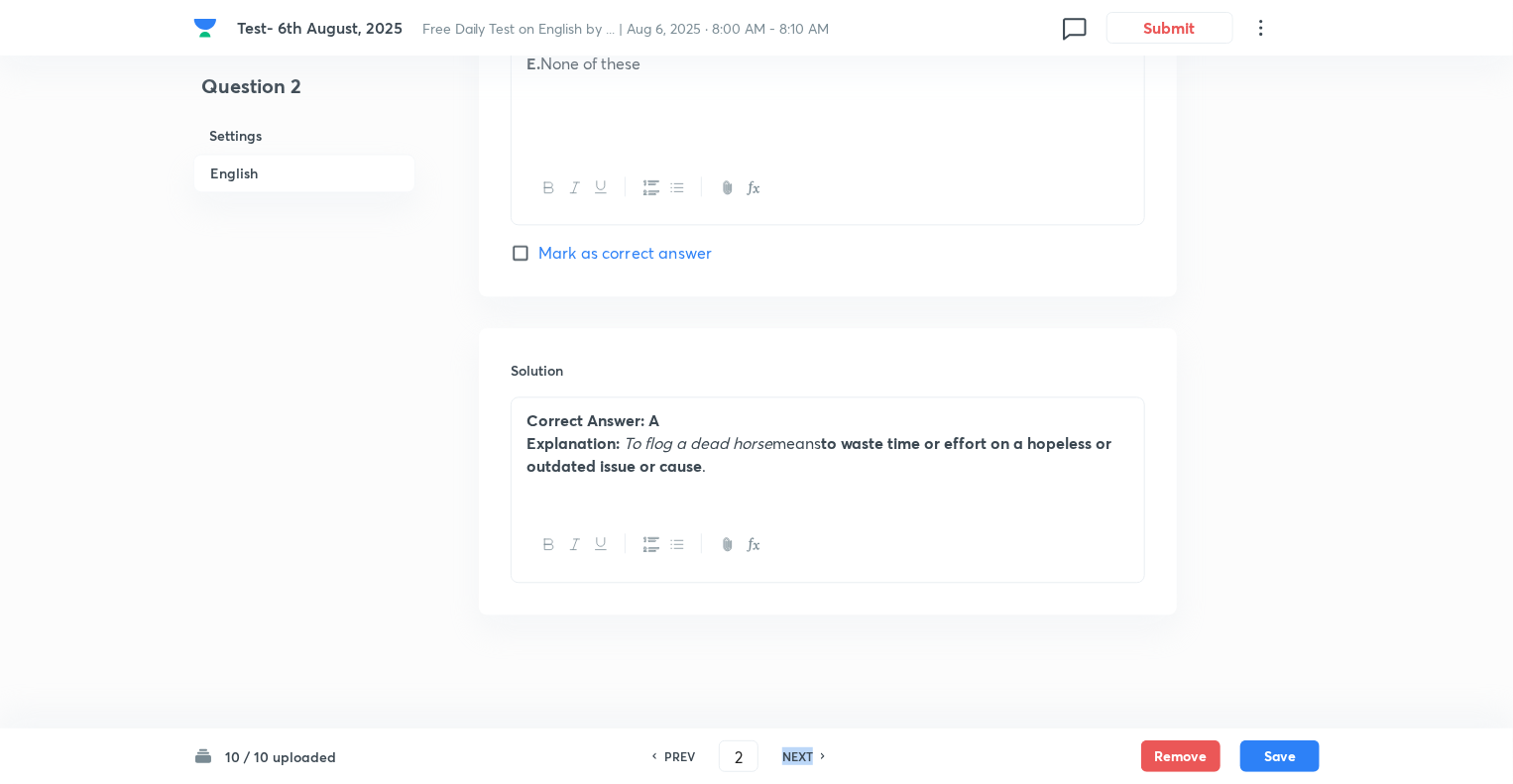 click on "NEXT" at bounding box center [797, 756] 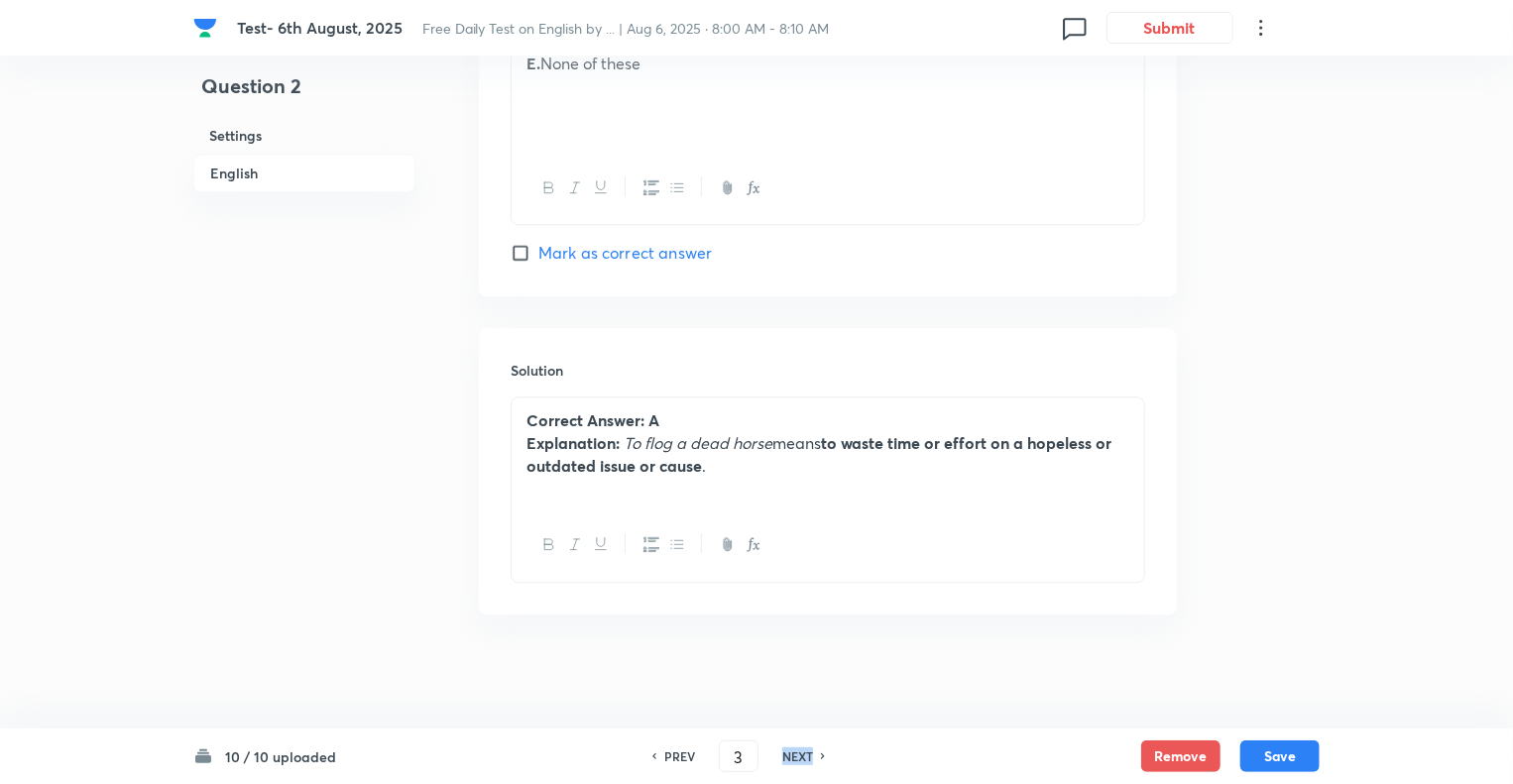 checkbox on "false" 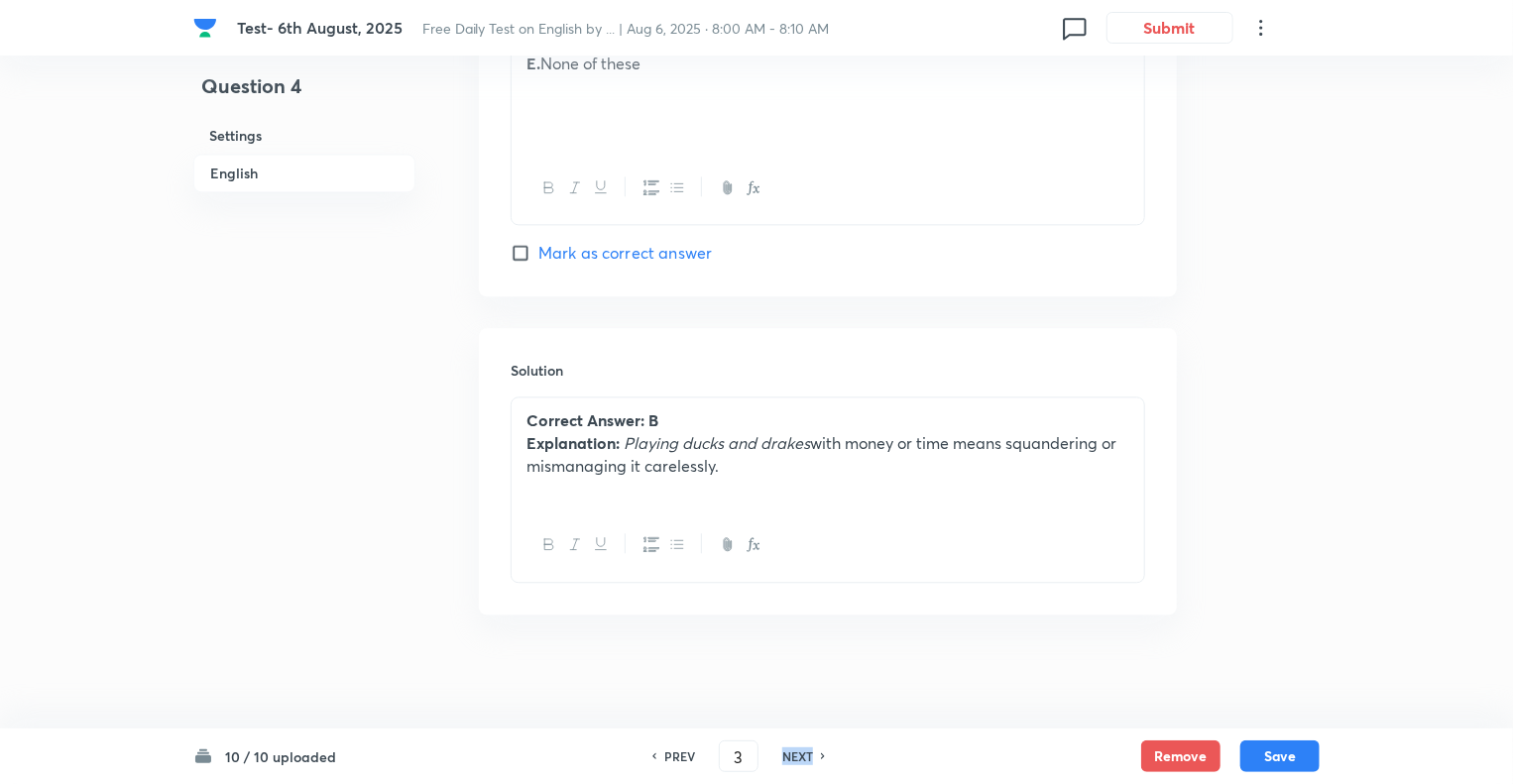 checkbox on "true" 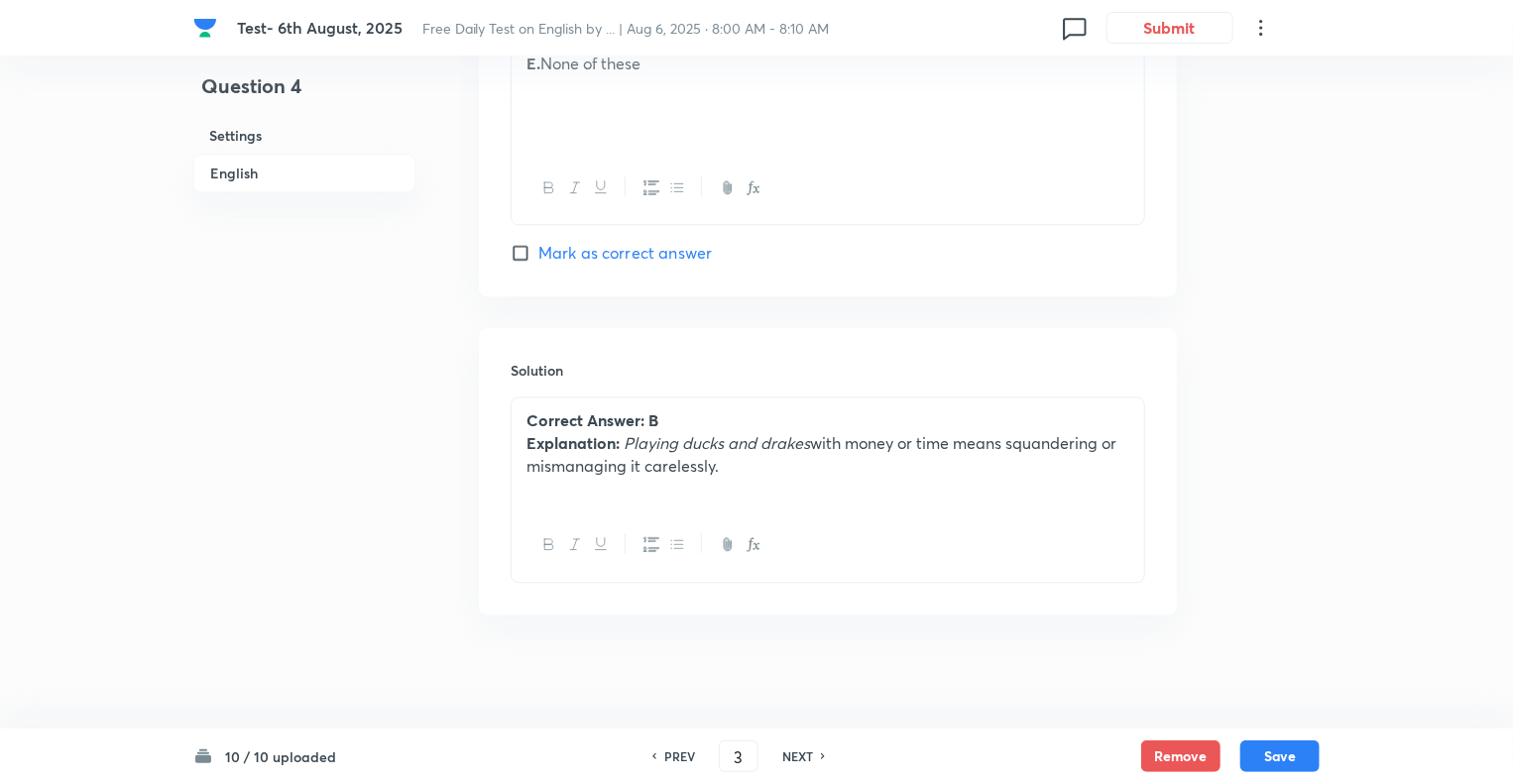 type on "4" 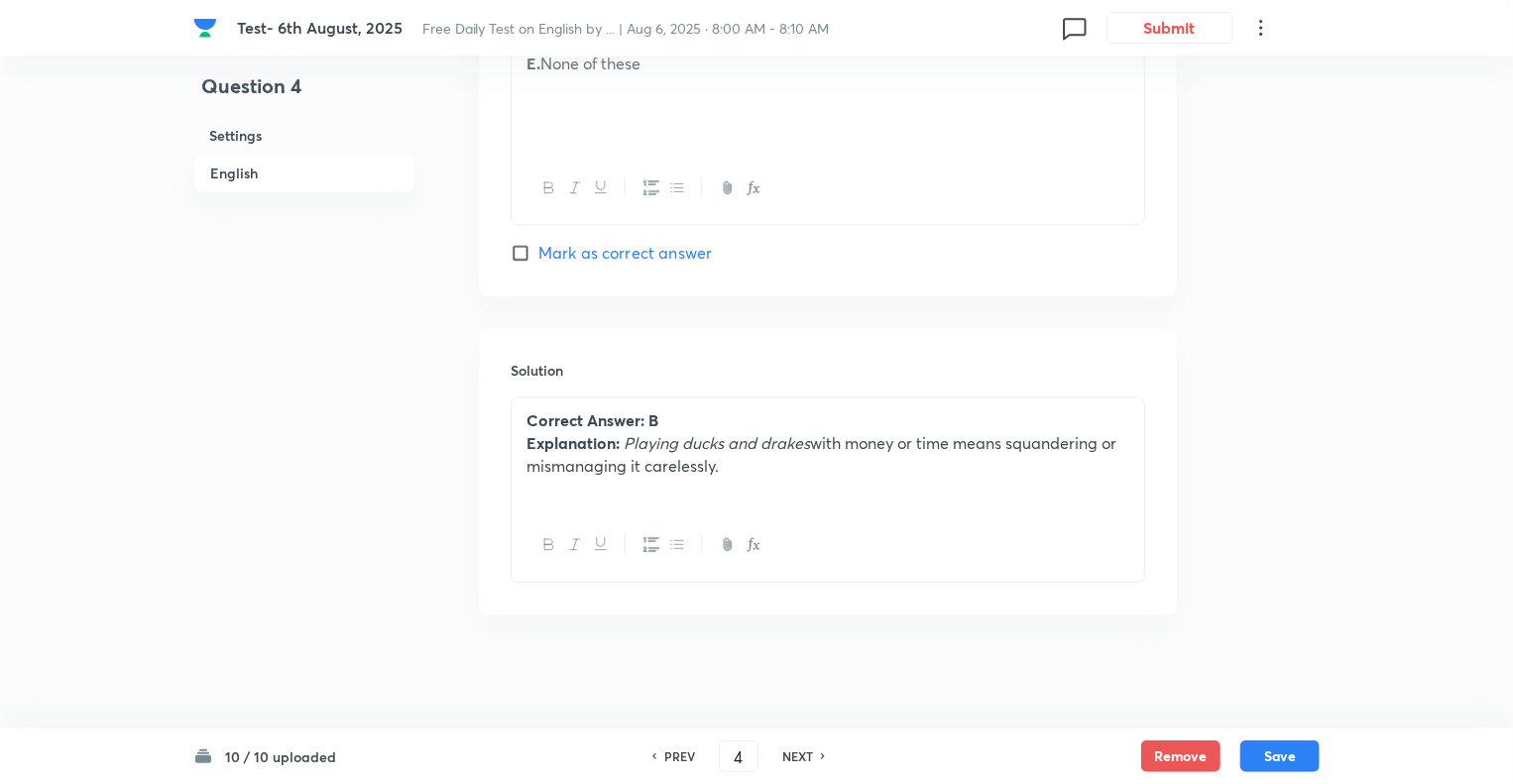 checkbox on "false" 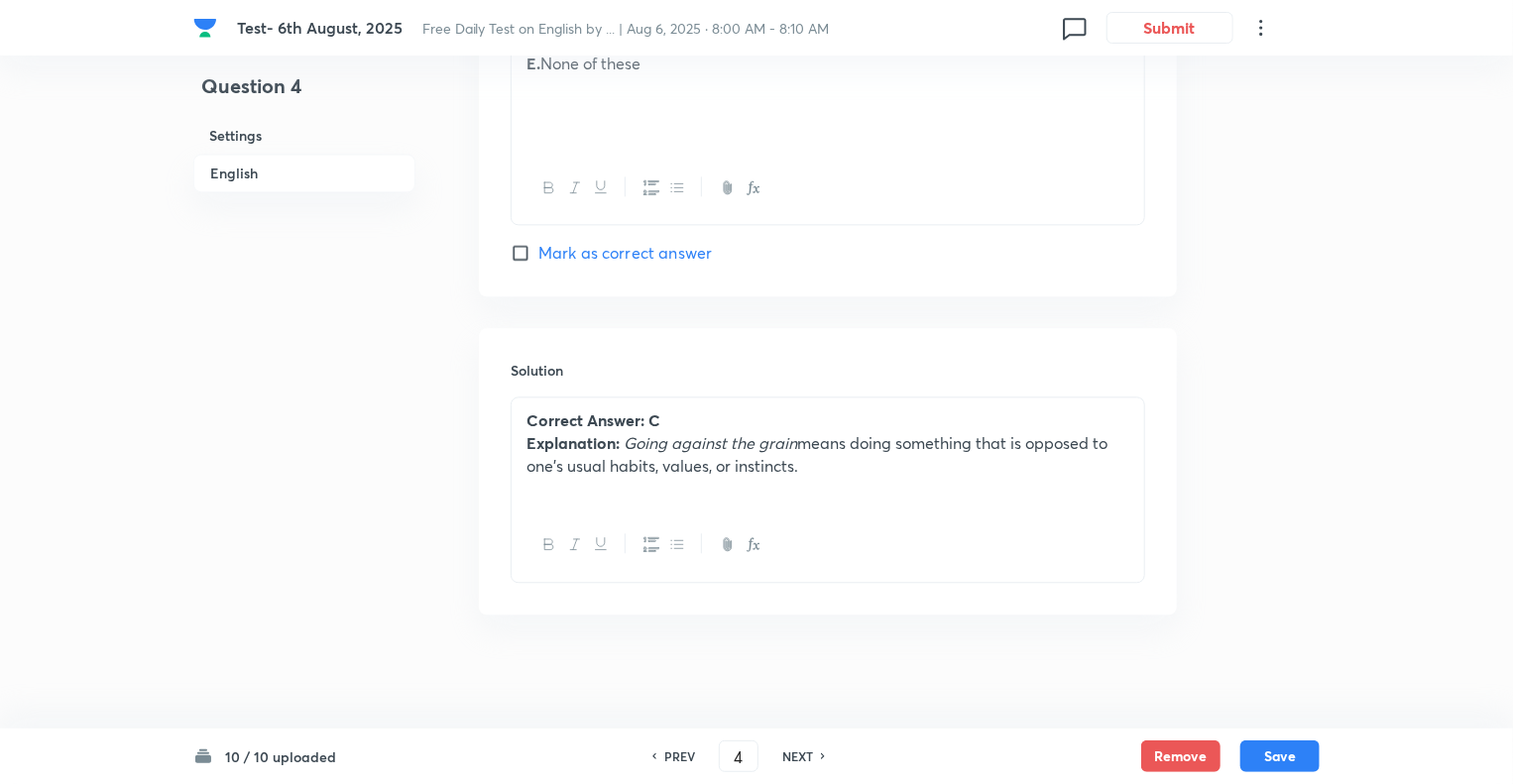 click on "NEXT" at bounding box center [797, 756] 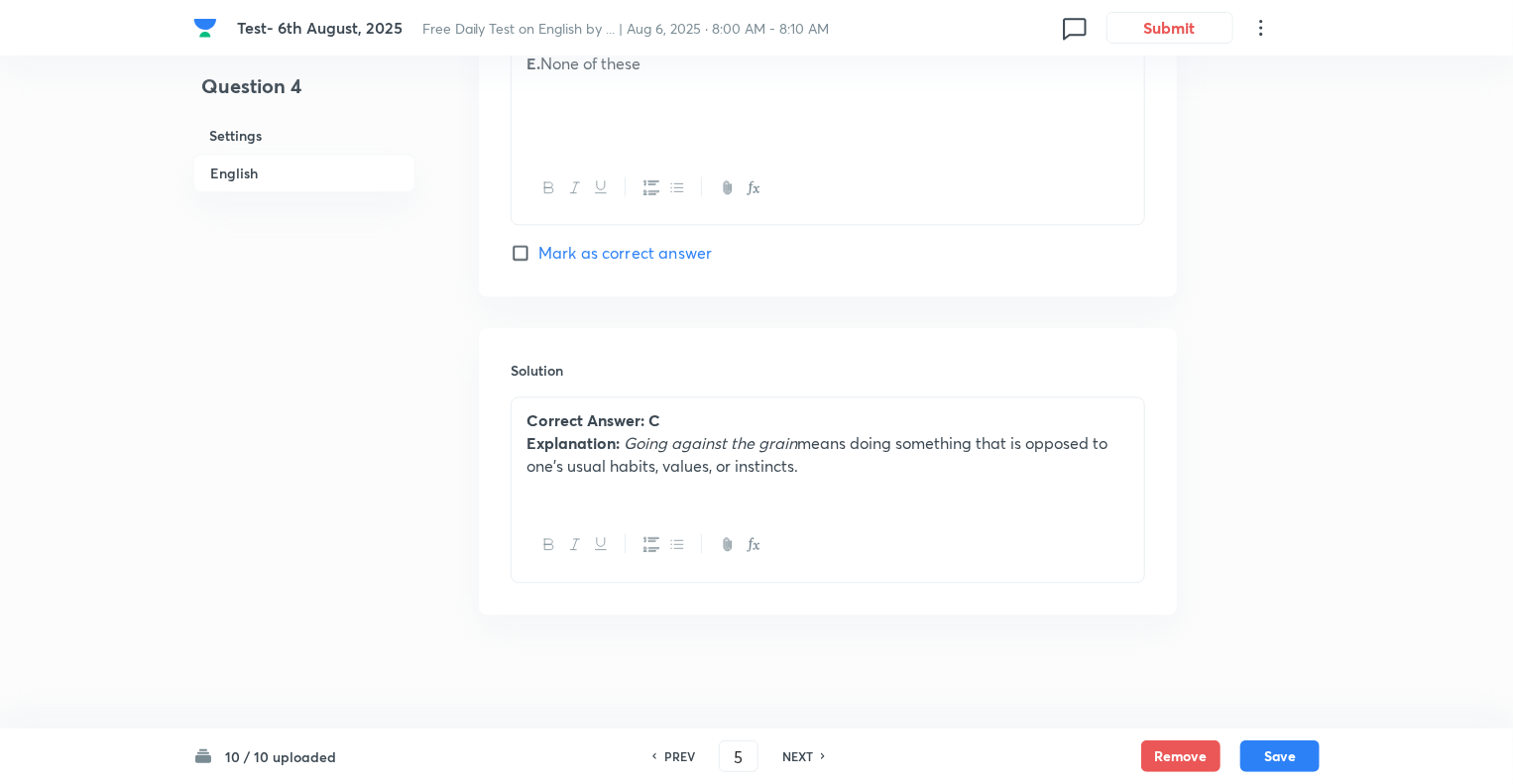 checkbox on "false" 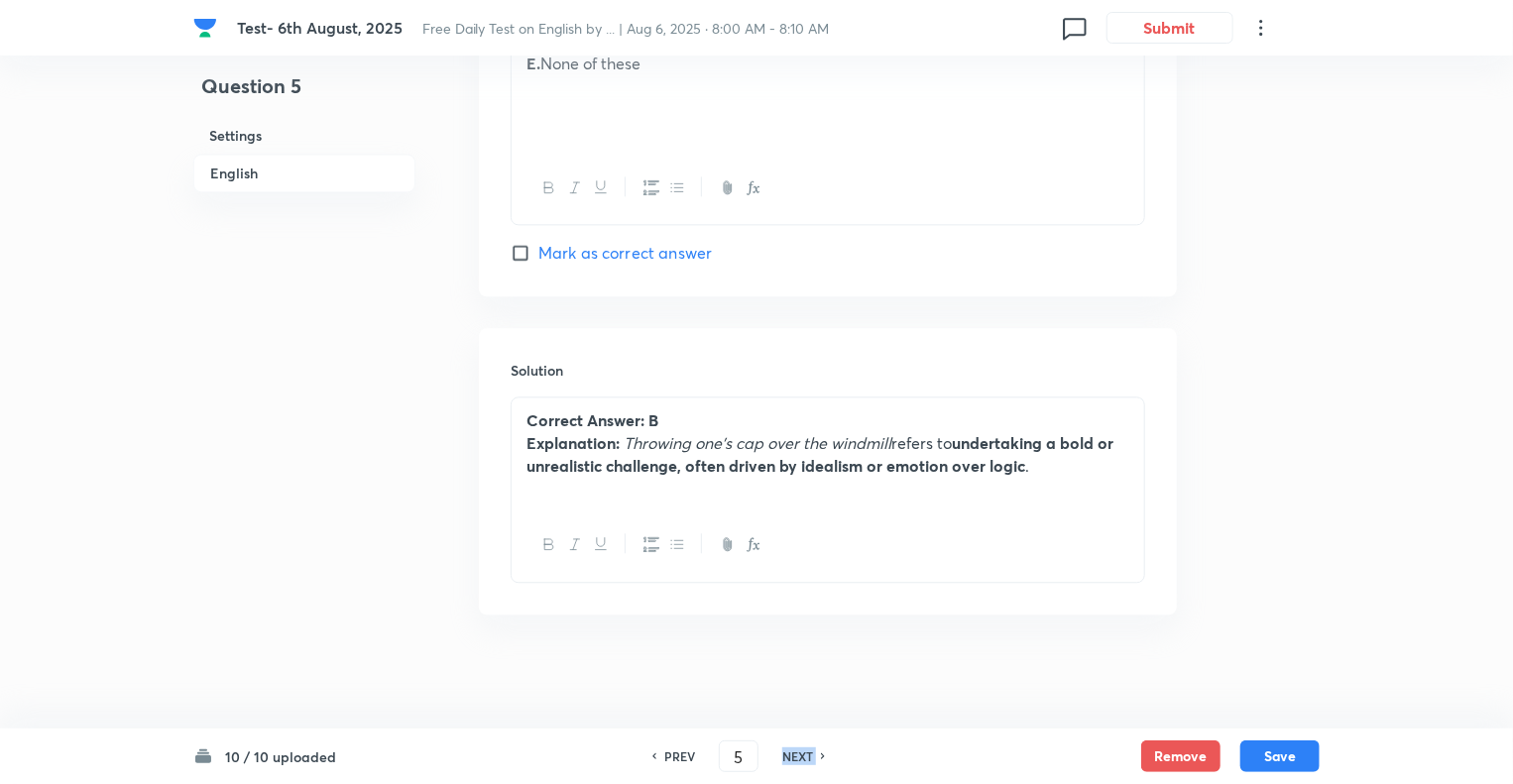 click on "NEXT" at bounding box center (797, 756) 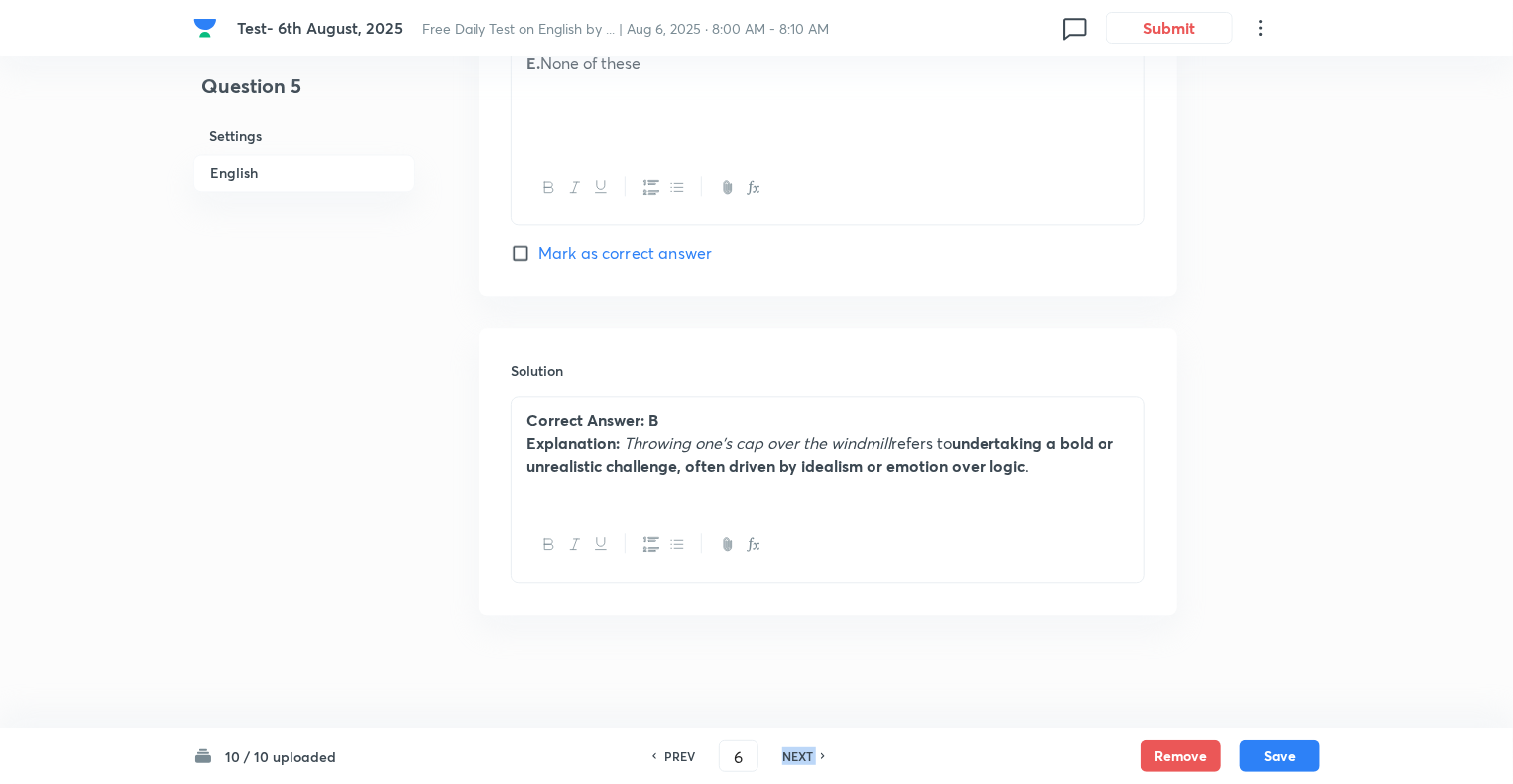 checkbox on "true" 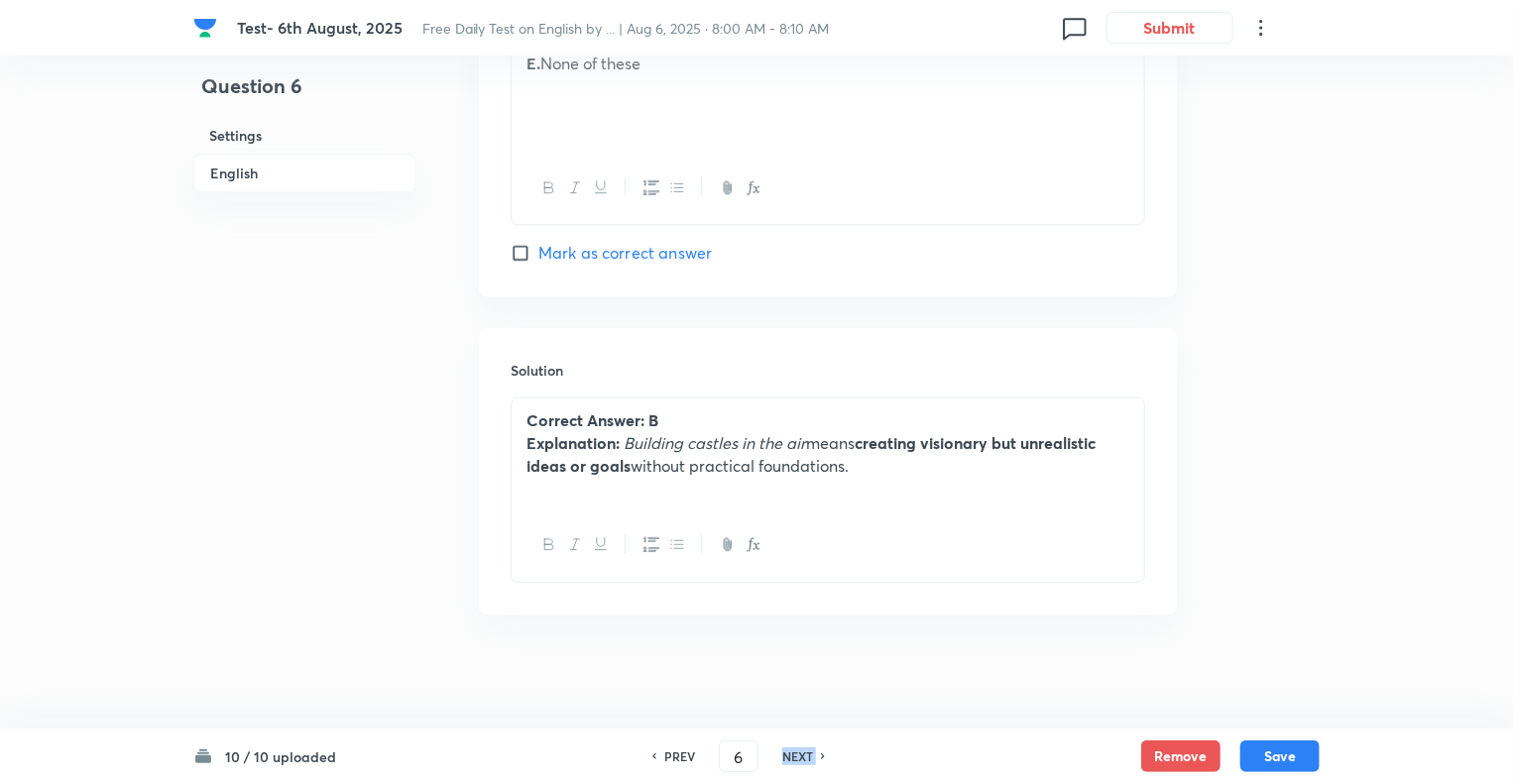 click on "NEXT" at bounding box center (797, 756) 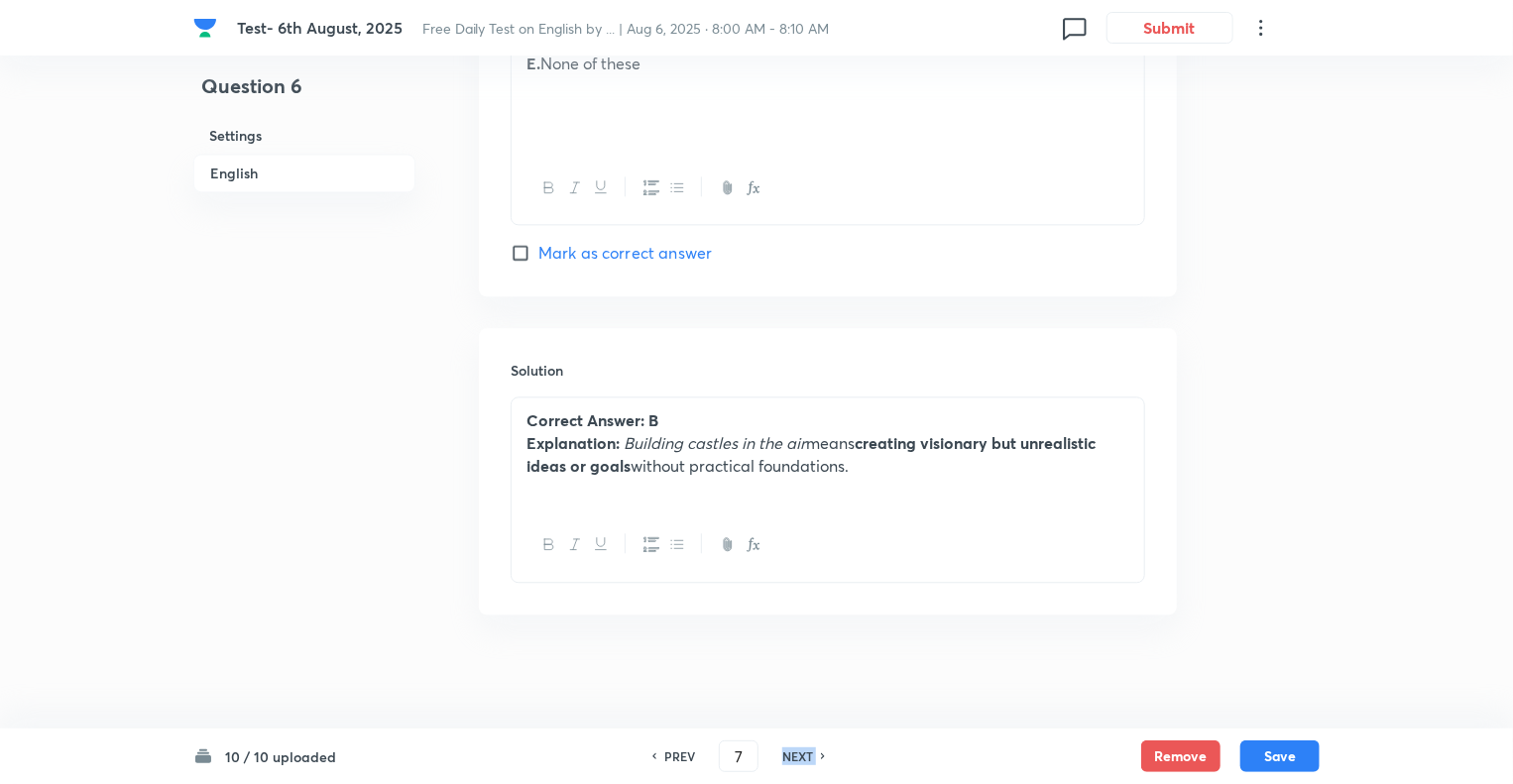 checkbox on "true" 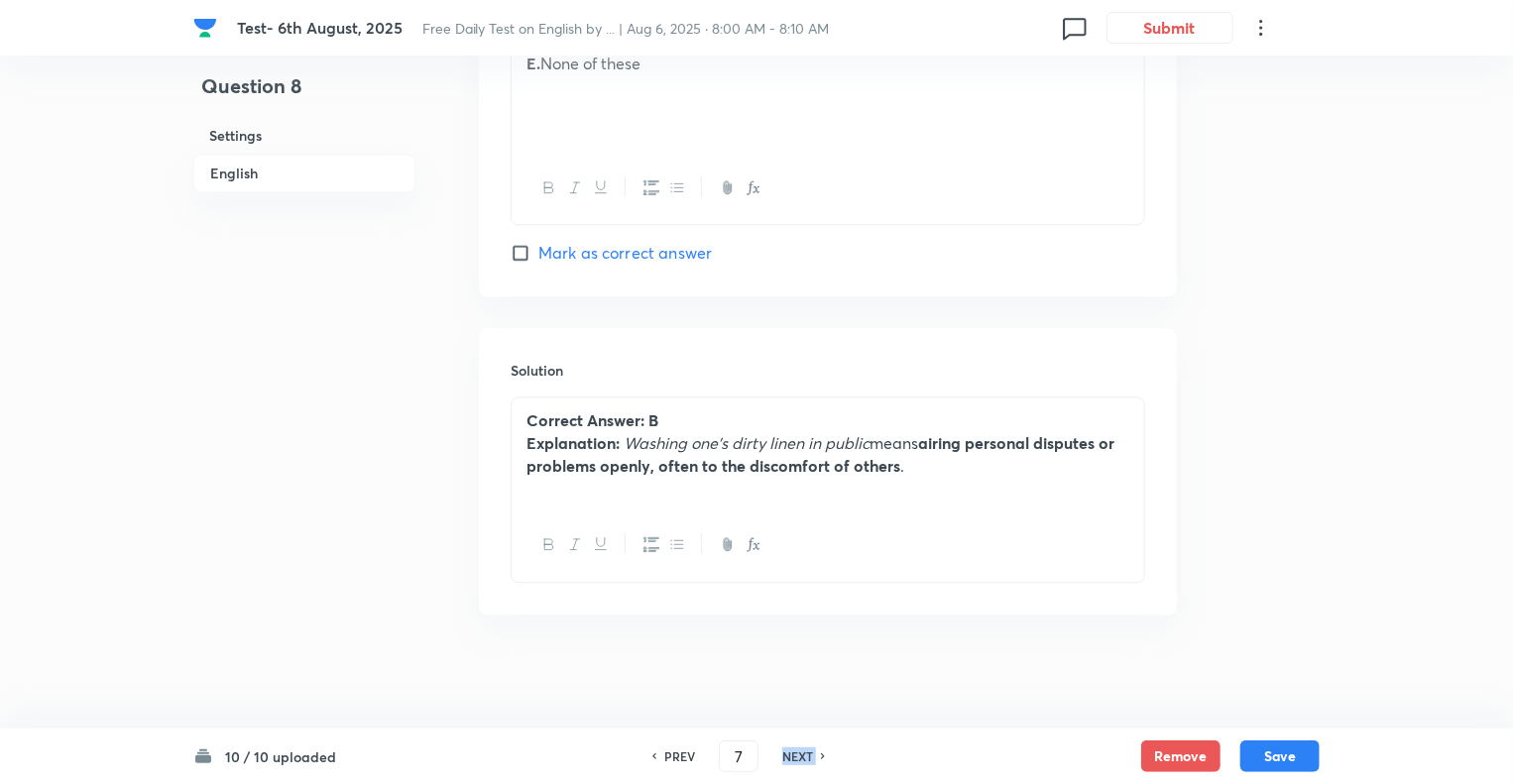 type on "8" 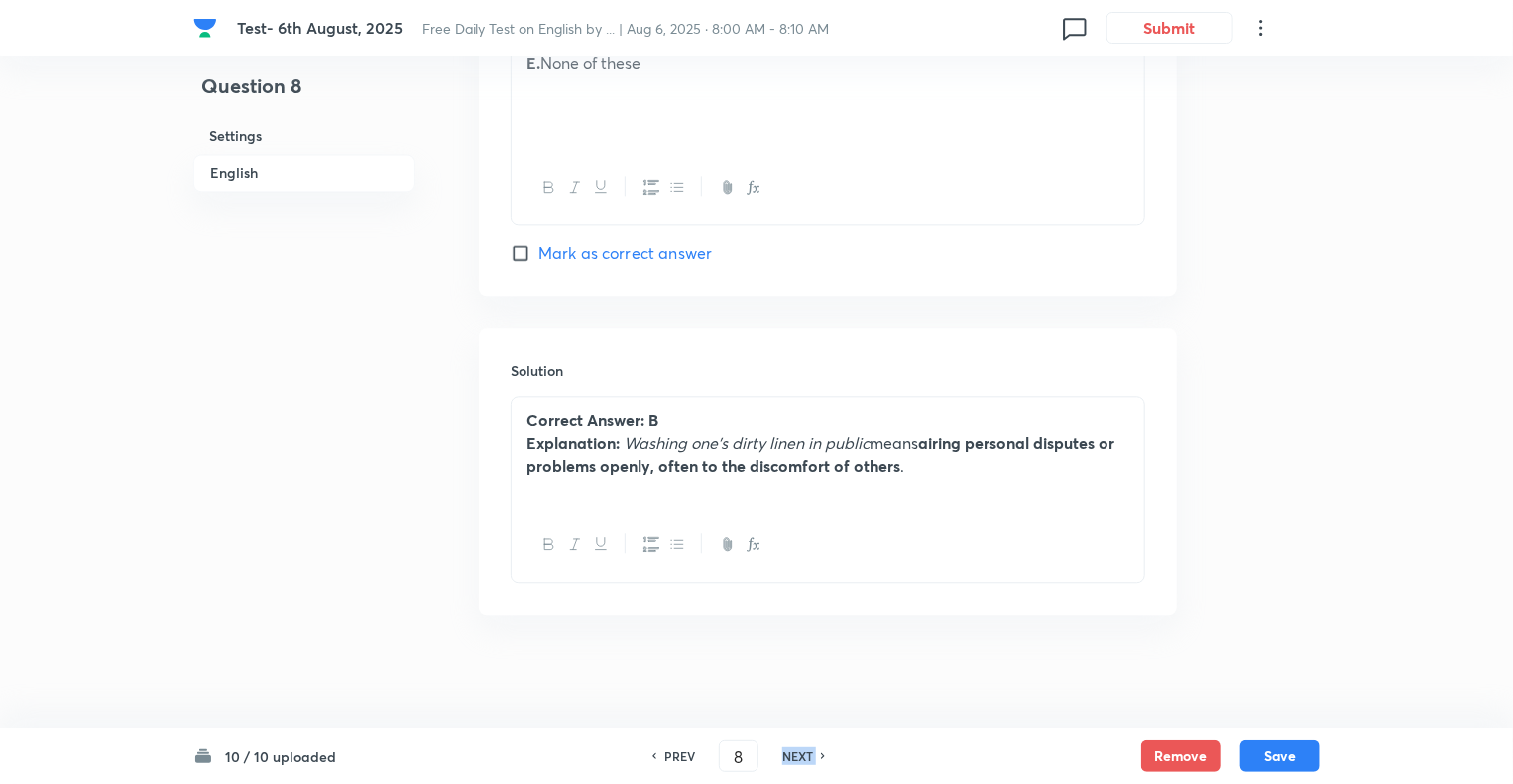 checkbox on "false" 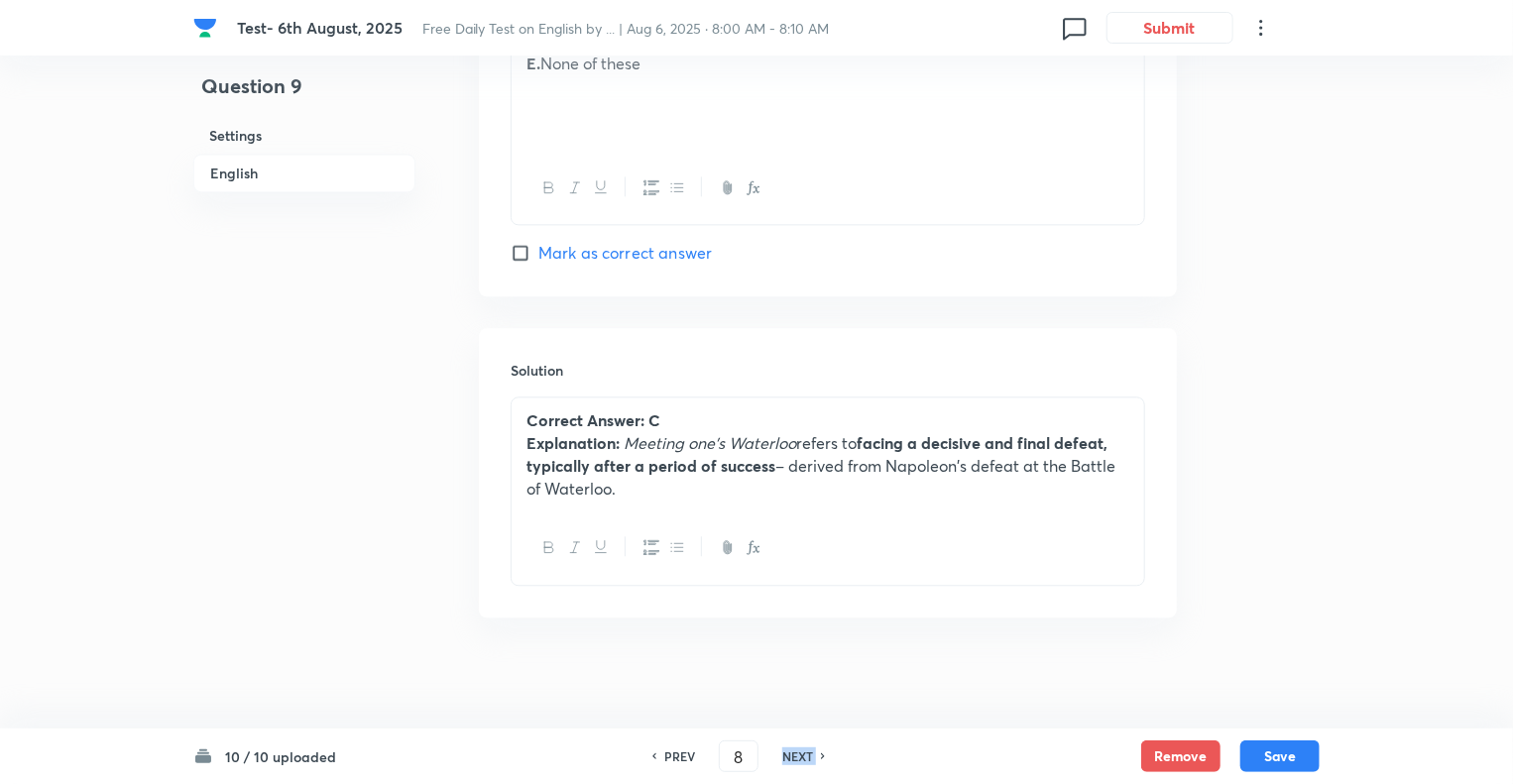 type on "9" 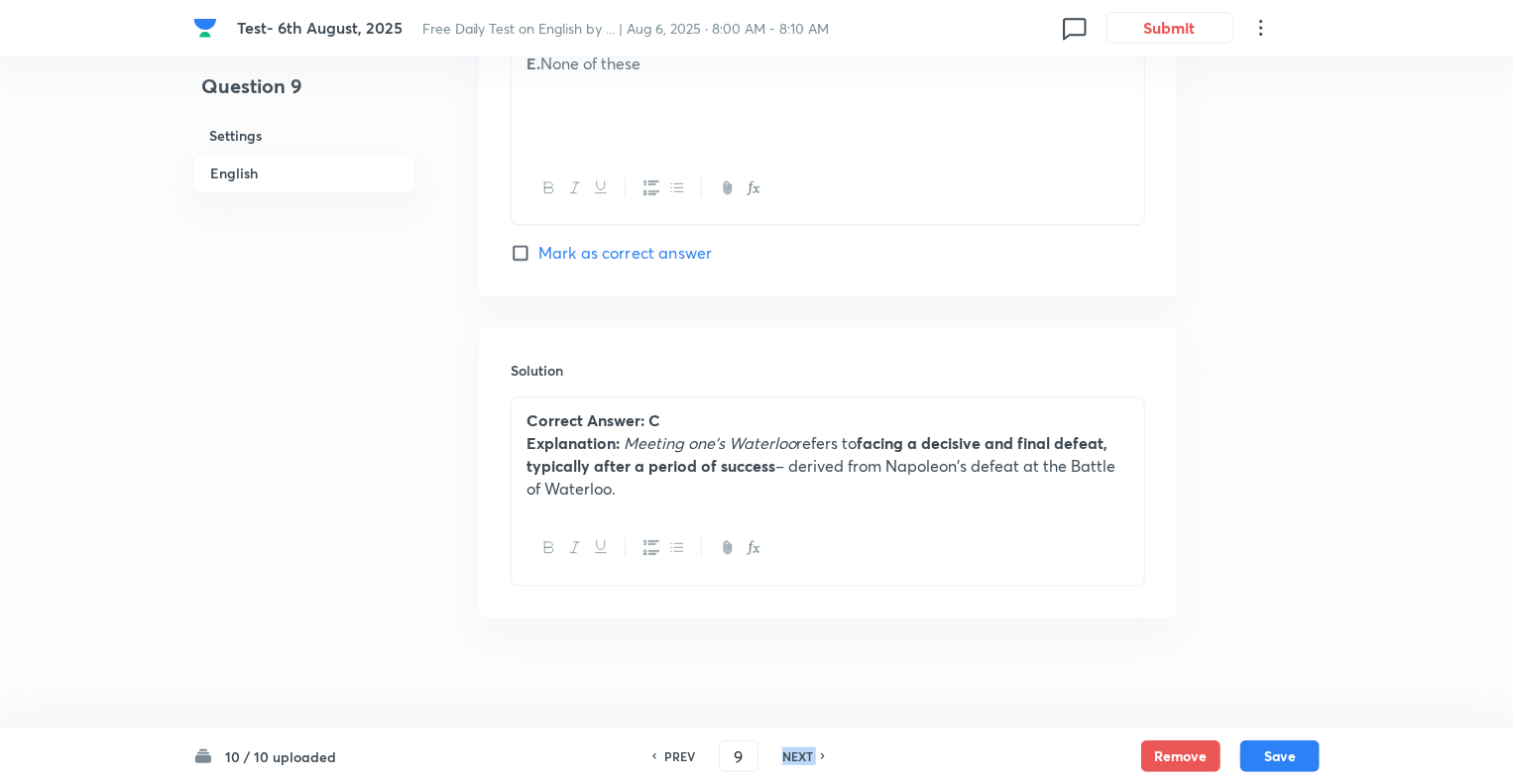 checkbox on "false" 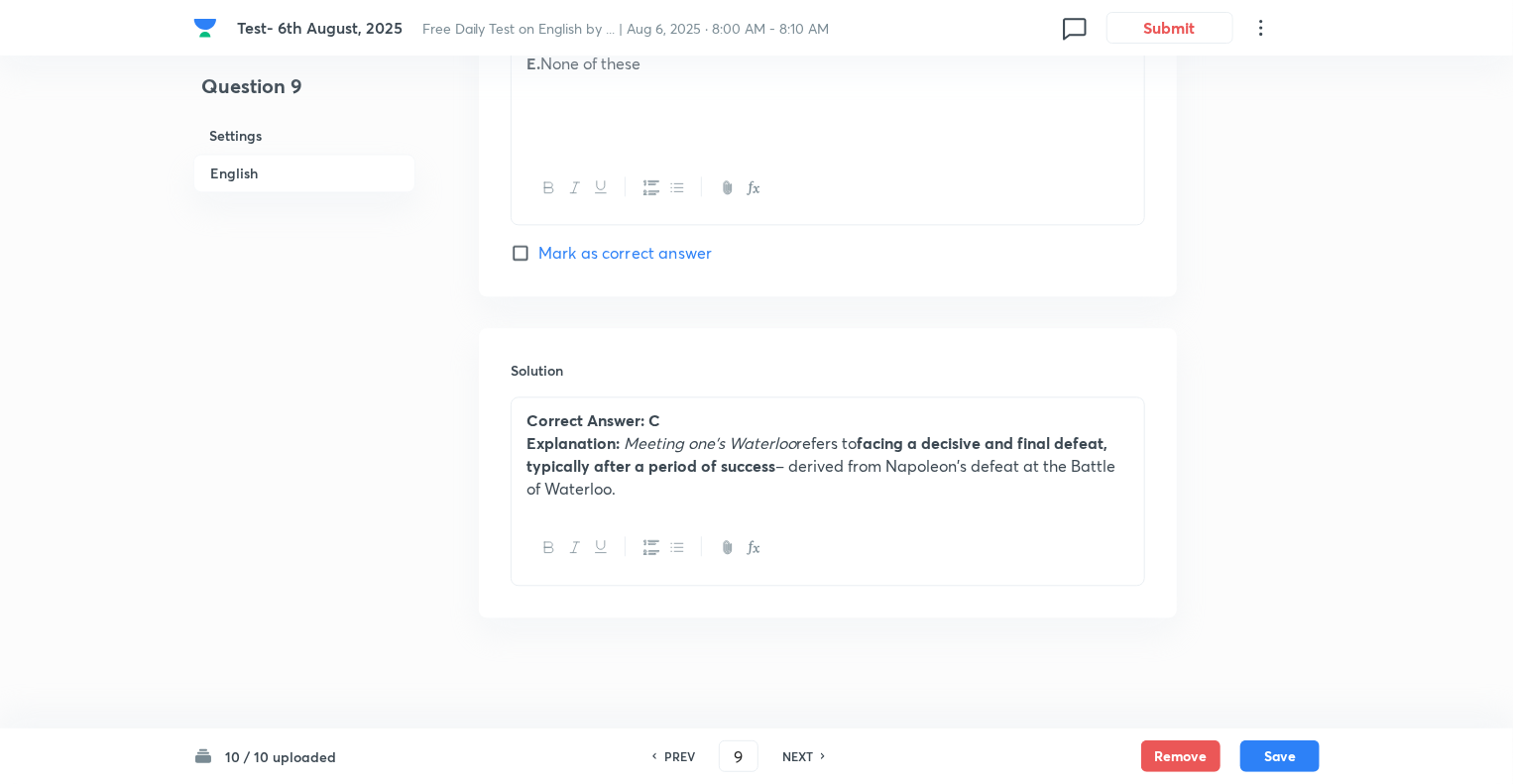 checkbox on "true" 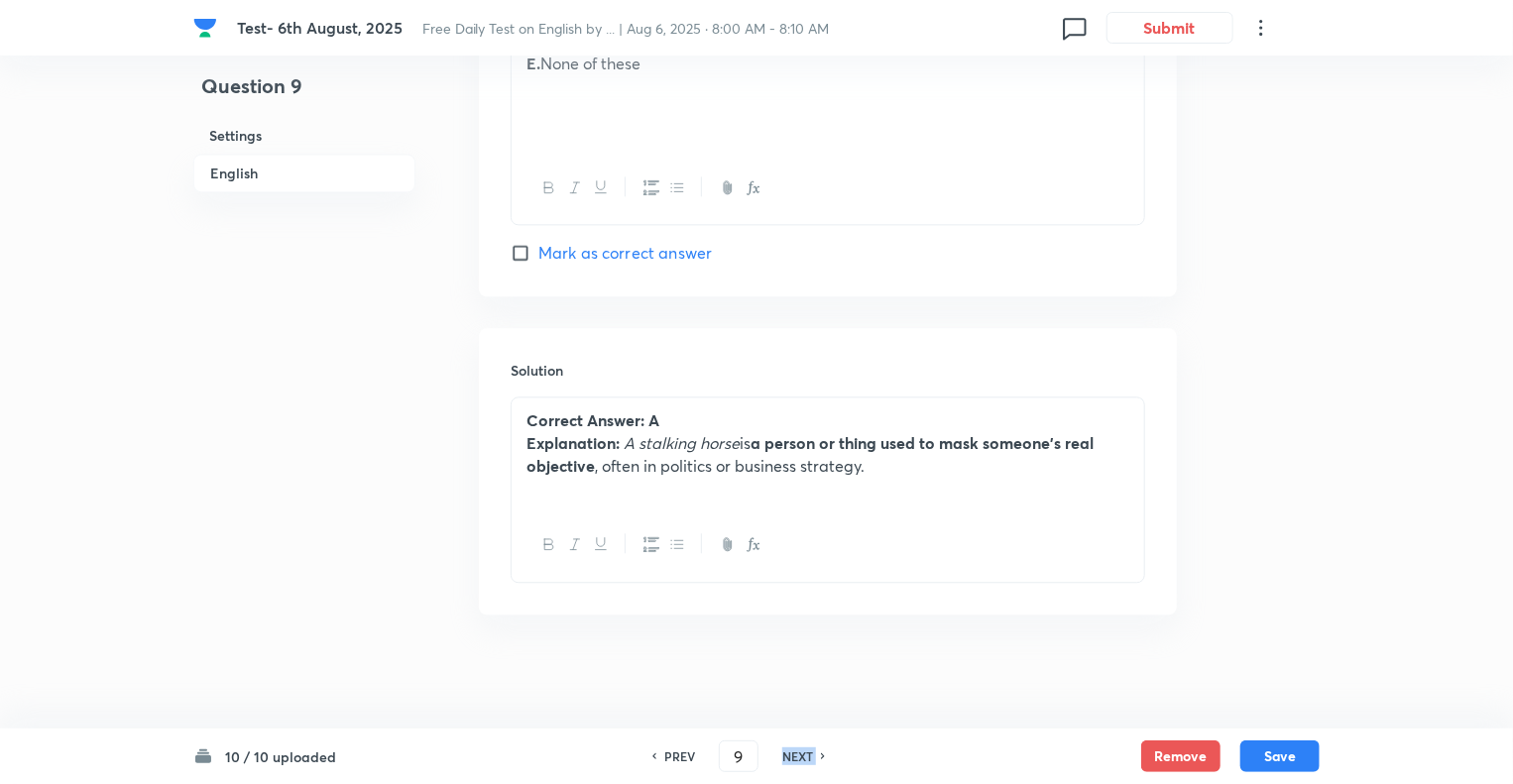 click on "NEXT" at bounding box center [797, 756] 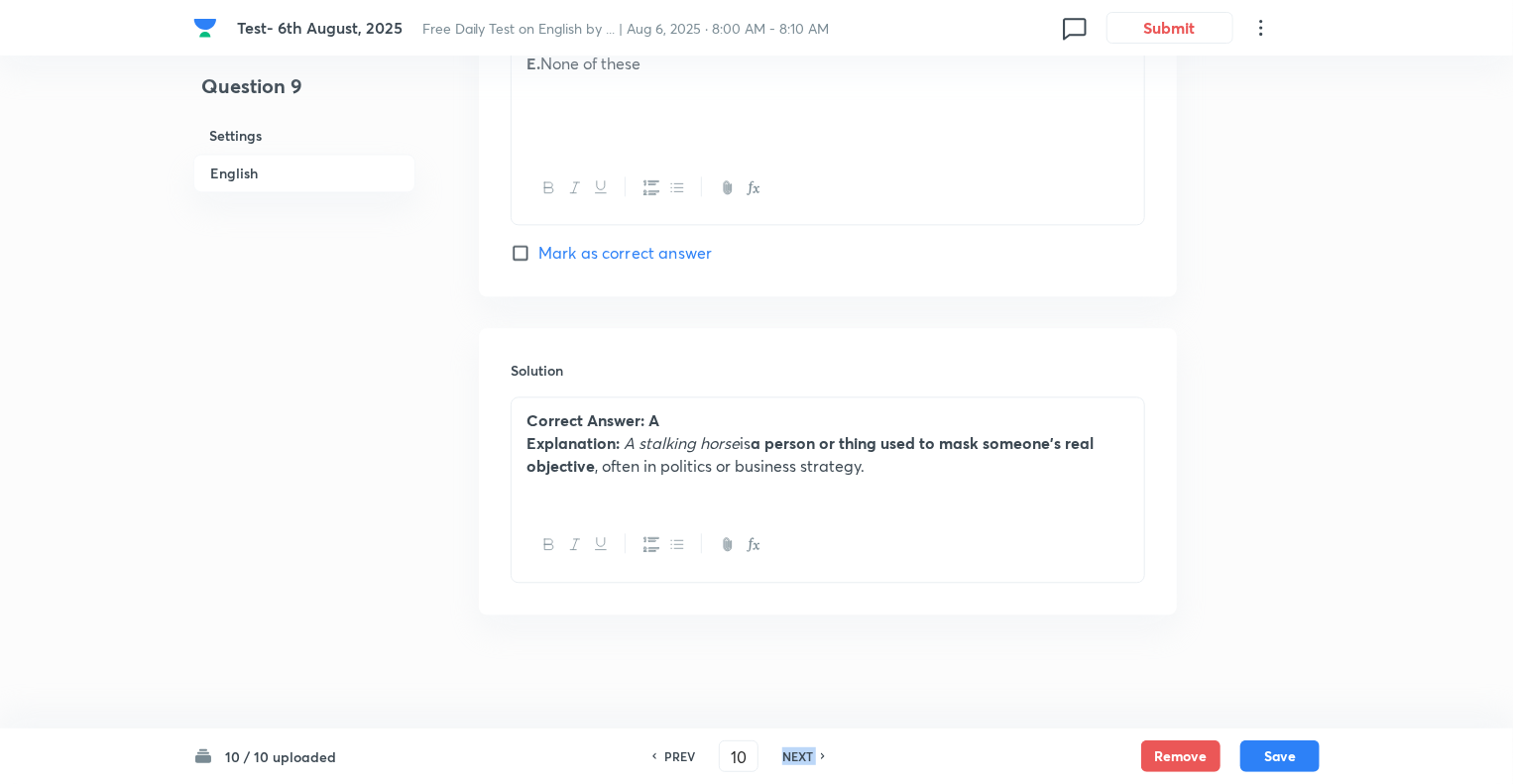 checkbox on "false" 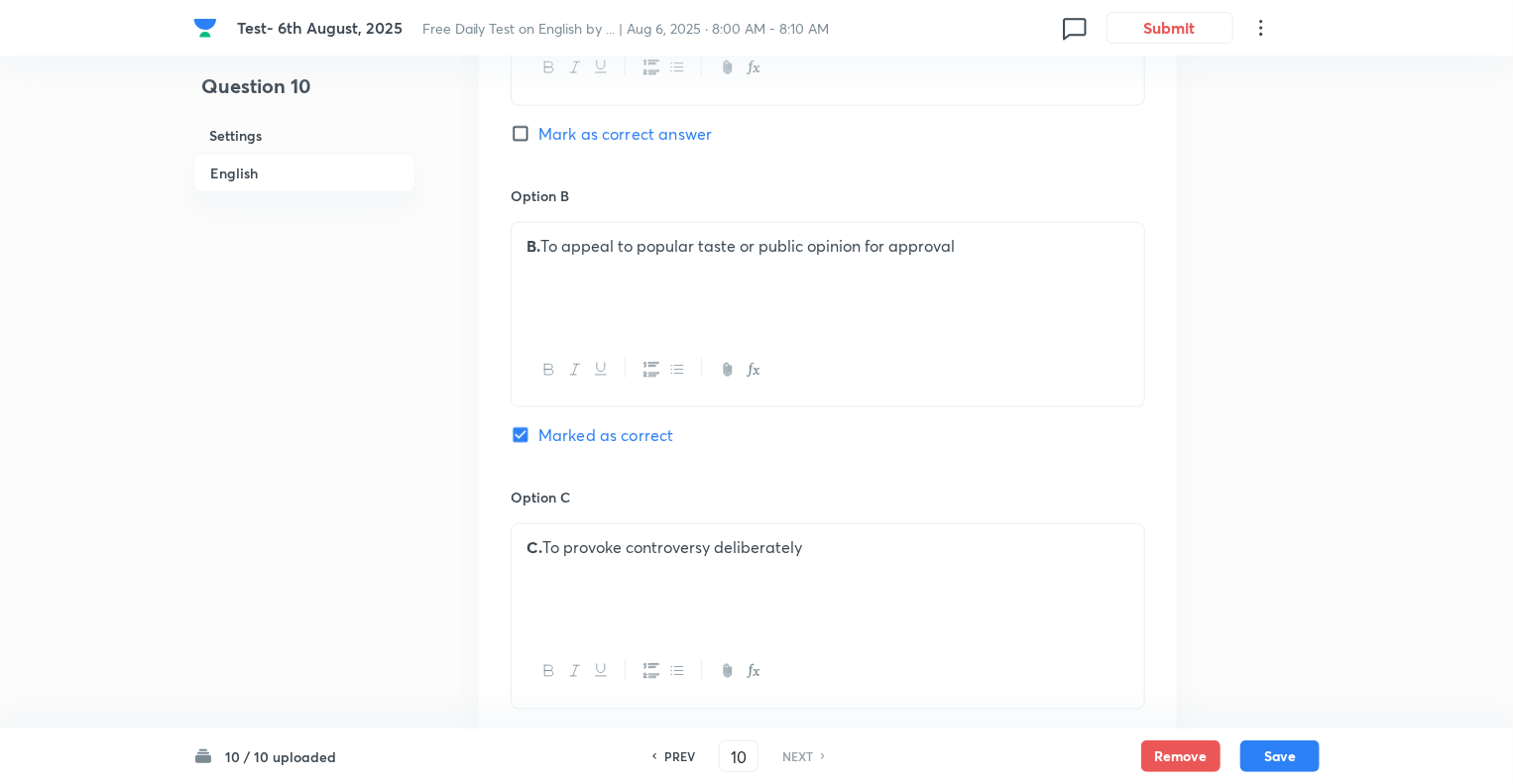scroll, scrollTop: 1106, scrollLeft: 0, axis: vertical 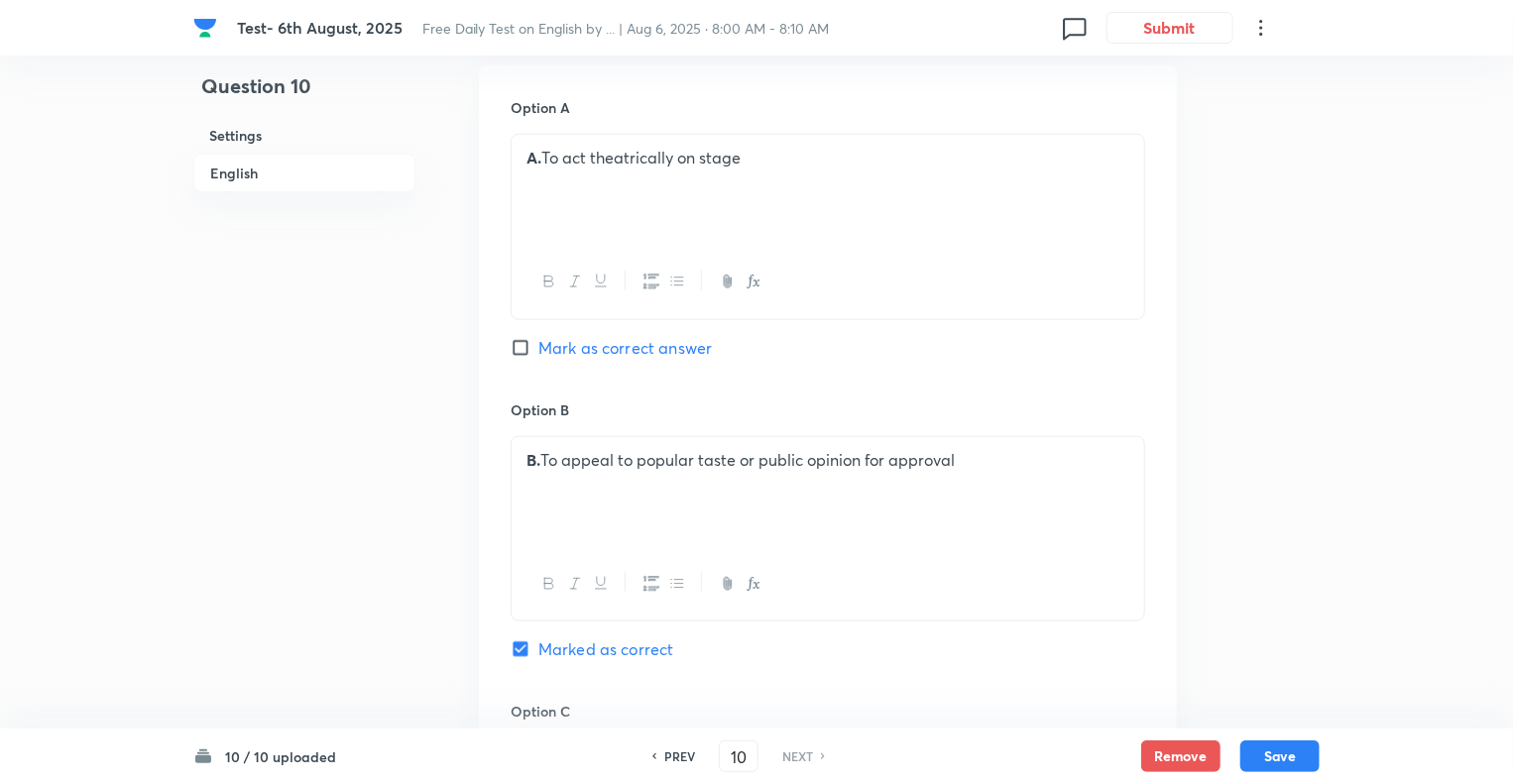 click on "A.  To act theatrically on stage" at bounding box center (828, 158) 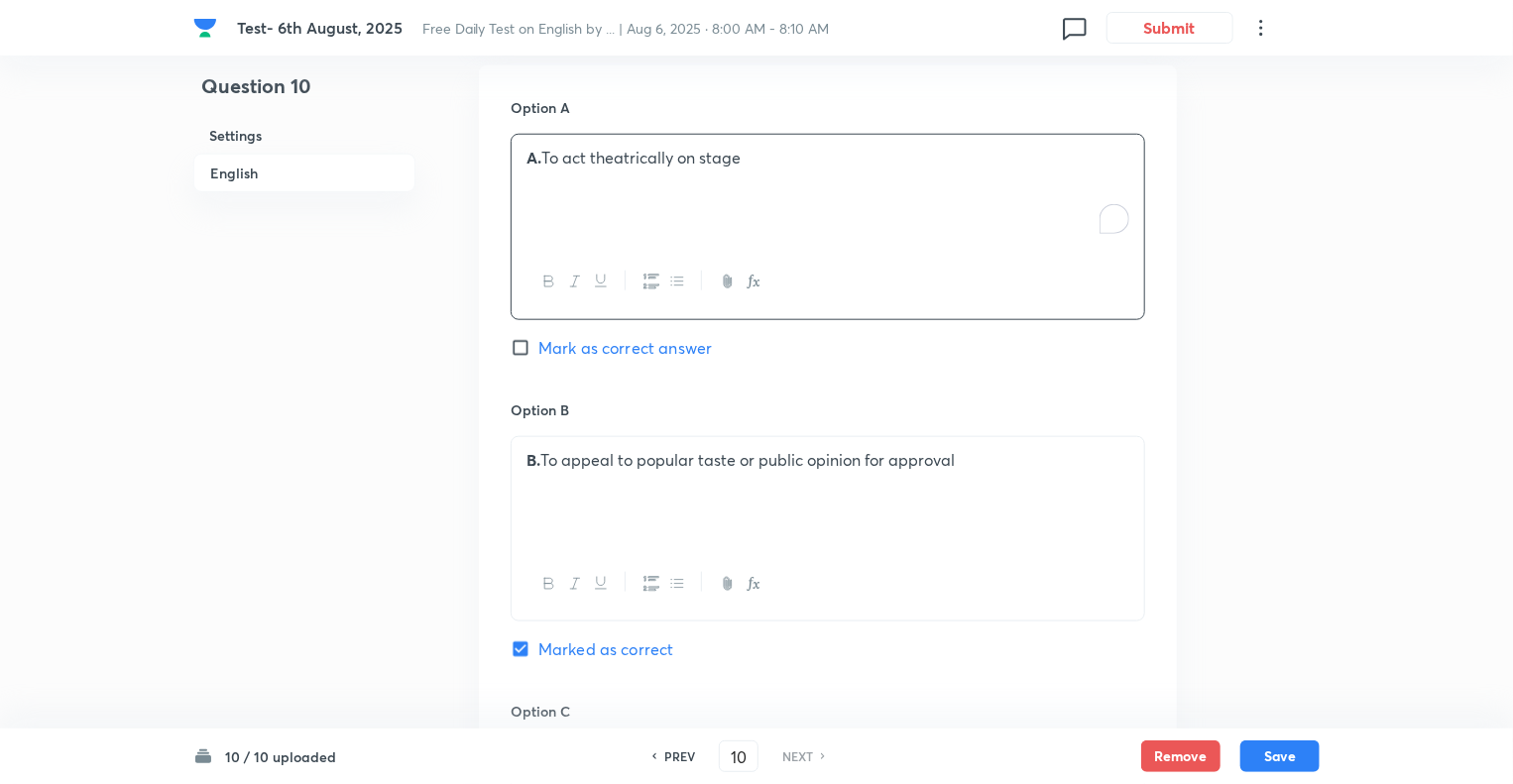 drag, startPoint x: 764, startPoint y: 161, endPoint x: 598, endPoint y: 161, distance: 166 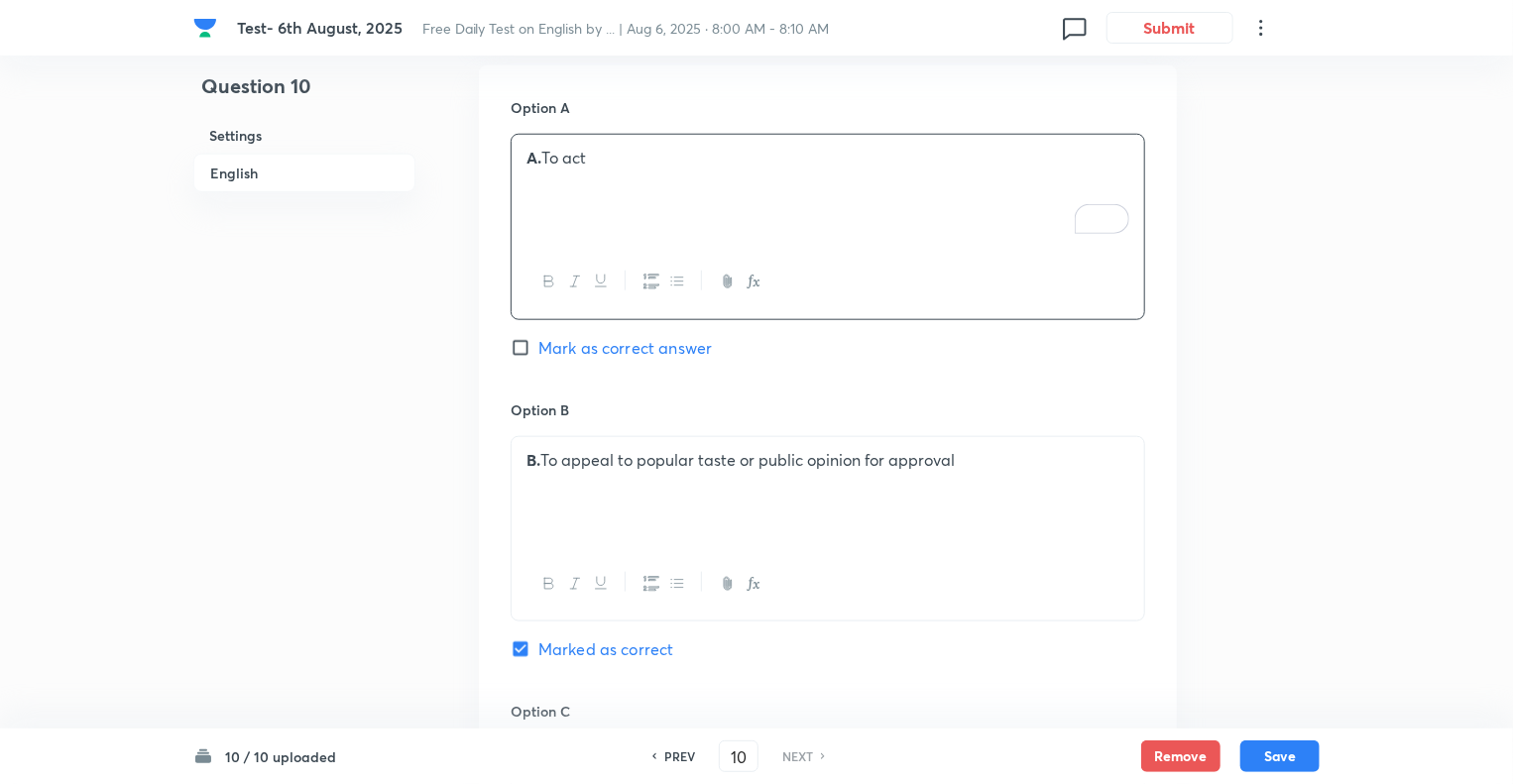 type 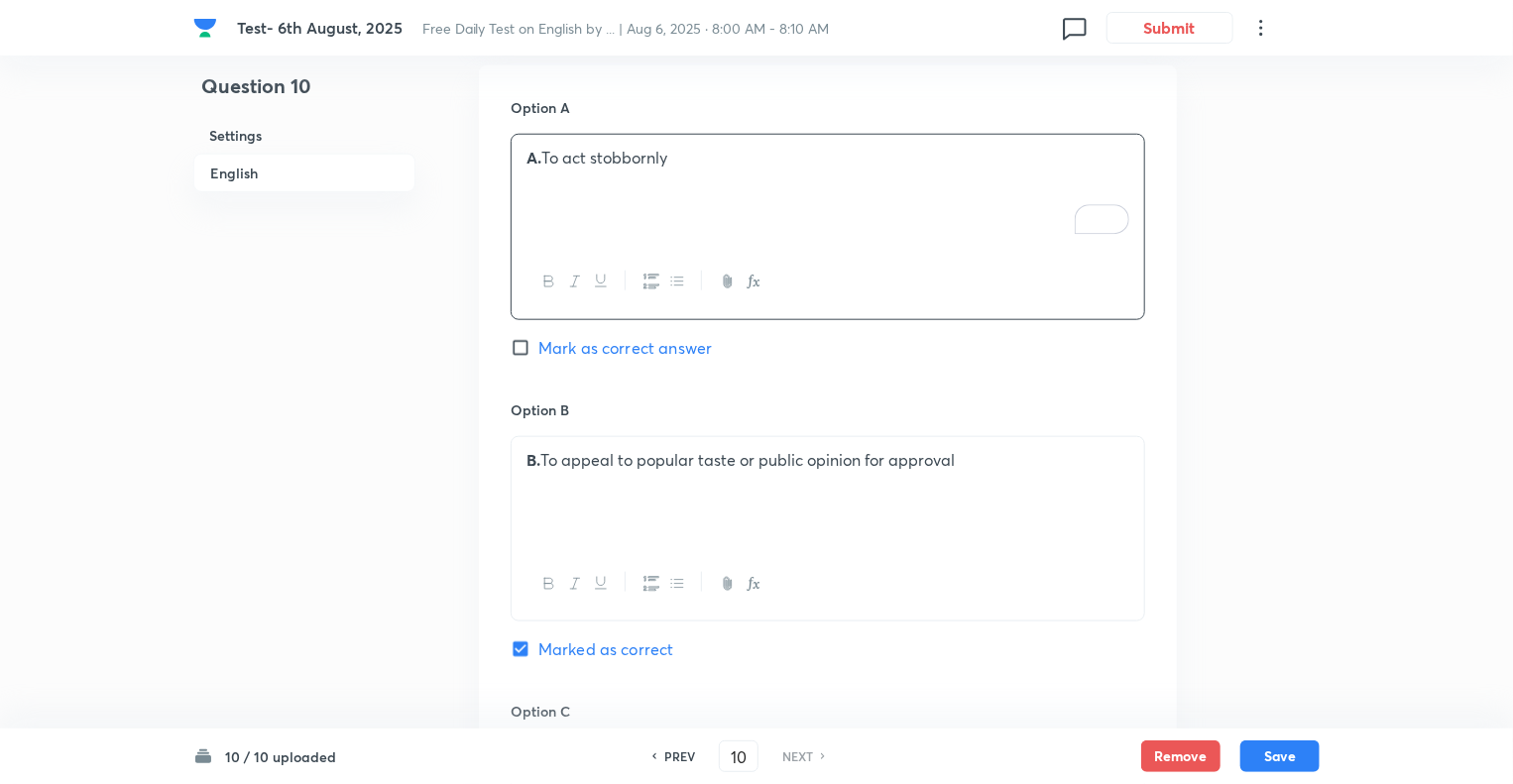 click on "A.  To act stobbornly" at bounding box center [828, 158] 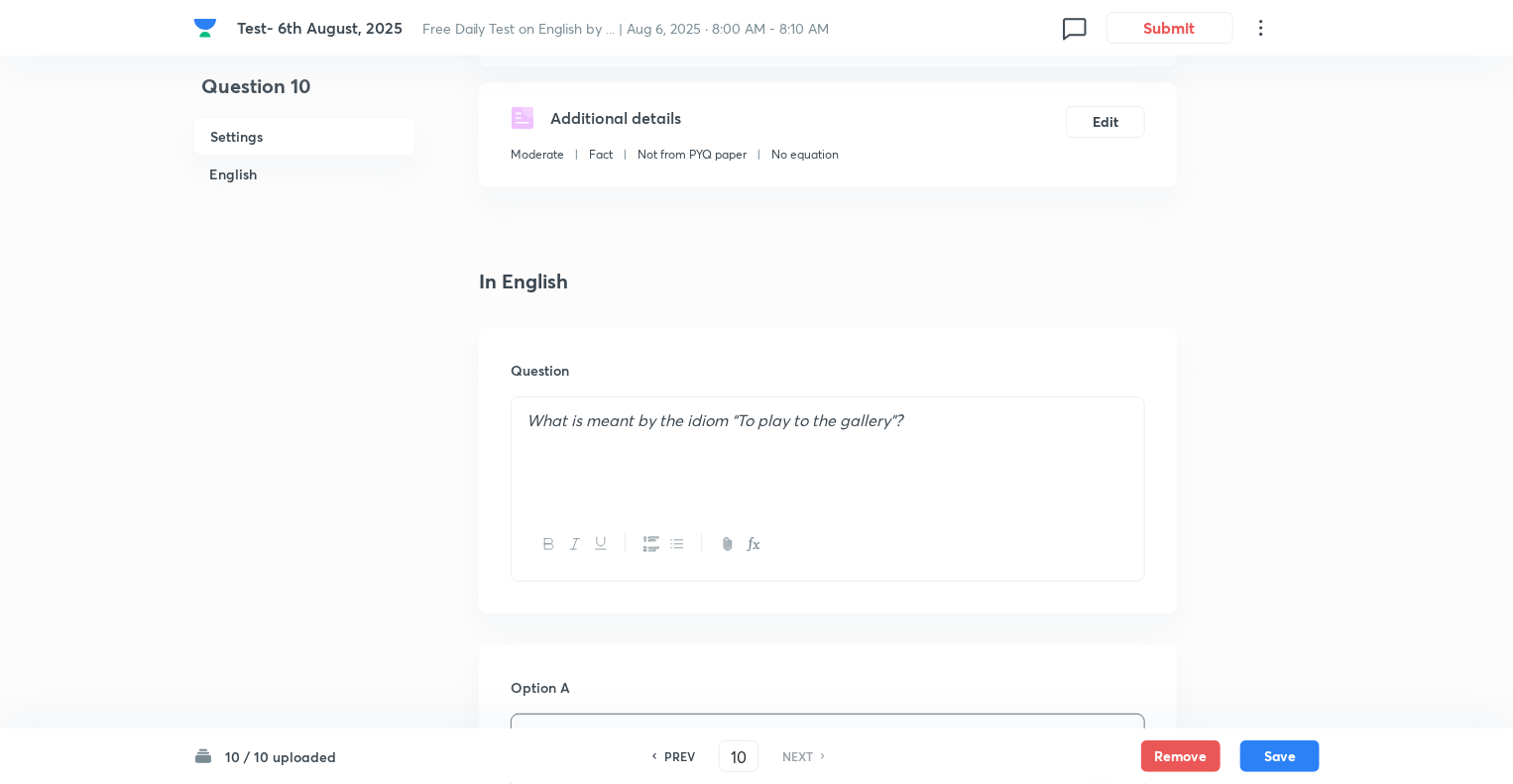 scroll, scrollTop: 304, scrollLeft: 0, axis: vertical 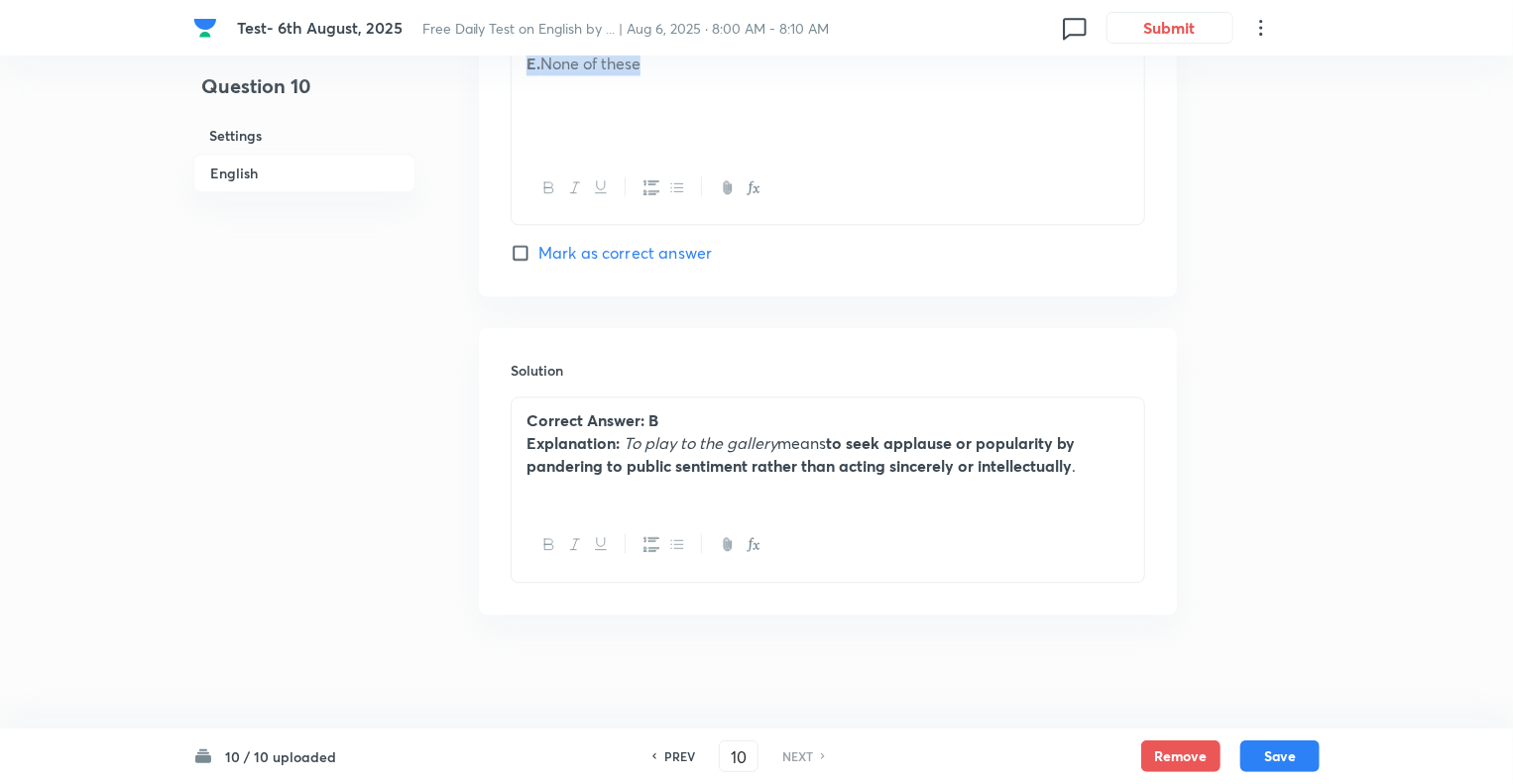 drag, startPoint x: 456, startPoint y: 273, endPoint x: 689, endPoint y: 210, distance: 241.36694 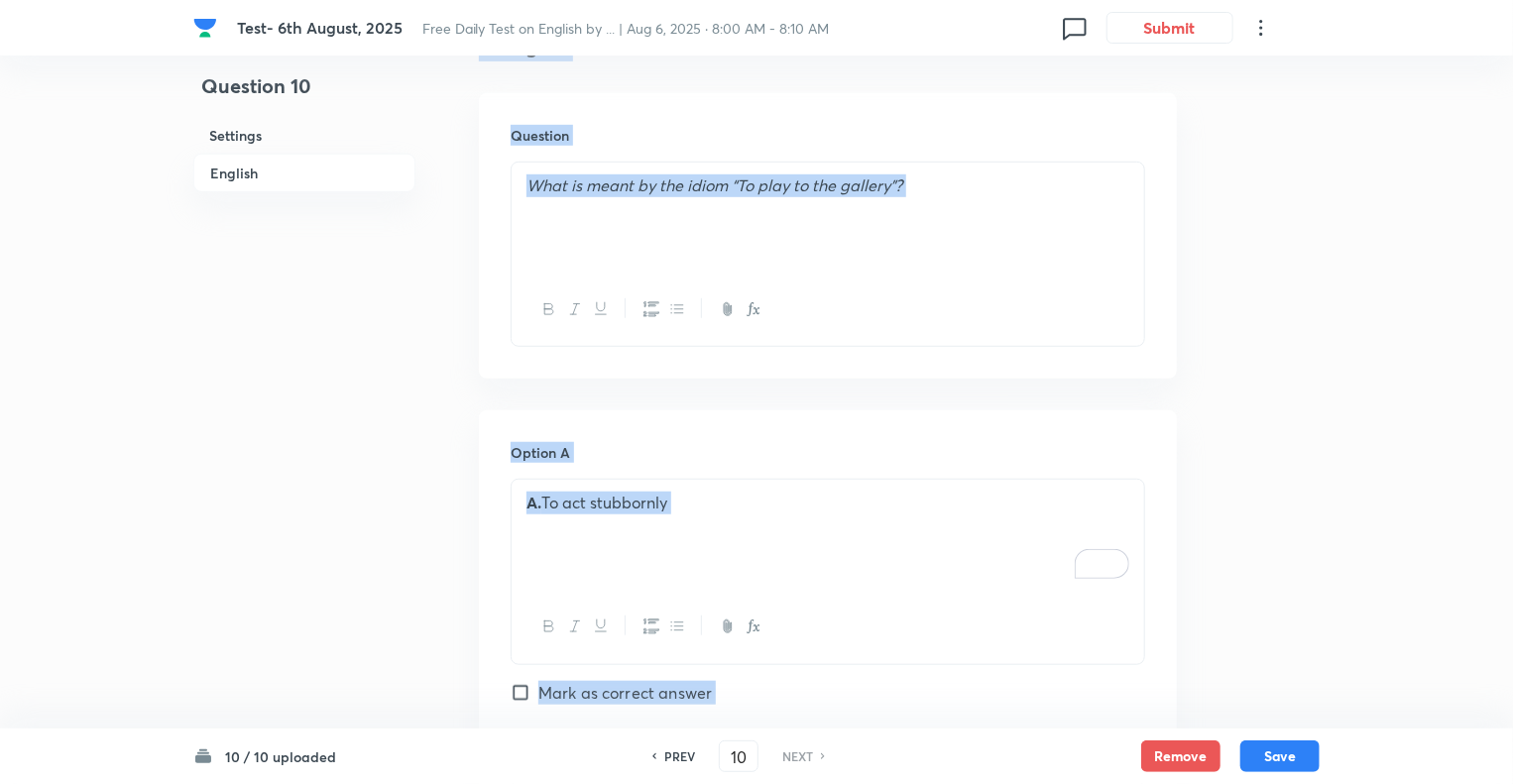 scroll, scrollTop: 506, scrollLeft: 0, axis: vertical 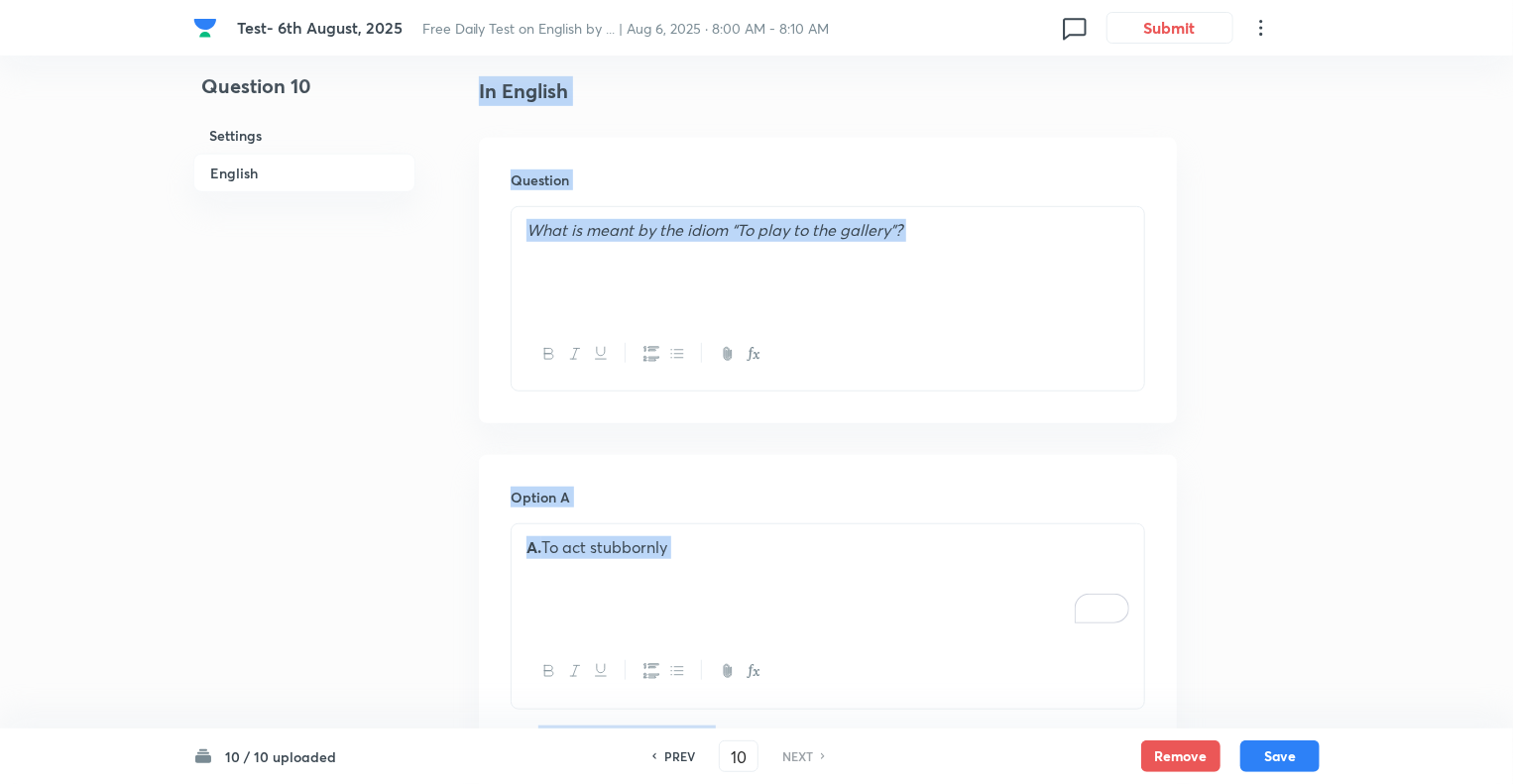 click on "Test- 6th August, 2025 Free Daily Test on English by ... | Aug 6, 2025 · 8:00 AM - 8:10 AM 0 Submit Question 10 Settings English Settings Type Single choice correct 5 options + 1 mark - 0.25 marks Edit Concept English Language Vocabulary Idioms Idioms Edit Additional details Moderate Fact Not from PYQ paper No equation Edit In English Question What is meant by the idiom “To play to the gallery”? Option A A.  To act stubbornly Mark as correct answer Option B B.  To appeal to popular taste or public opinion for approval  Marked as correct Option C C.  To provoke controversy deliberately Mark as correct answer Option D D.  To act under pressure Mark as correct answer Option E E.  None of these Mark as correct answer Solution Correct Answer: B   Explanation:   To play to the gallery  means  to seek applause or popularity by pandering to public sentiment rather than acting sincerely or intellectually .
10 / 10 uploaded
PREV 10 ​ NEXT Remove Save No internet connection" at bounding box center (756, 986) 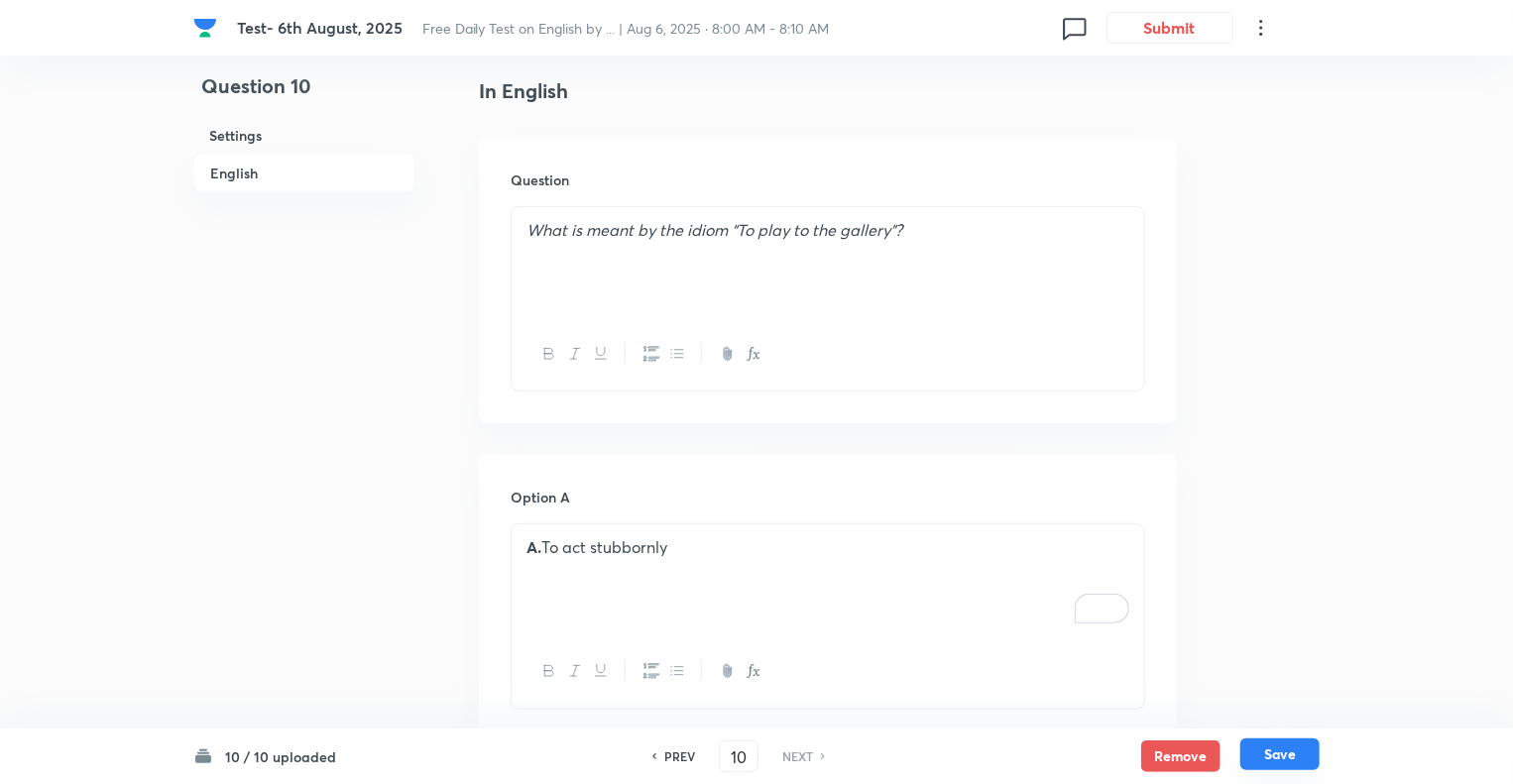 click on "Save" at bounding box center (1280, 754) 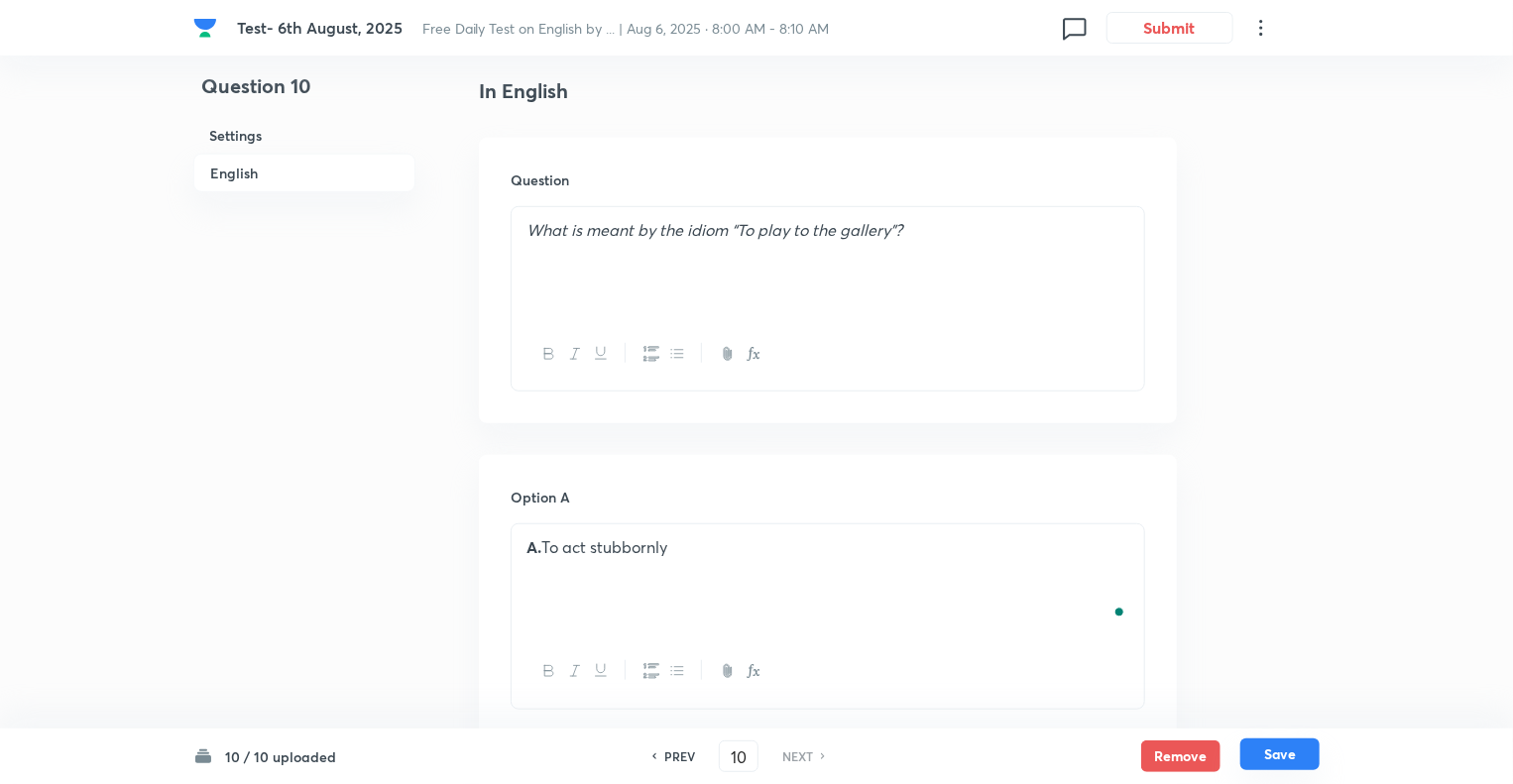 checkbox on "true" 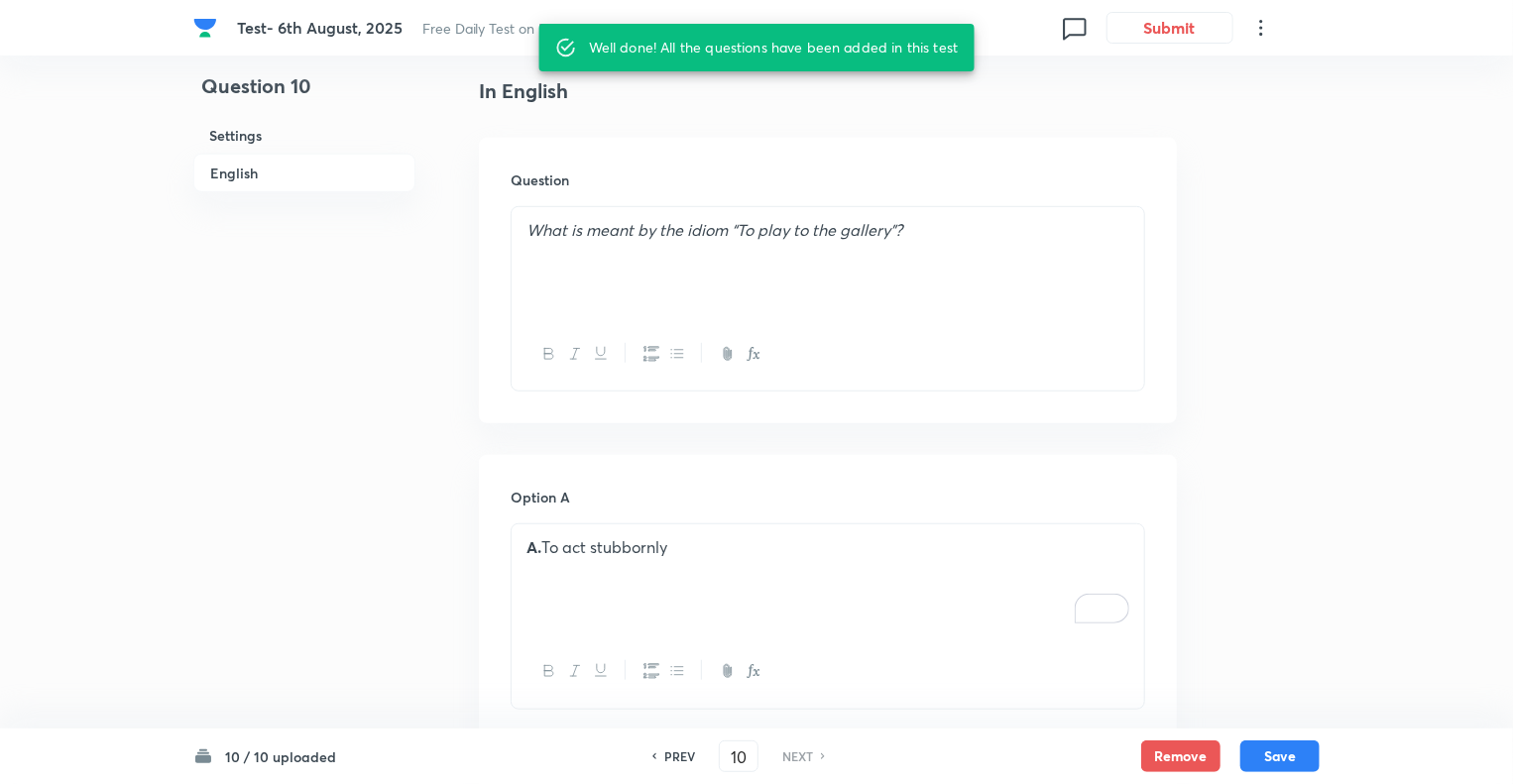 click on "PREV" at bounding box center [679, 756] 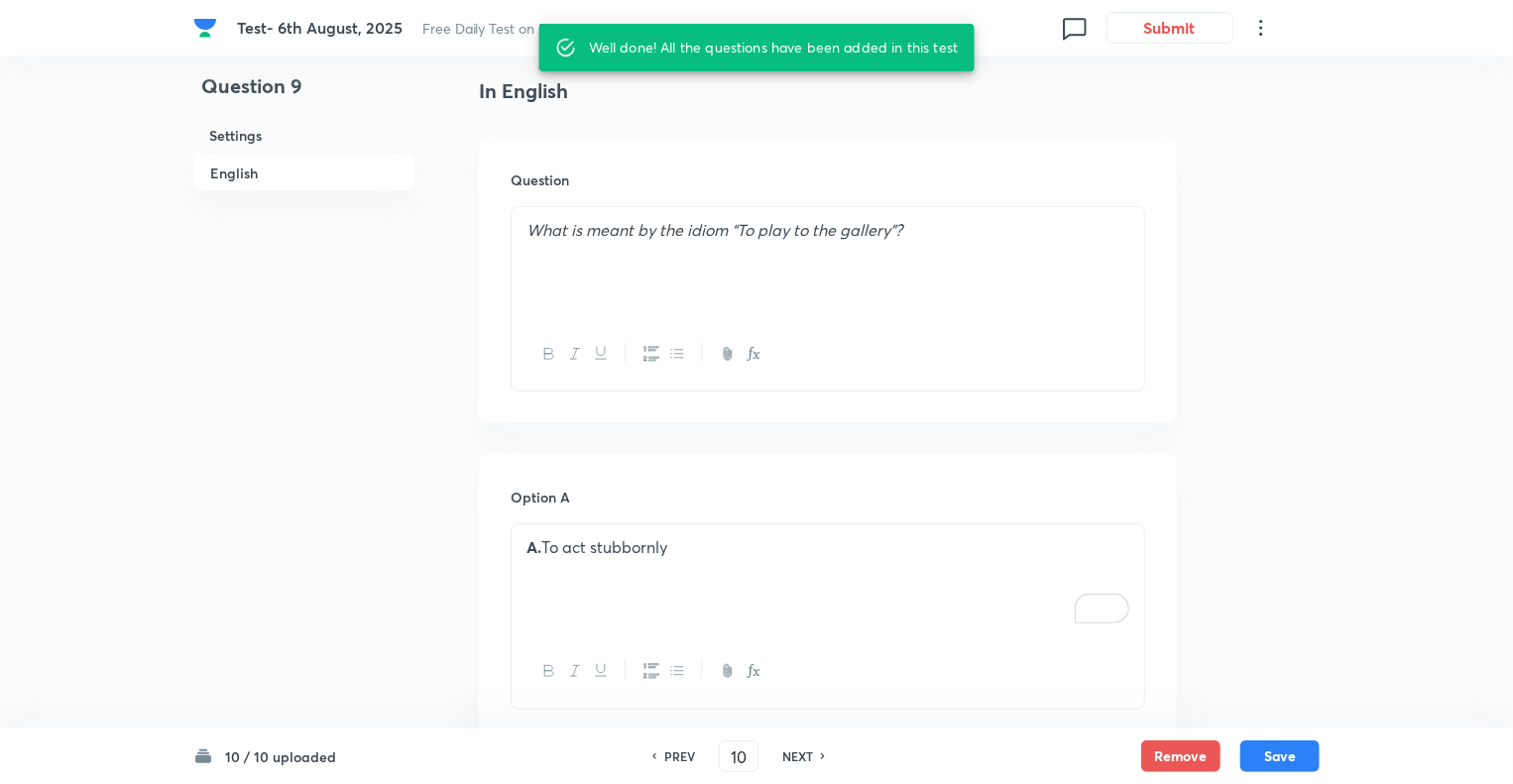type on "9" 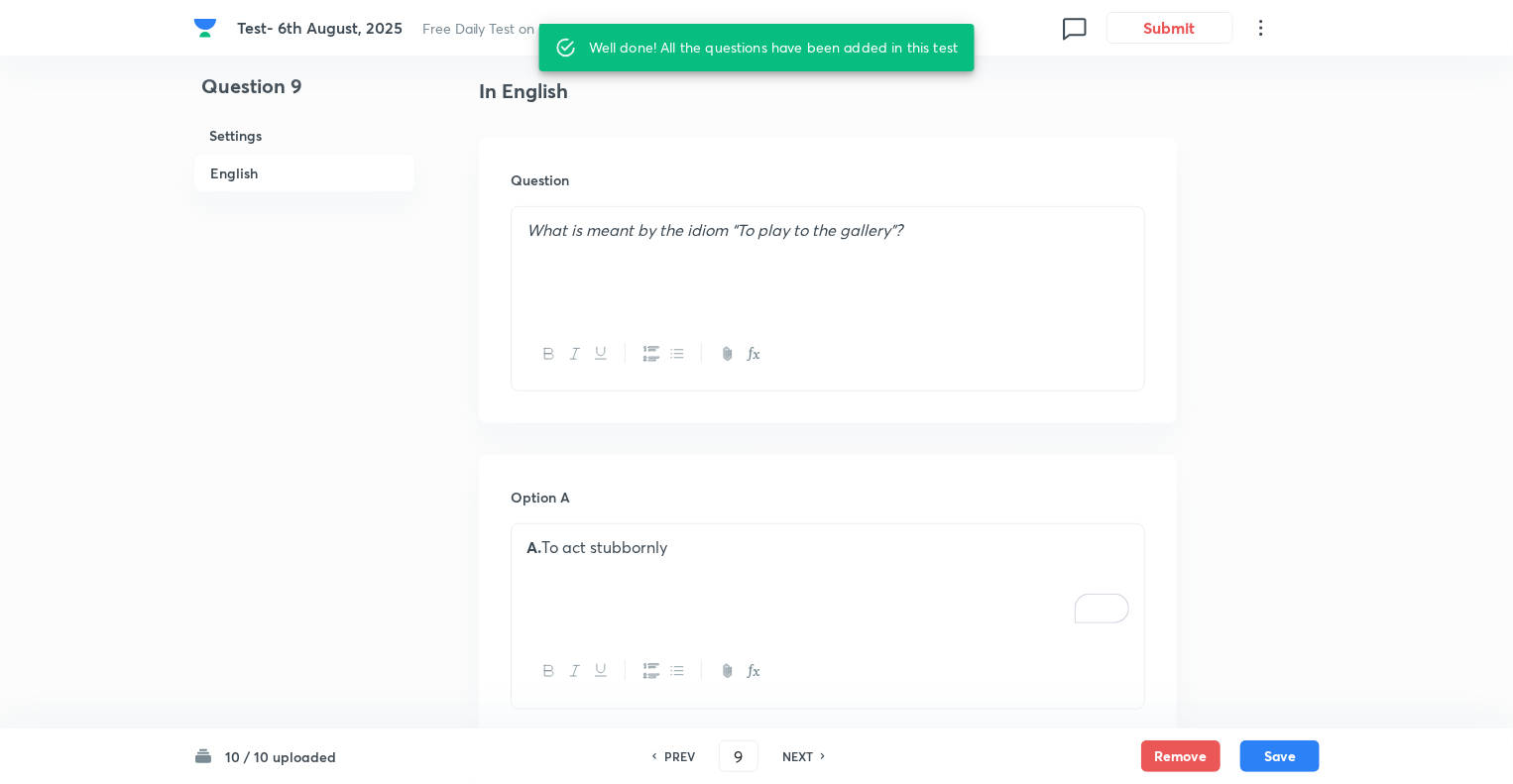 checkbox on "false" 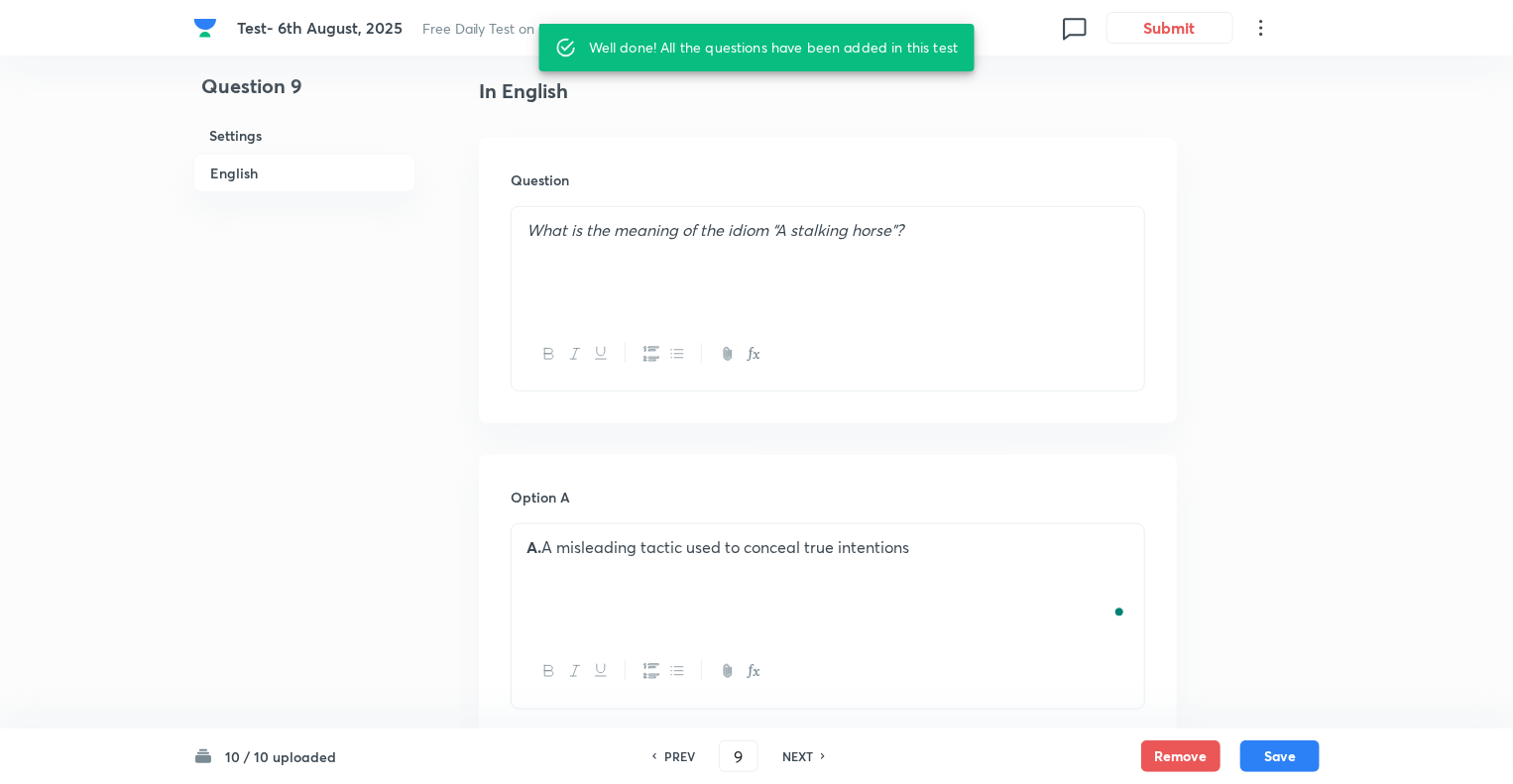 click on "NEXT" at bounding box center (797, 756) 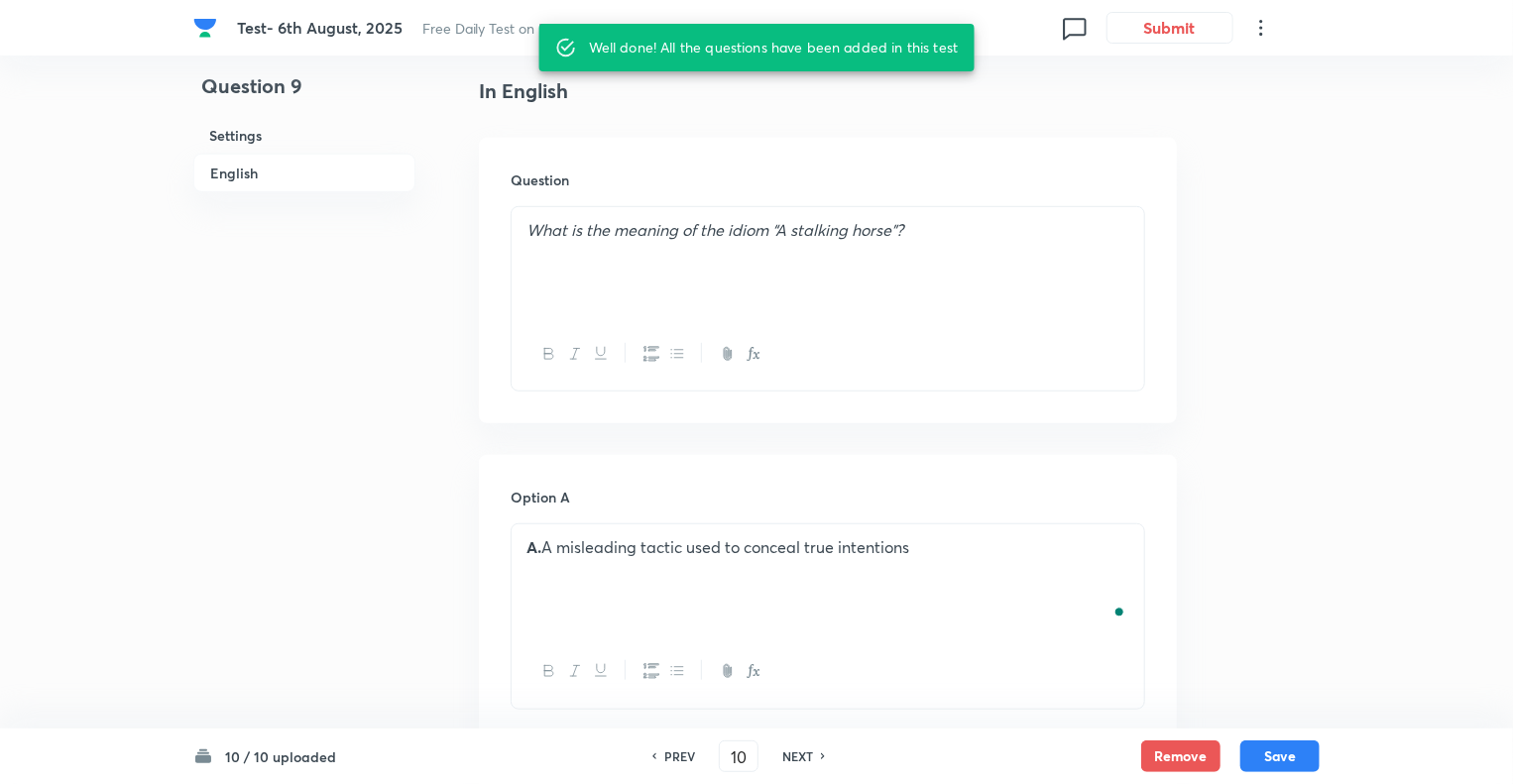 checkbox on "false" 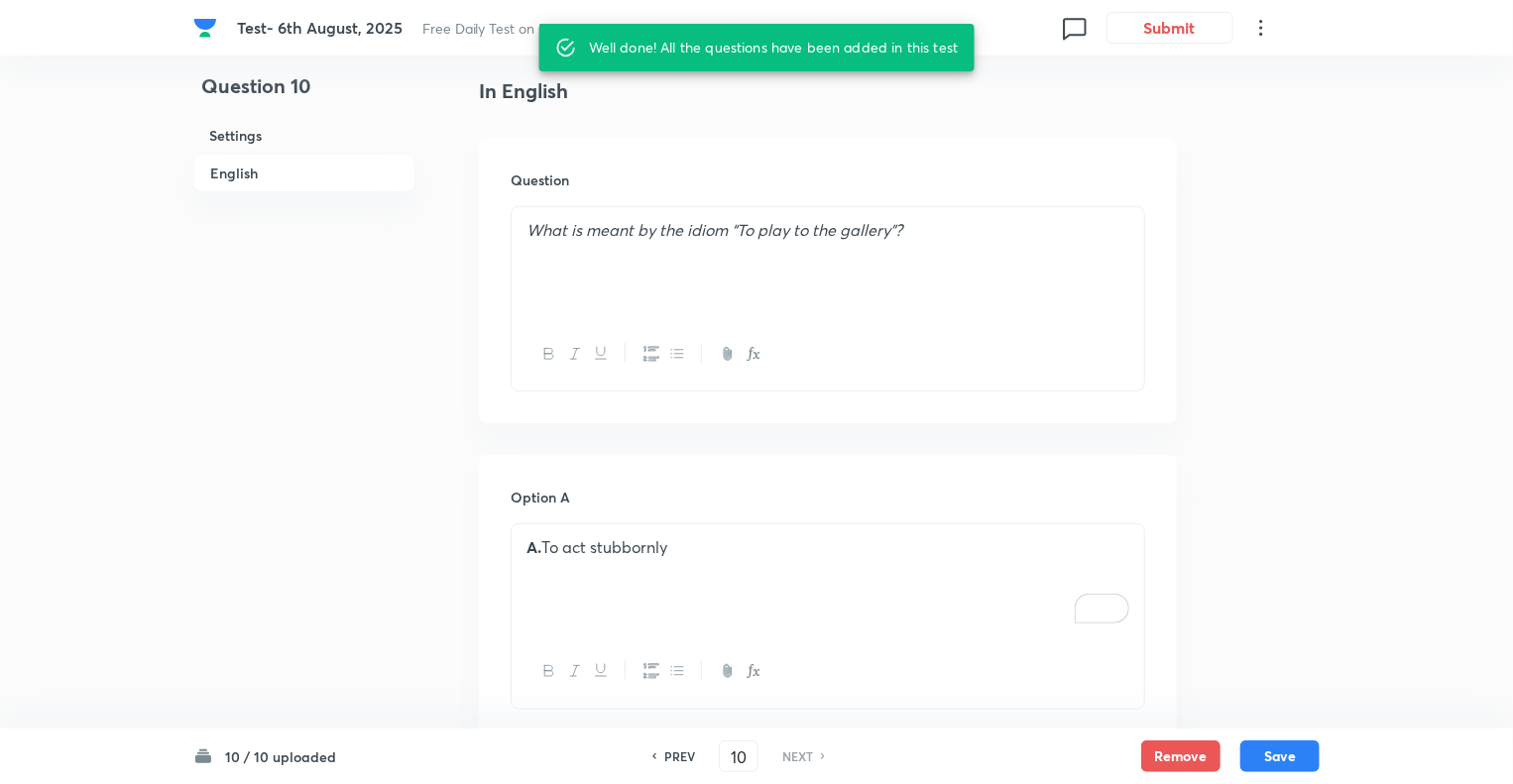 scroll, scrollTop: 2197, scrollLeft: 0, axis: vertical 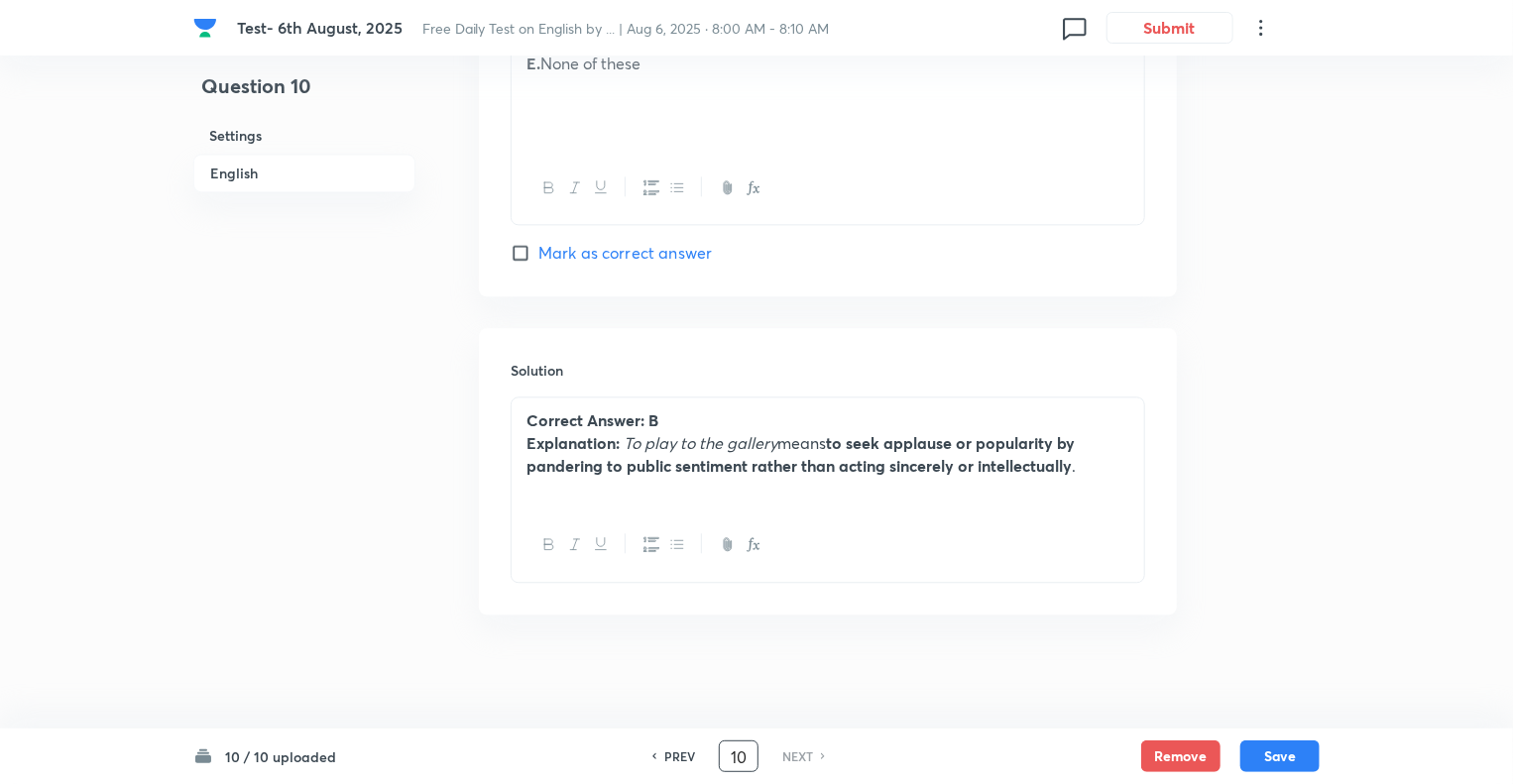 click on "10" at bounding box center (739, 756) 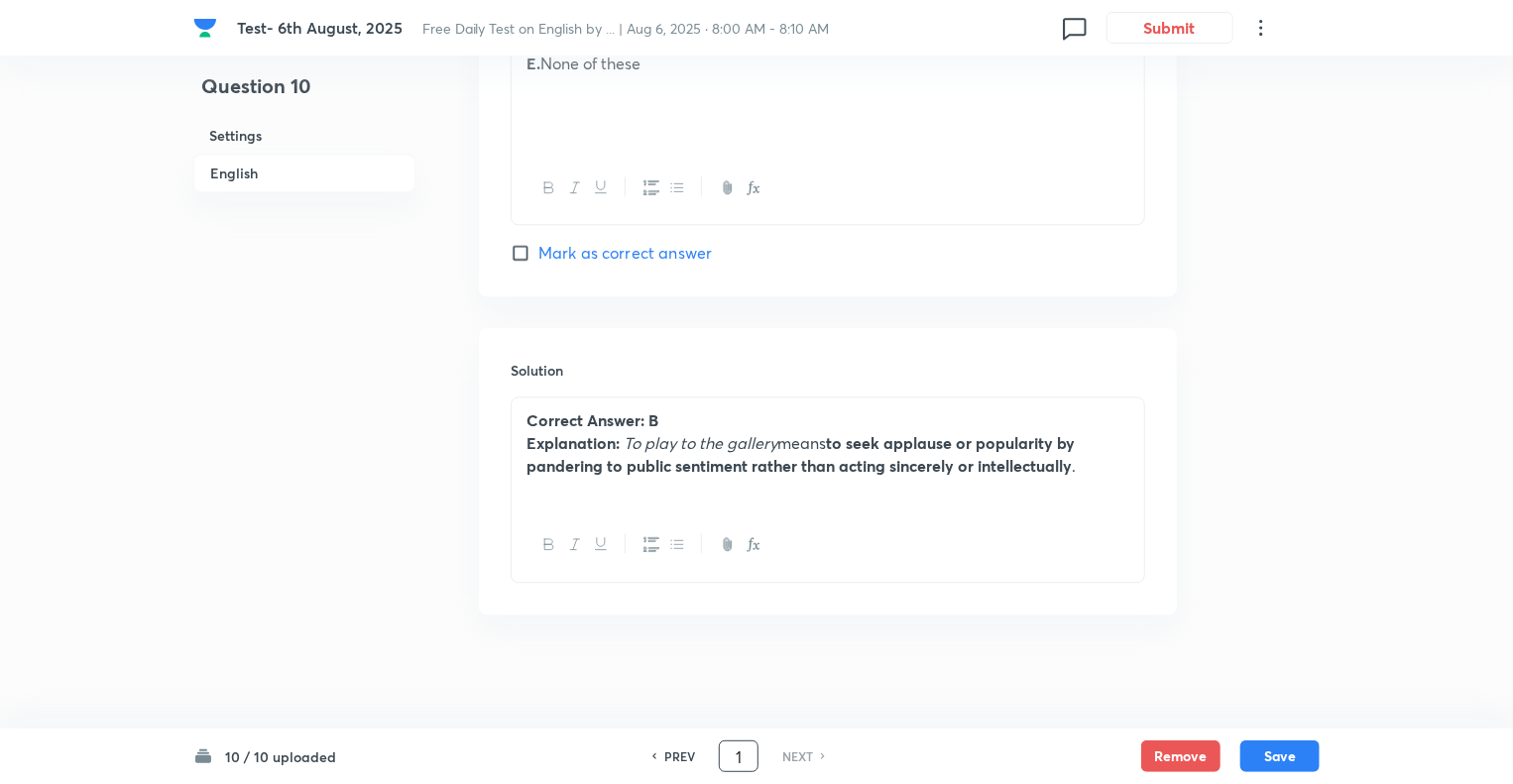 type on "1" 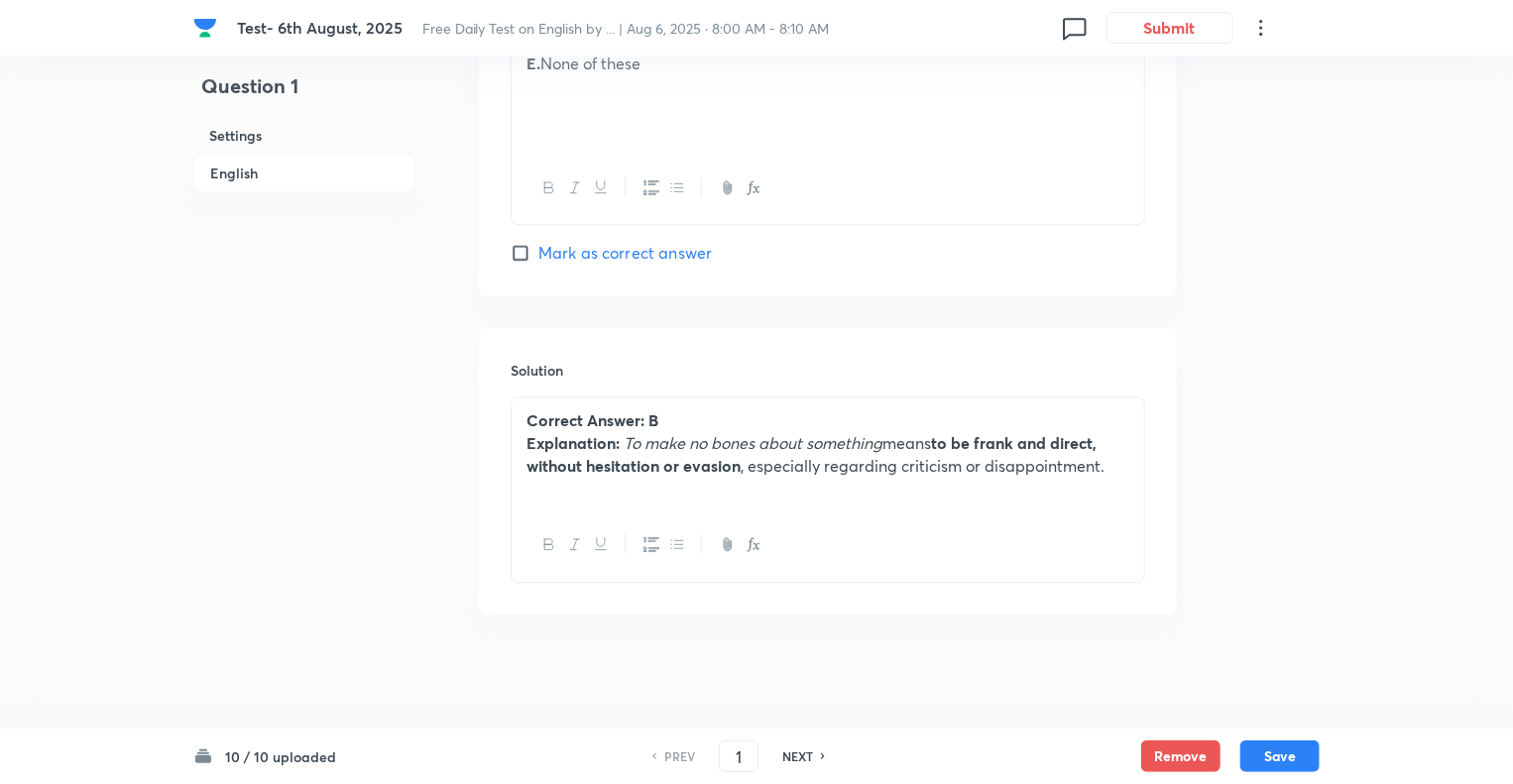 click on "NEXT" at bounding box center (797, 756) 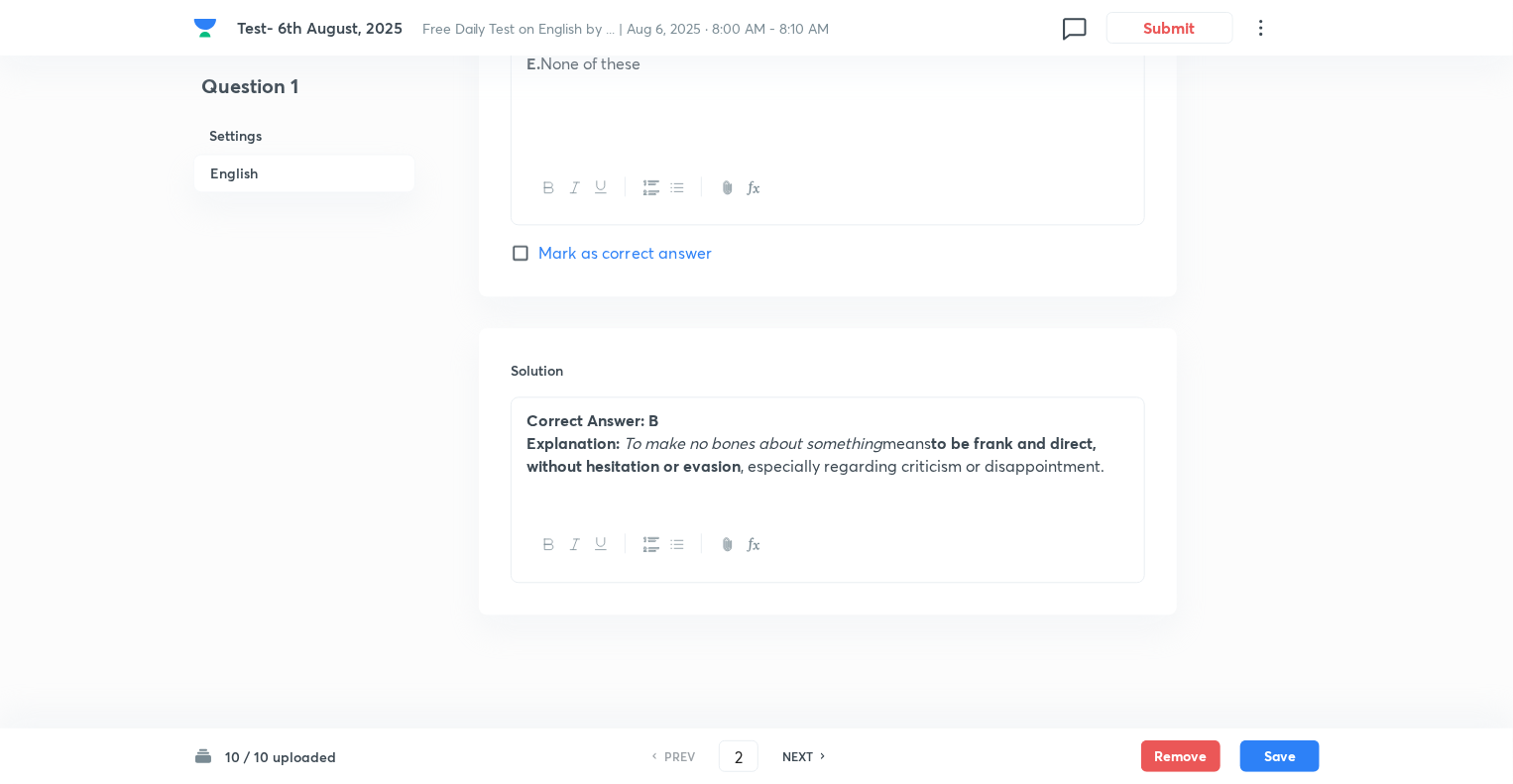 checkbox on "false" 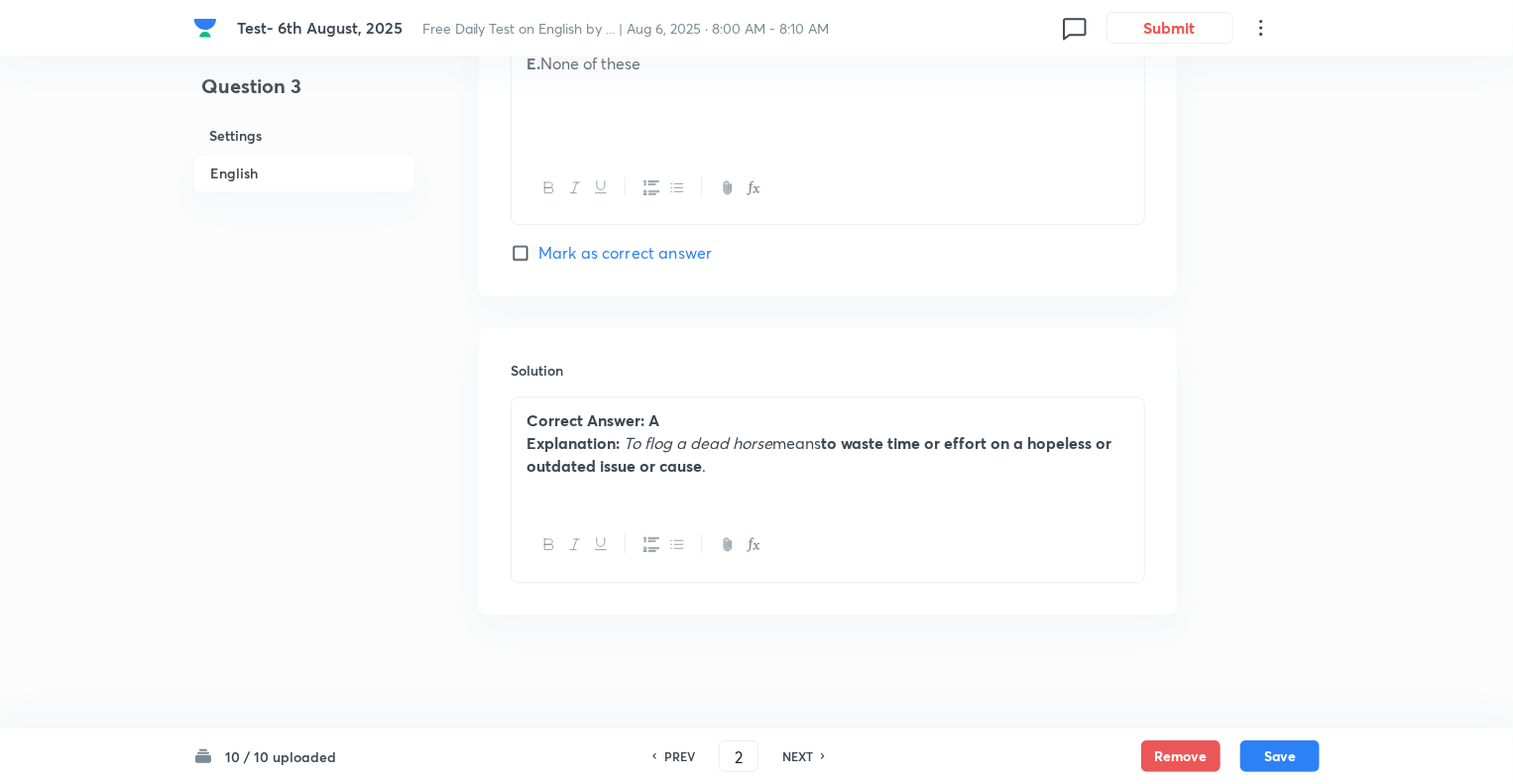 type on "3" 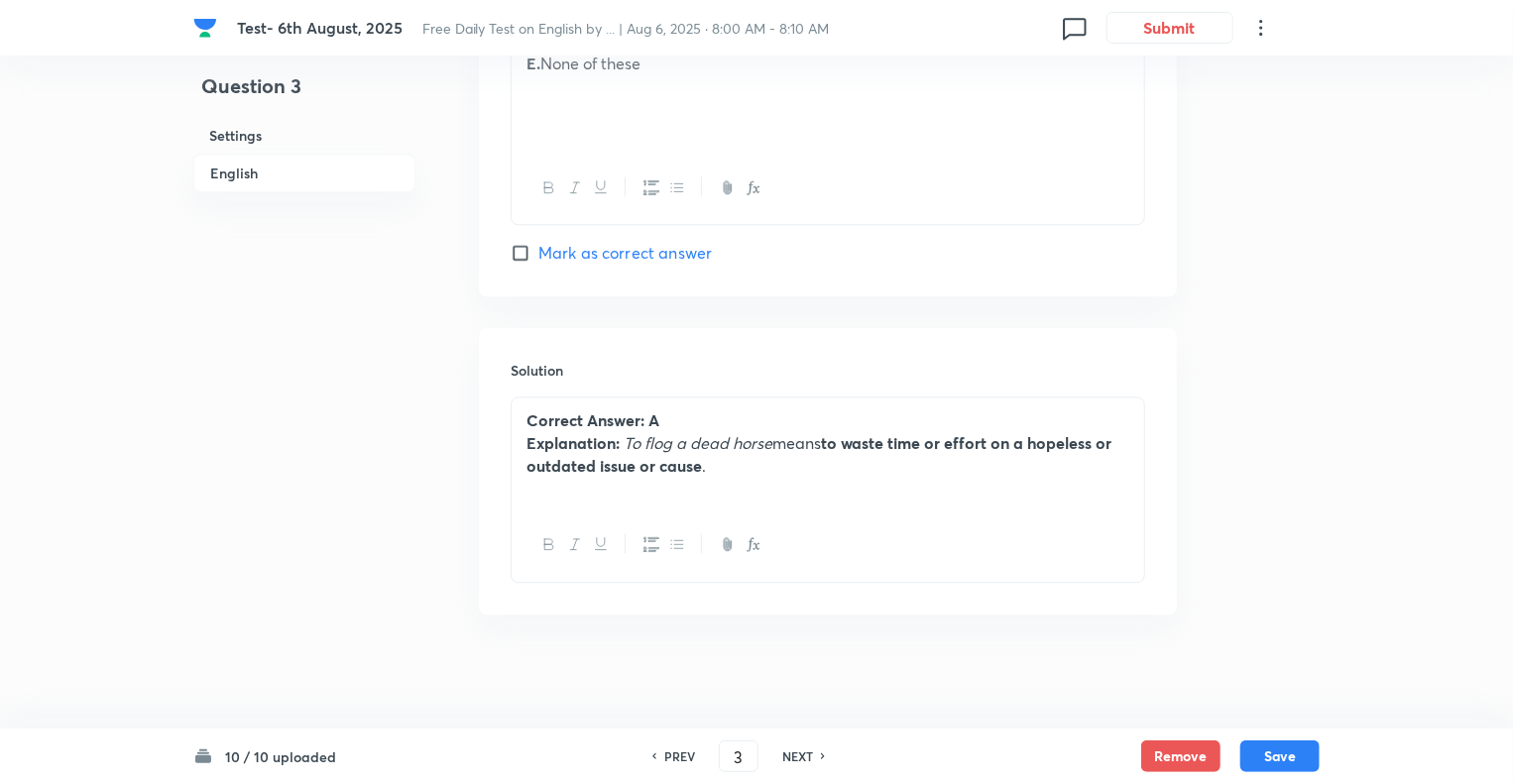click on "NEXT" at bounding box center [797, 756] 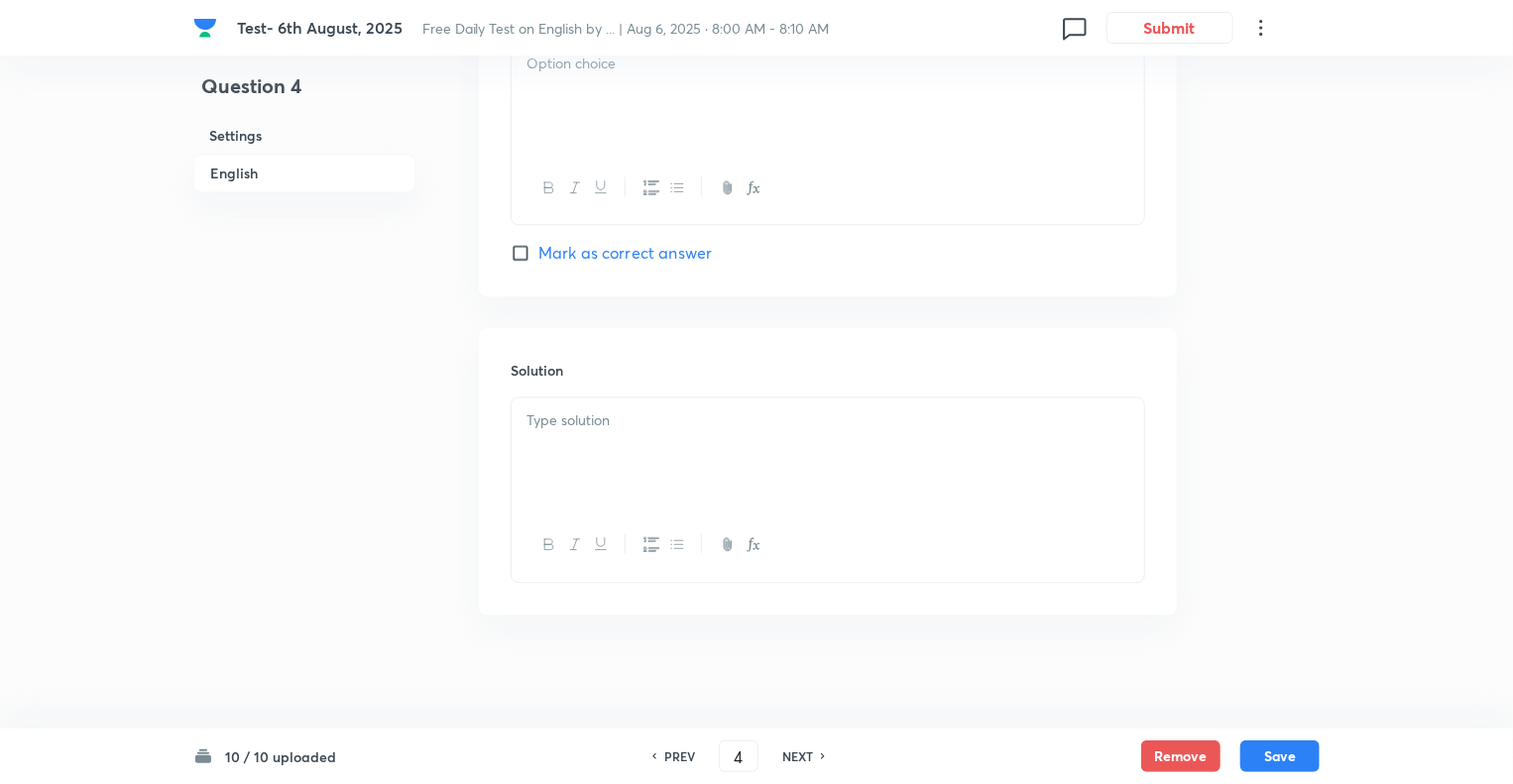 checkbox on "false" 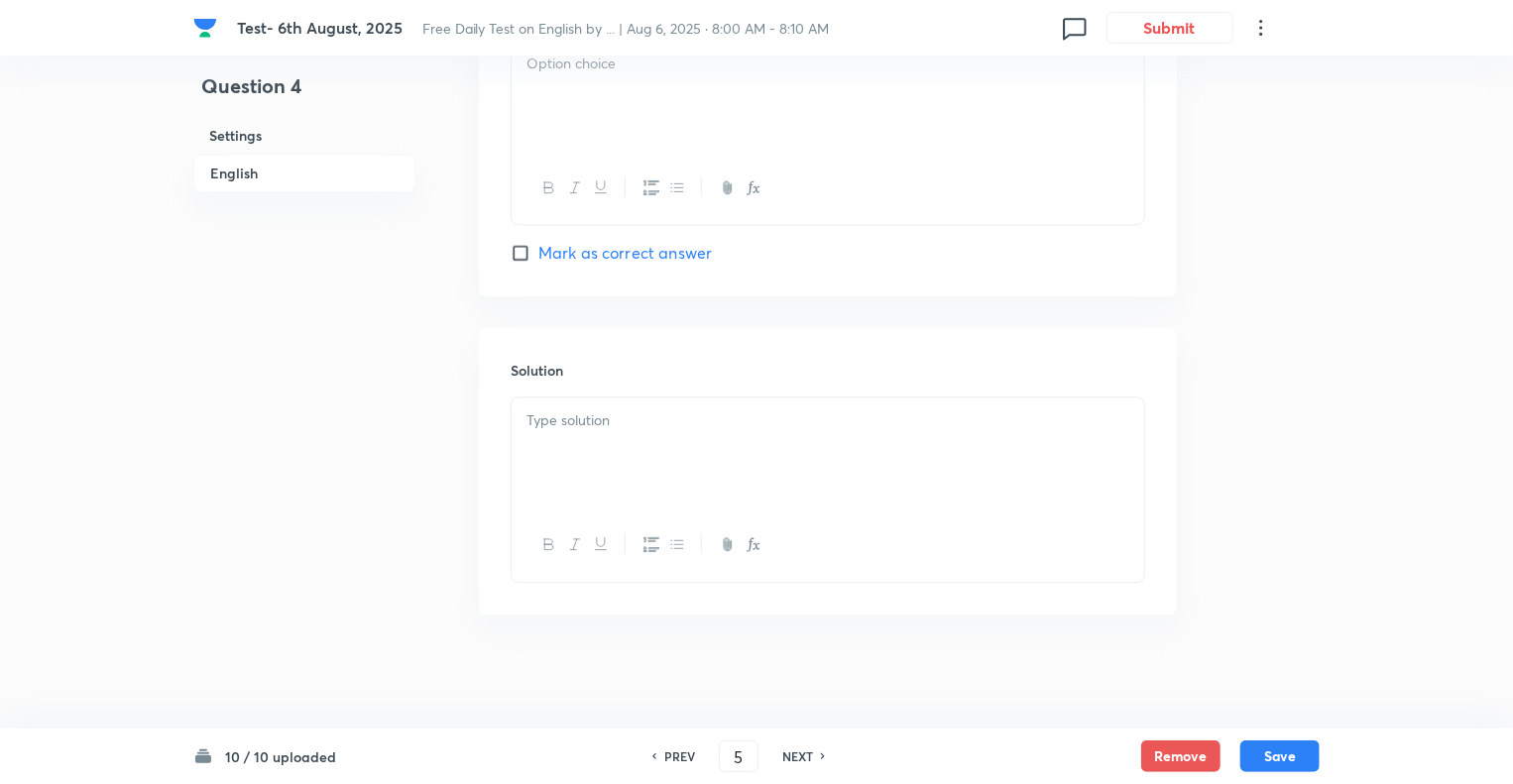 checkbox on "false" 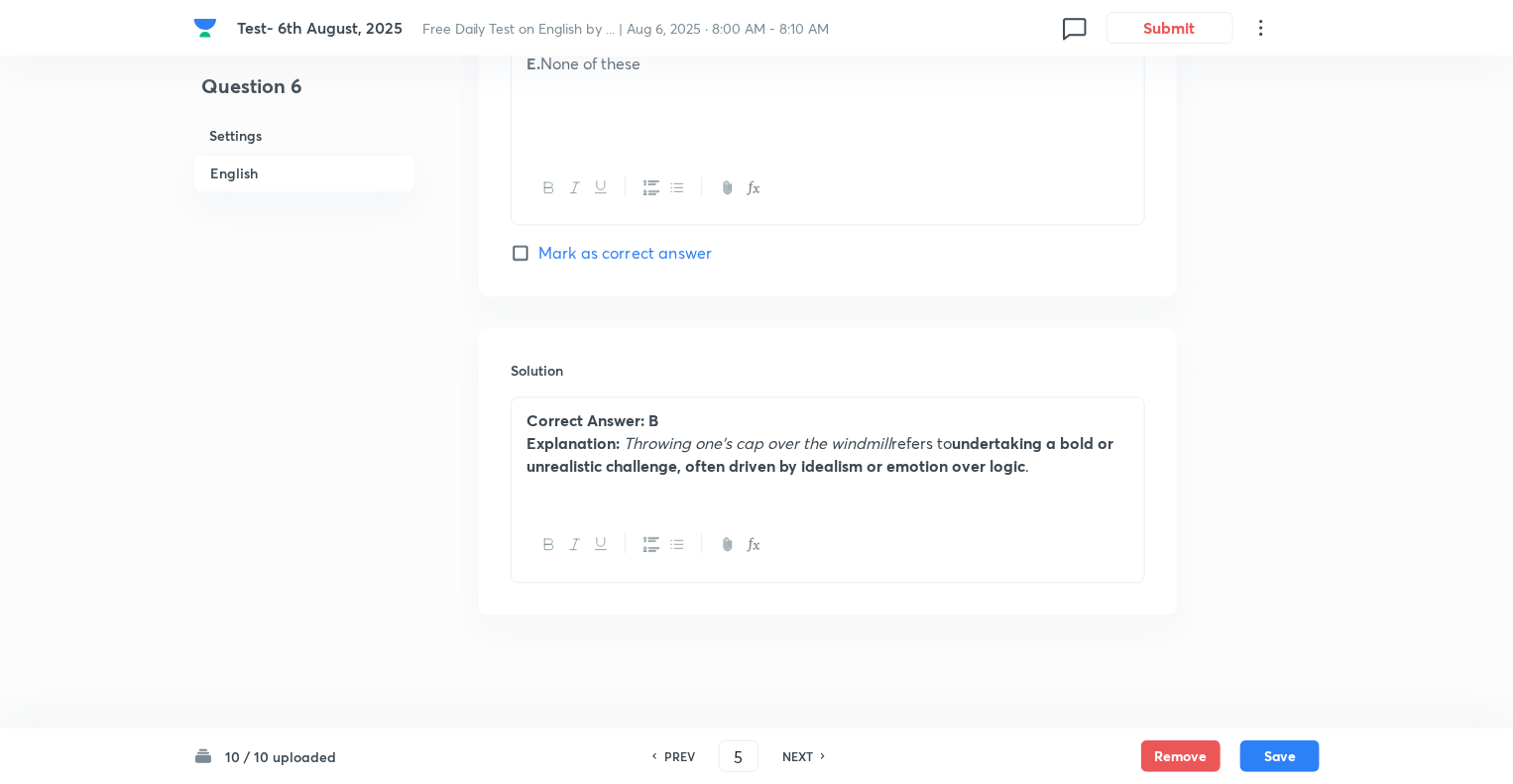 checkbox on "true" 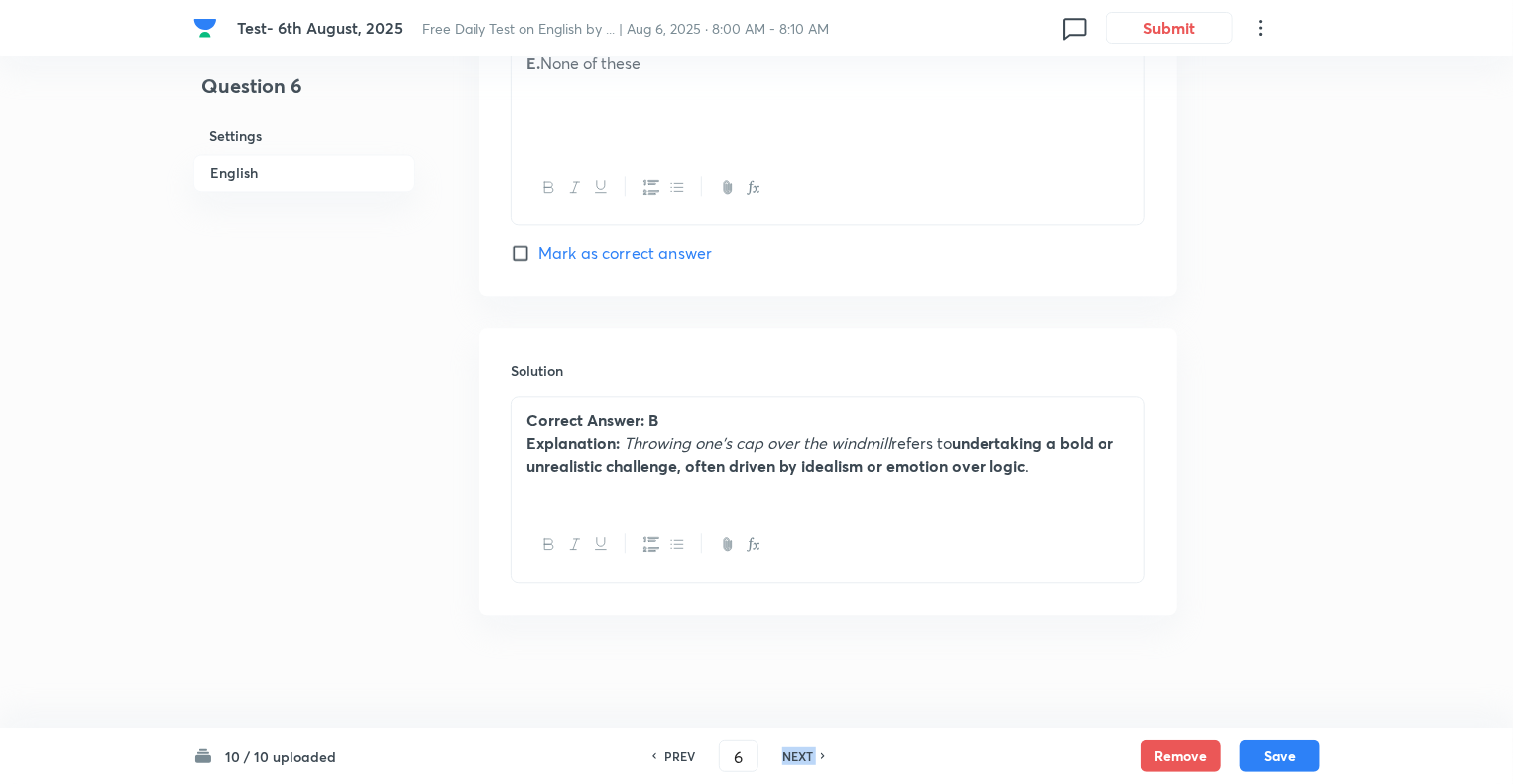 click on "NEXT" at bounding box center (797, 756) 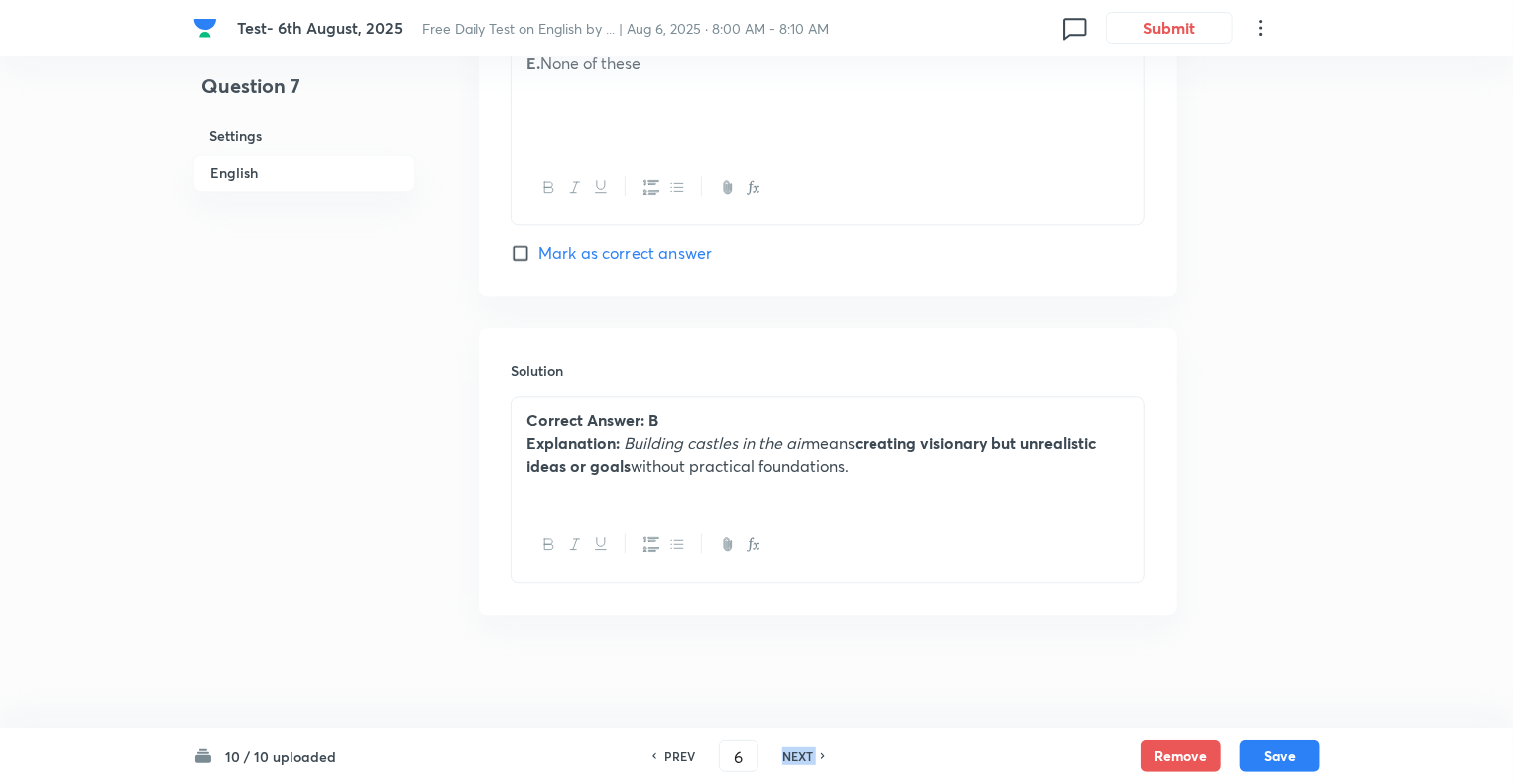 type on "7" 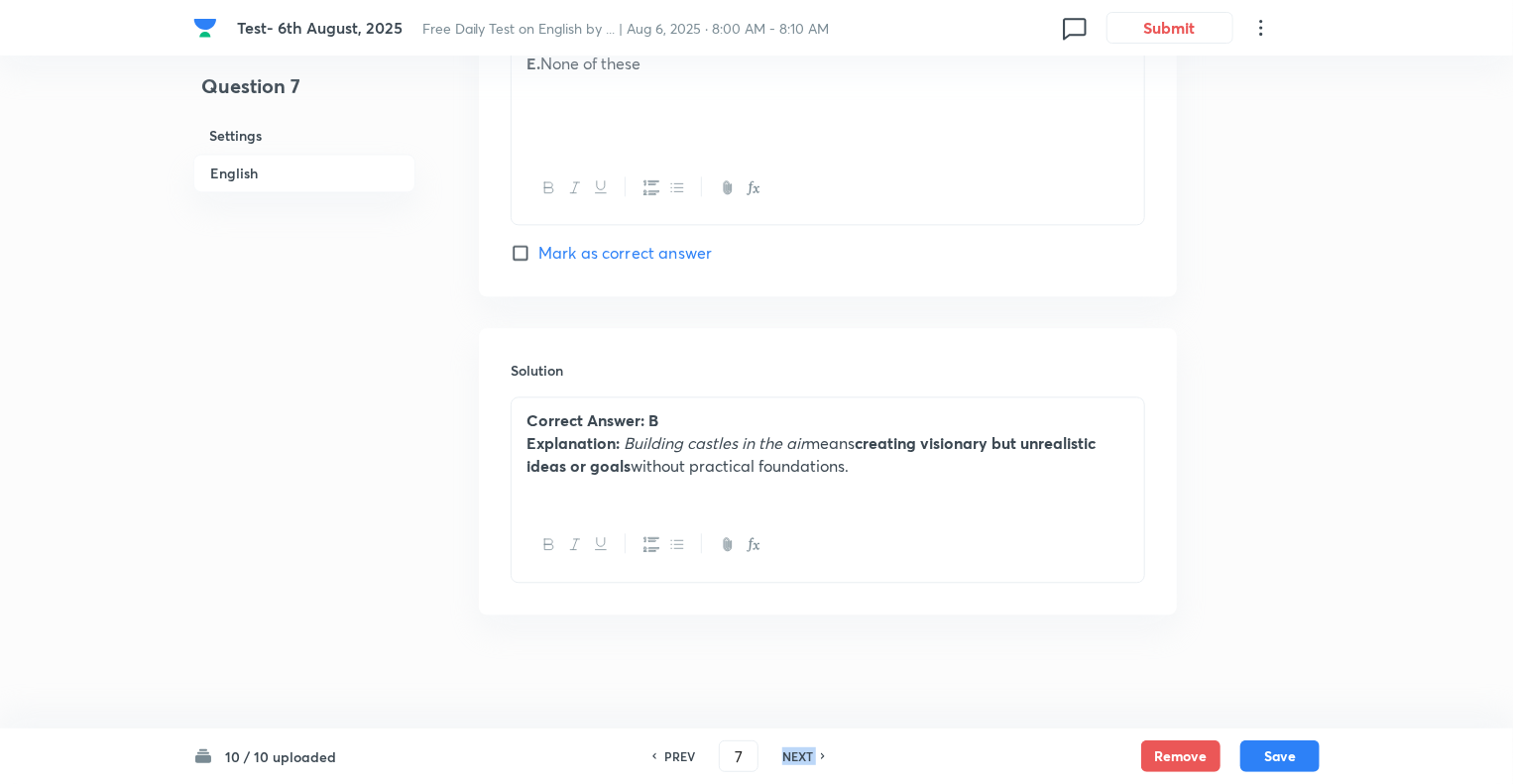 click on "NEXT" at bounding box center (797, 756) 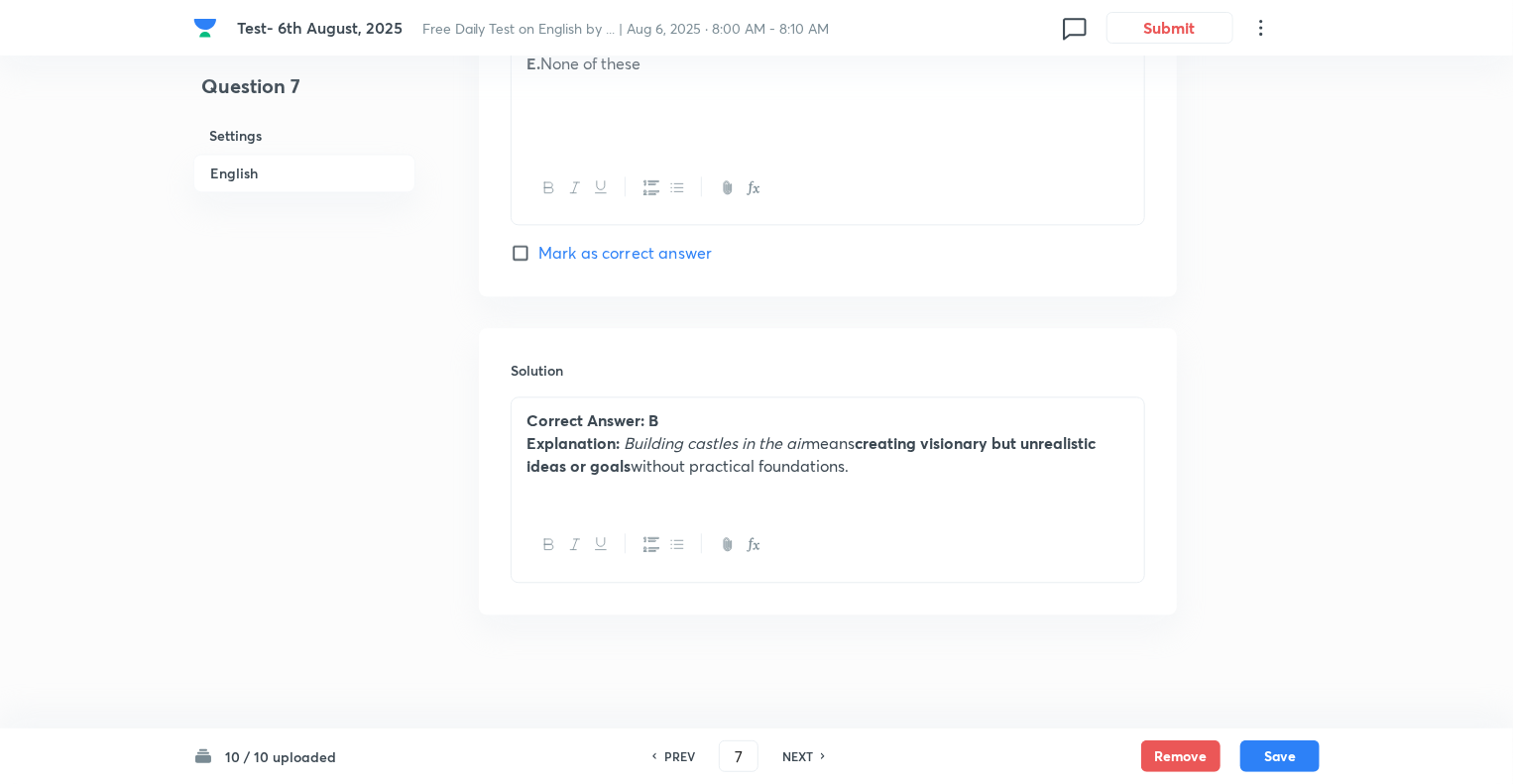 checkbox on "true" 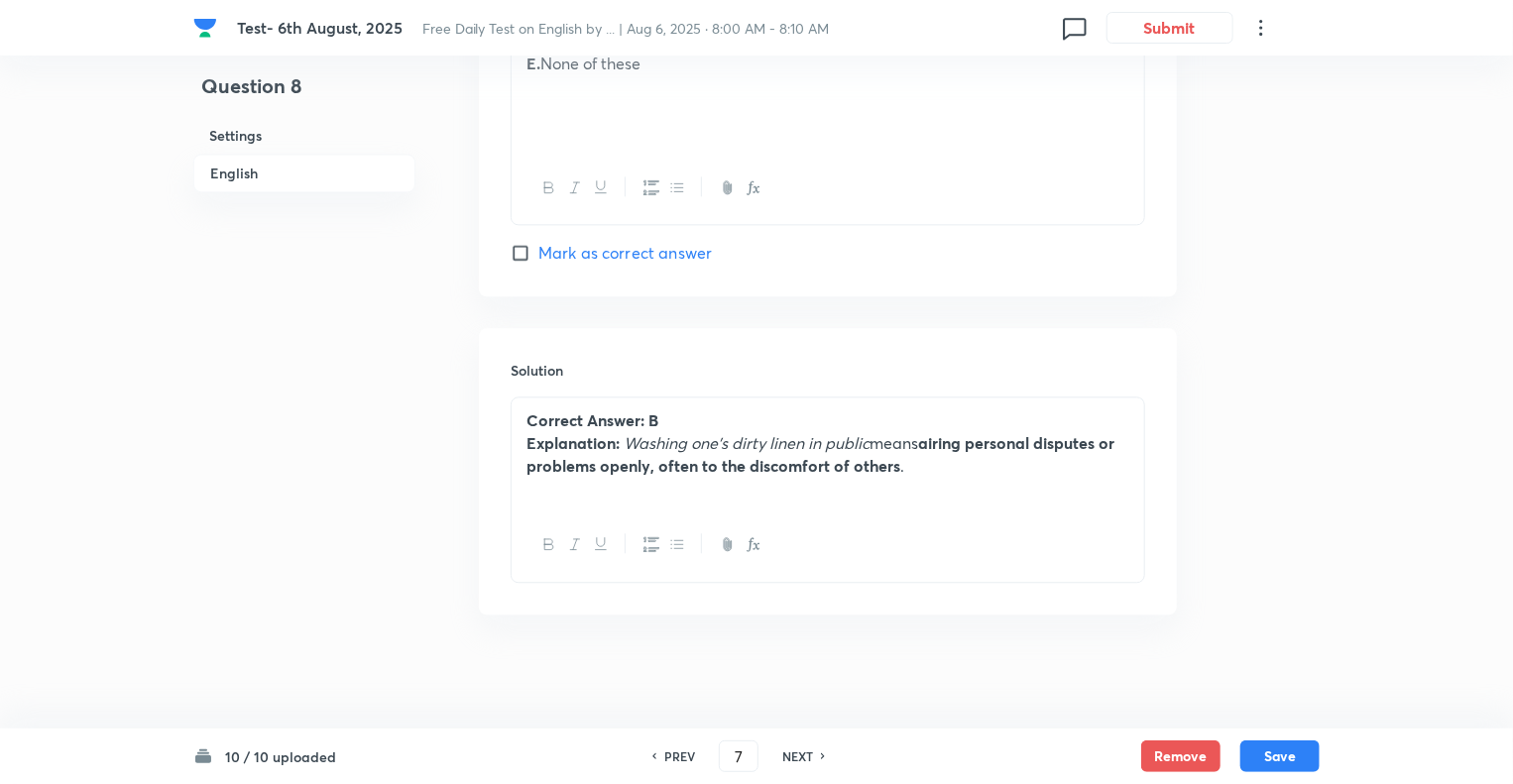 type on "8" 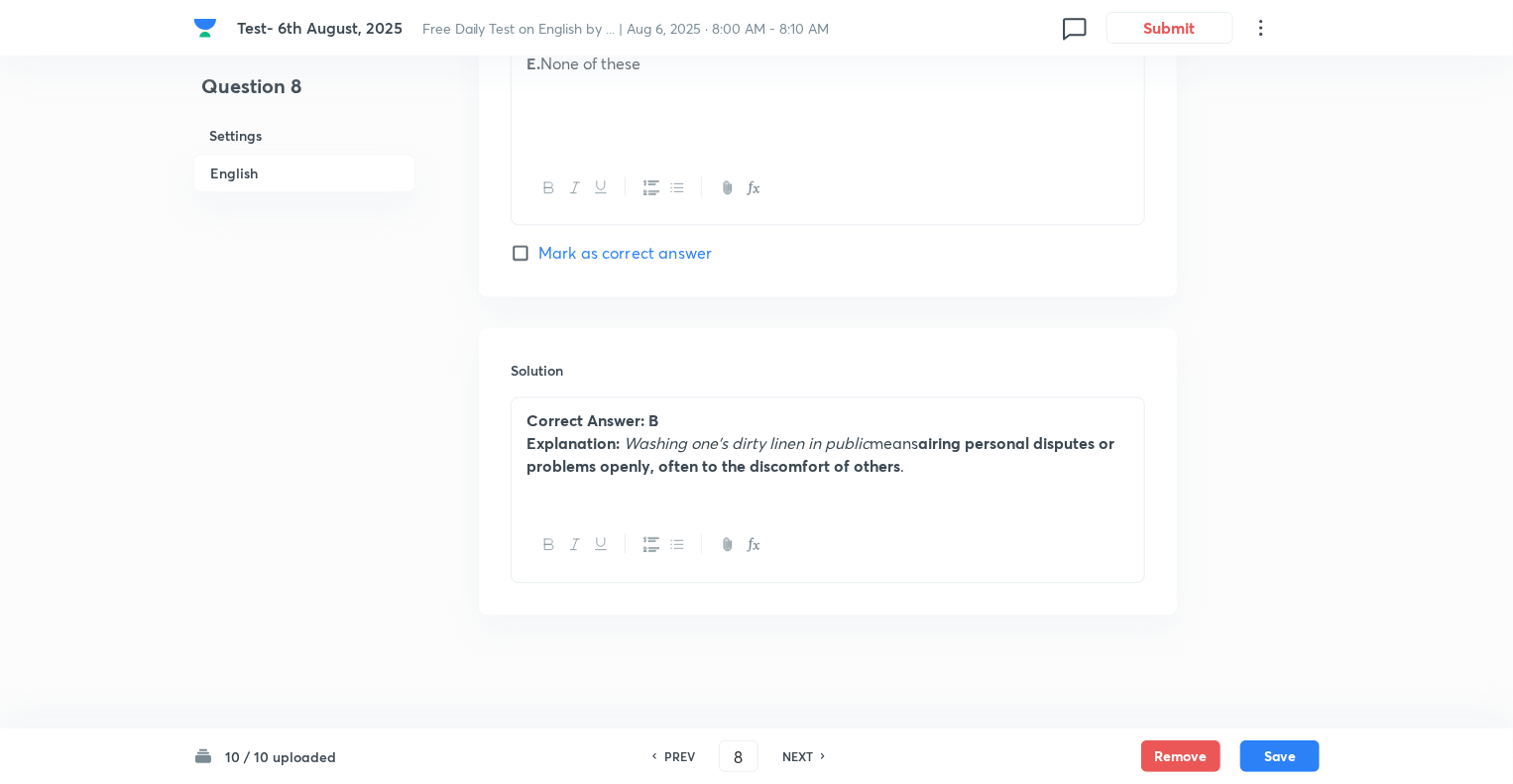 checkbox on "false" 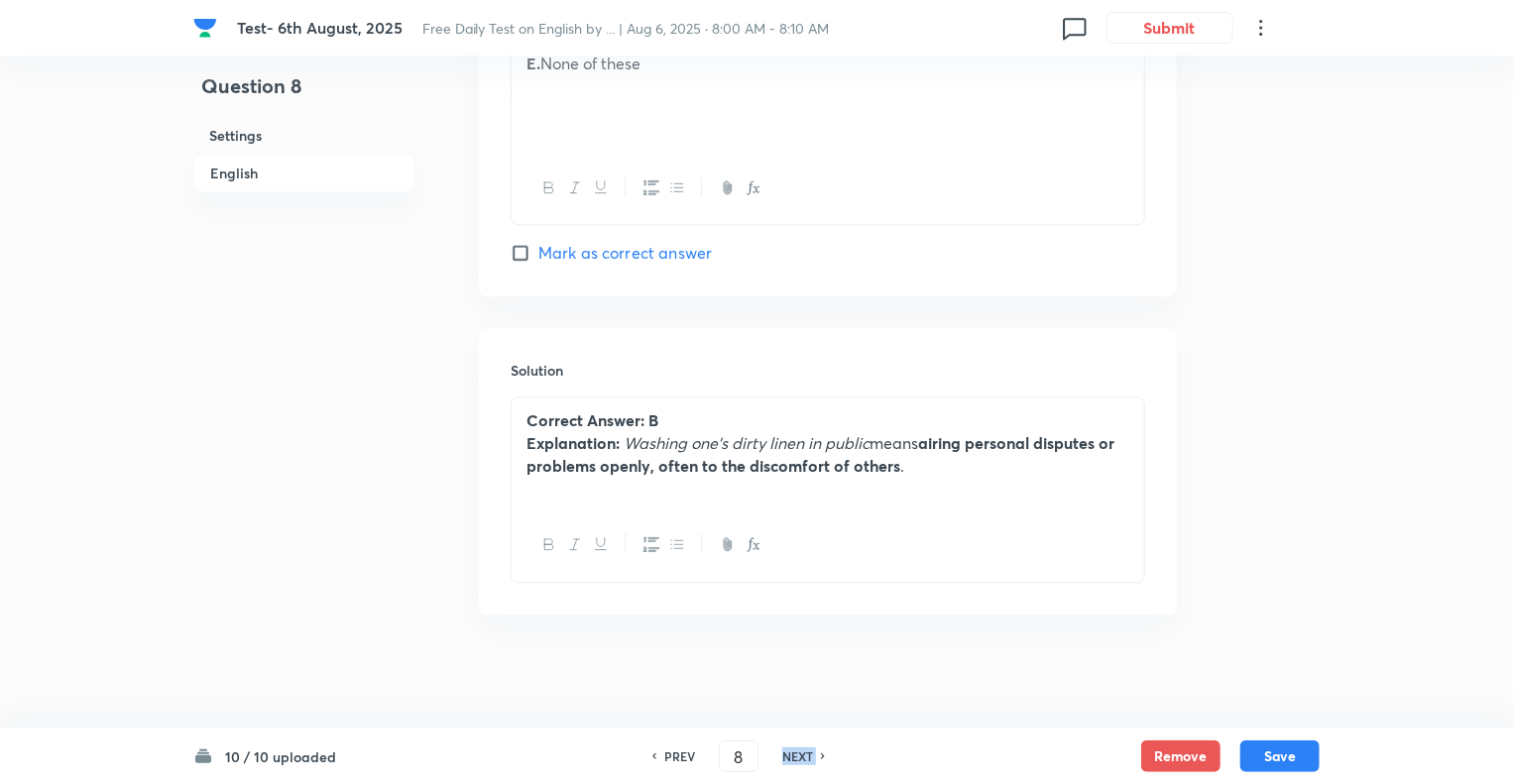 click on "NEXT" at bounding box center [797, 756] 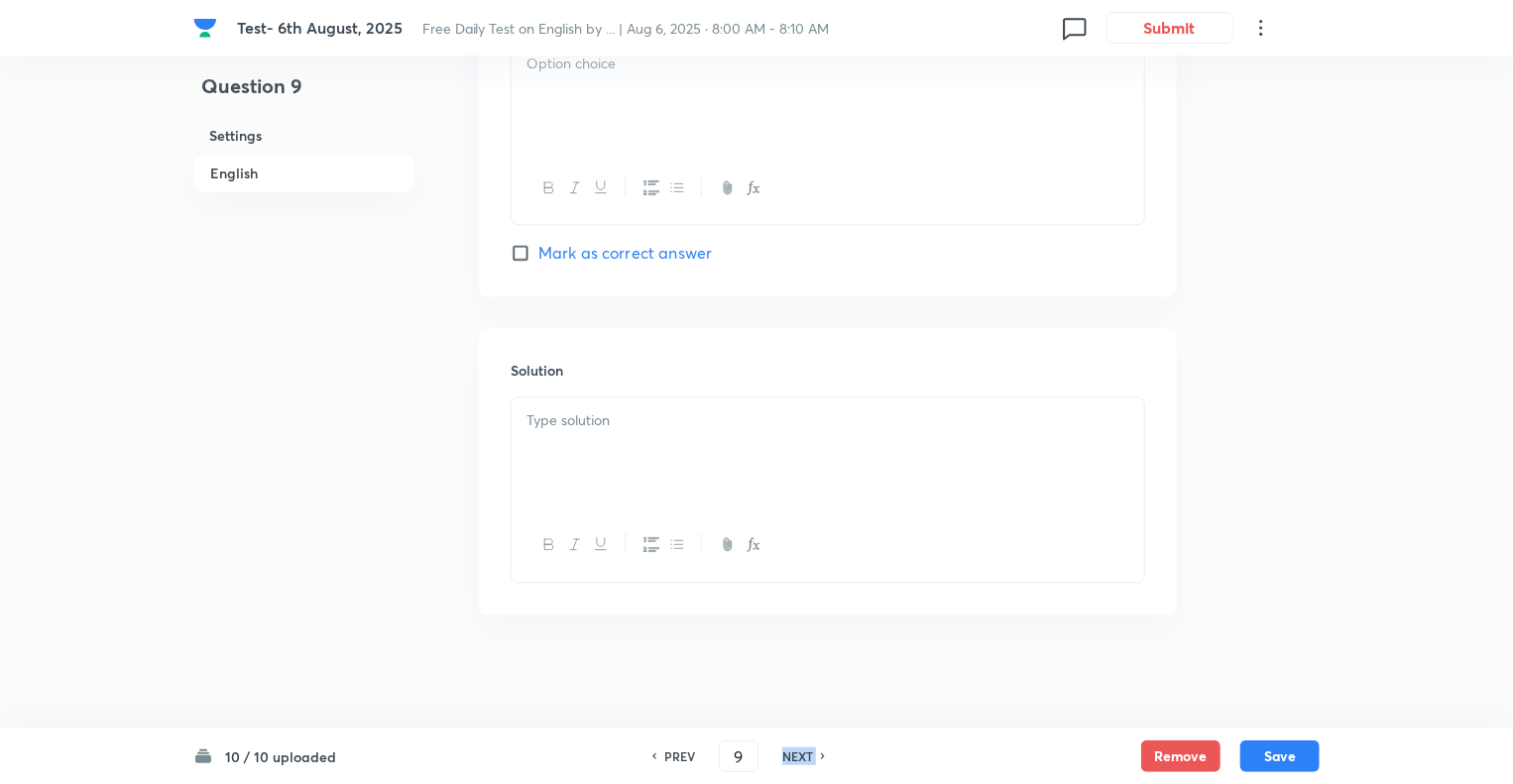 checkbox on "false" 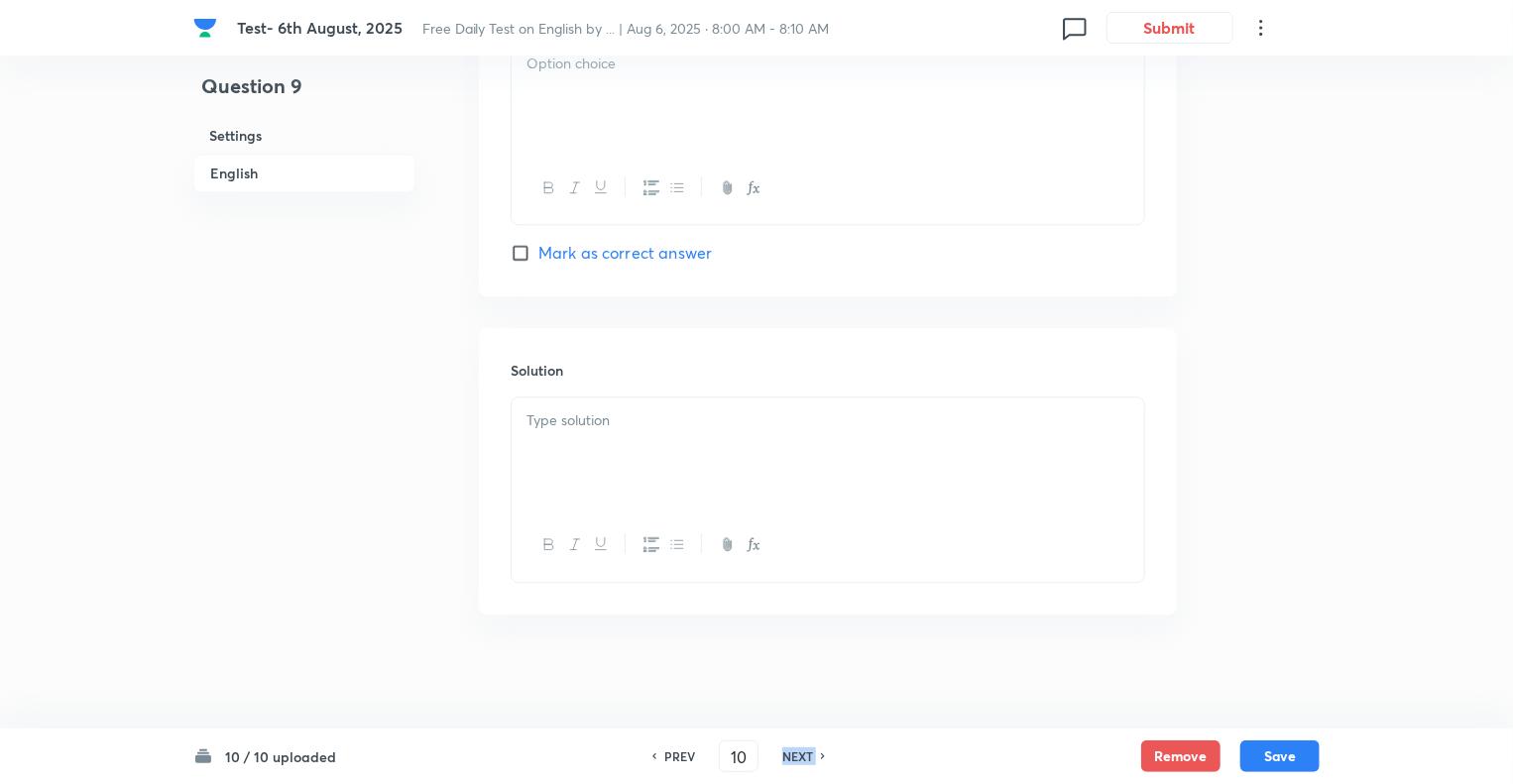 checkbox on "false" 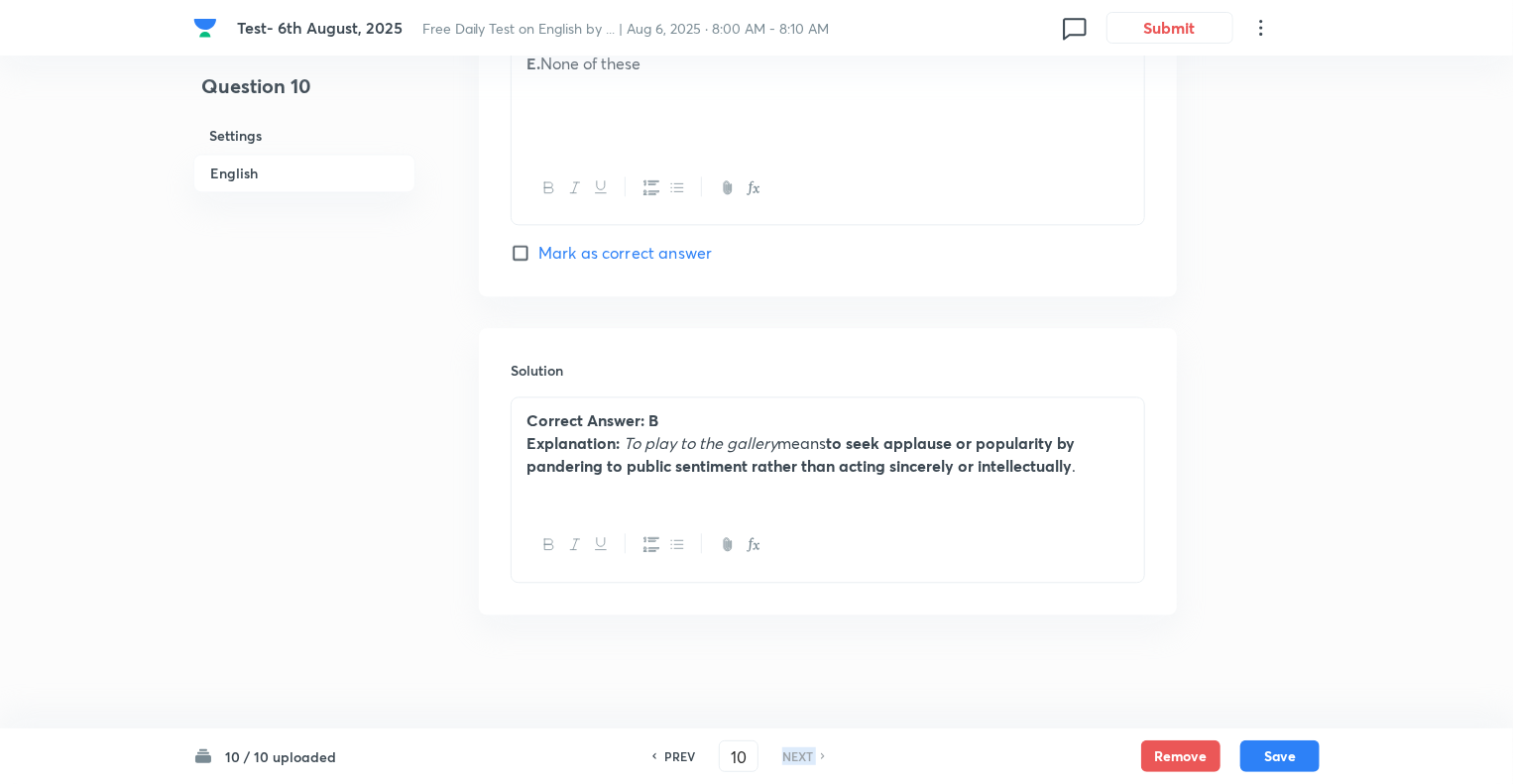 click on "NEXT" at bounding box center [797, 756] 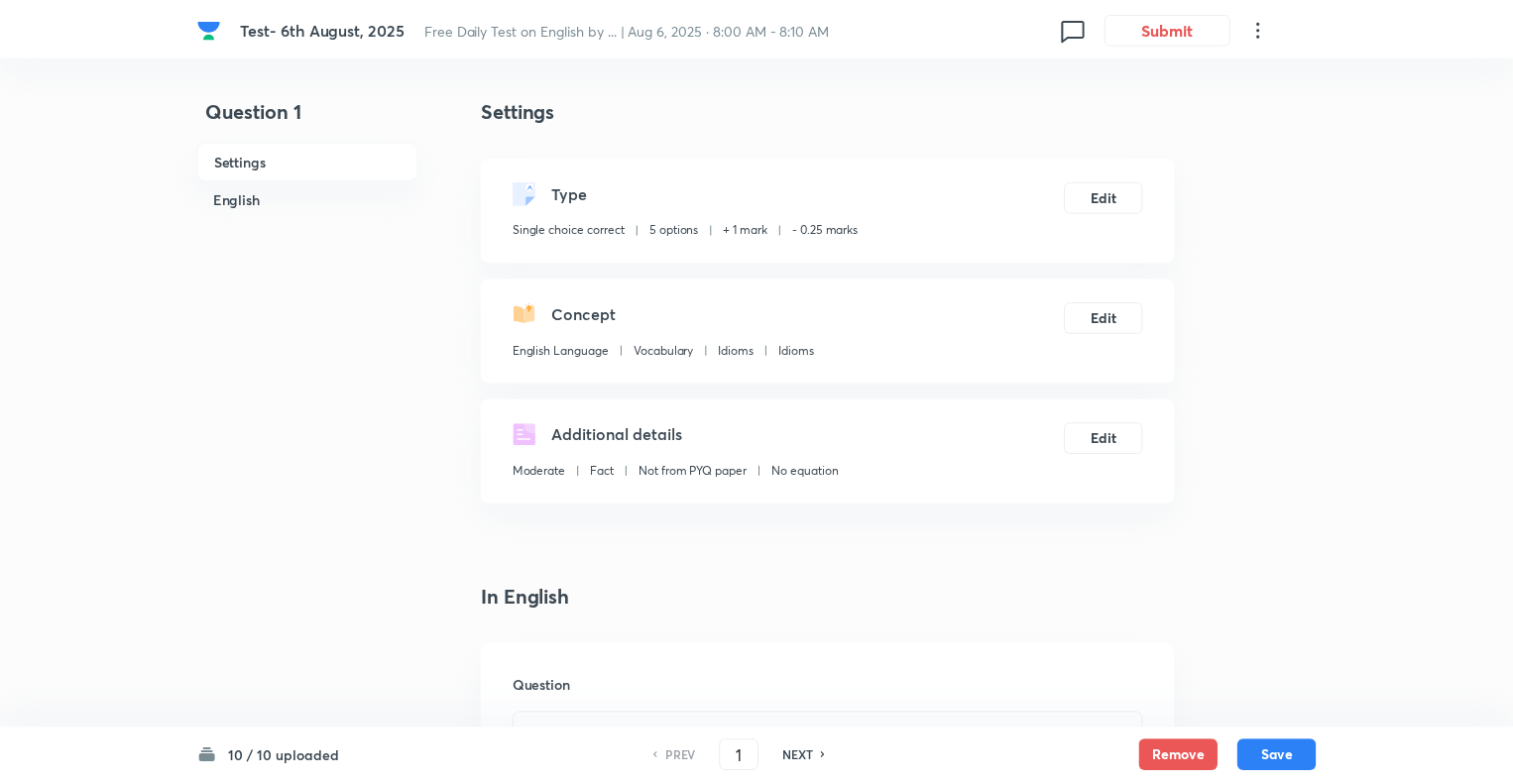 scroll, scrollTop: 0, scrollLeft: 0, axis: both 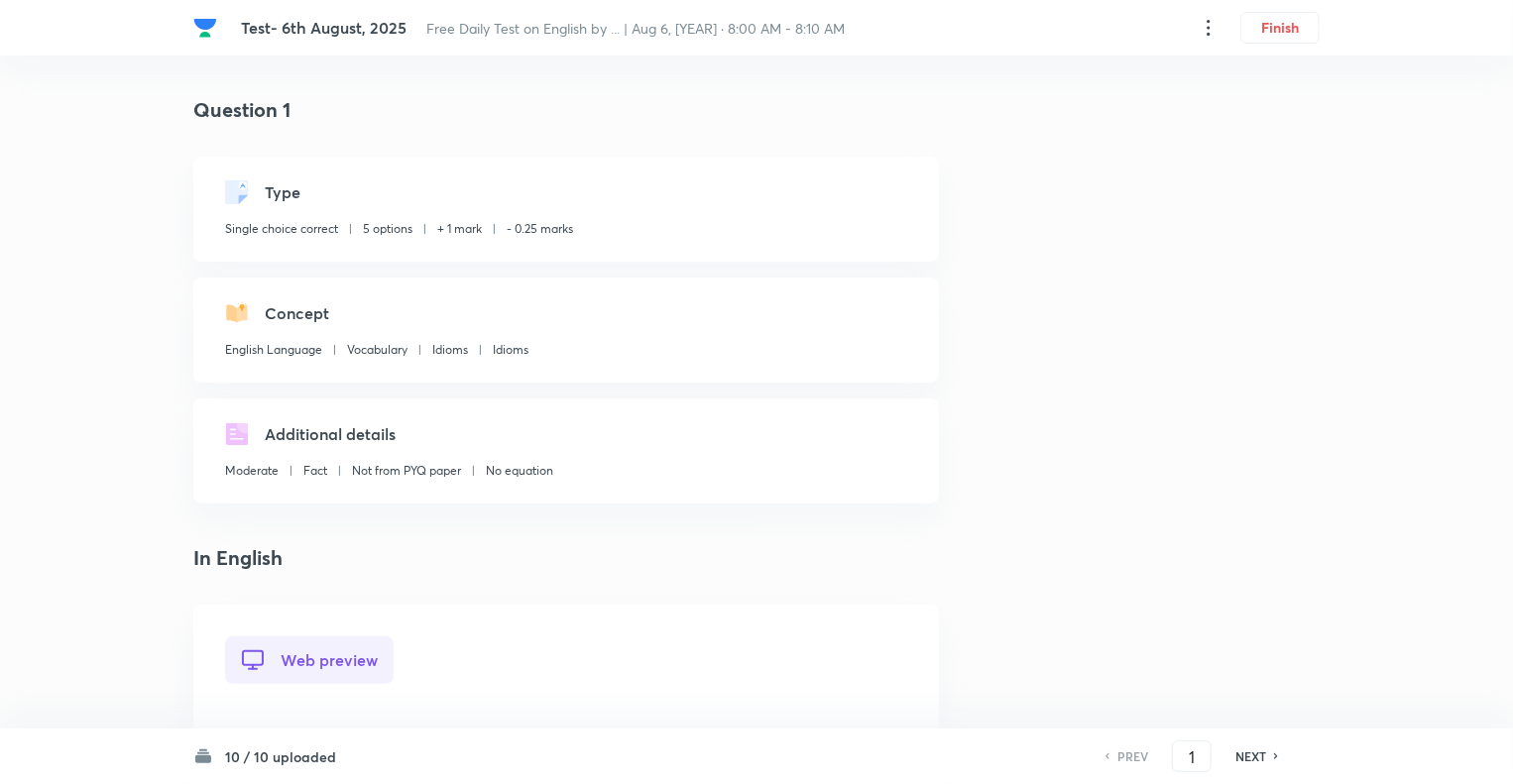 click on "Question 1 Type Single choice correct 5 options + 1 mark - 0.25 marks Concept English Language Vocabulary Idioms Idioms Additional details Moderate Fact Not from PYQ paper No equation In English Web preview Question What does the idiom  “Make no bones about something”  mean? A.  To remain confused about something B.  To speak openly and honestly about something, even if it’s unpleasant  Correct answer C.  To hide one’s true intentions D.  To act indecisively under pressure E.  None of these  Solution Correct Answer: B    Explanation:   To make no bones about something  means  to be frank and direct, without hesitation or evasion , especially regarding criticism or disappointment. Mobile preview Question What does the idiom  “Make no bones about something”  mean? A.  To remain confused about something B.  To speak openly and honestly about something, even if it’s unpleasant  Correct answer C.  To hide one’s true intentions D.  To act indecisively under pressure E.  None of these  Solution" at bounding box center [756, 1177] 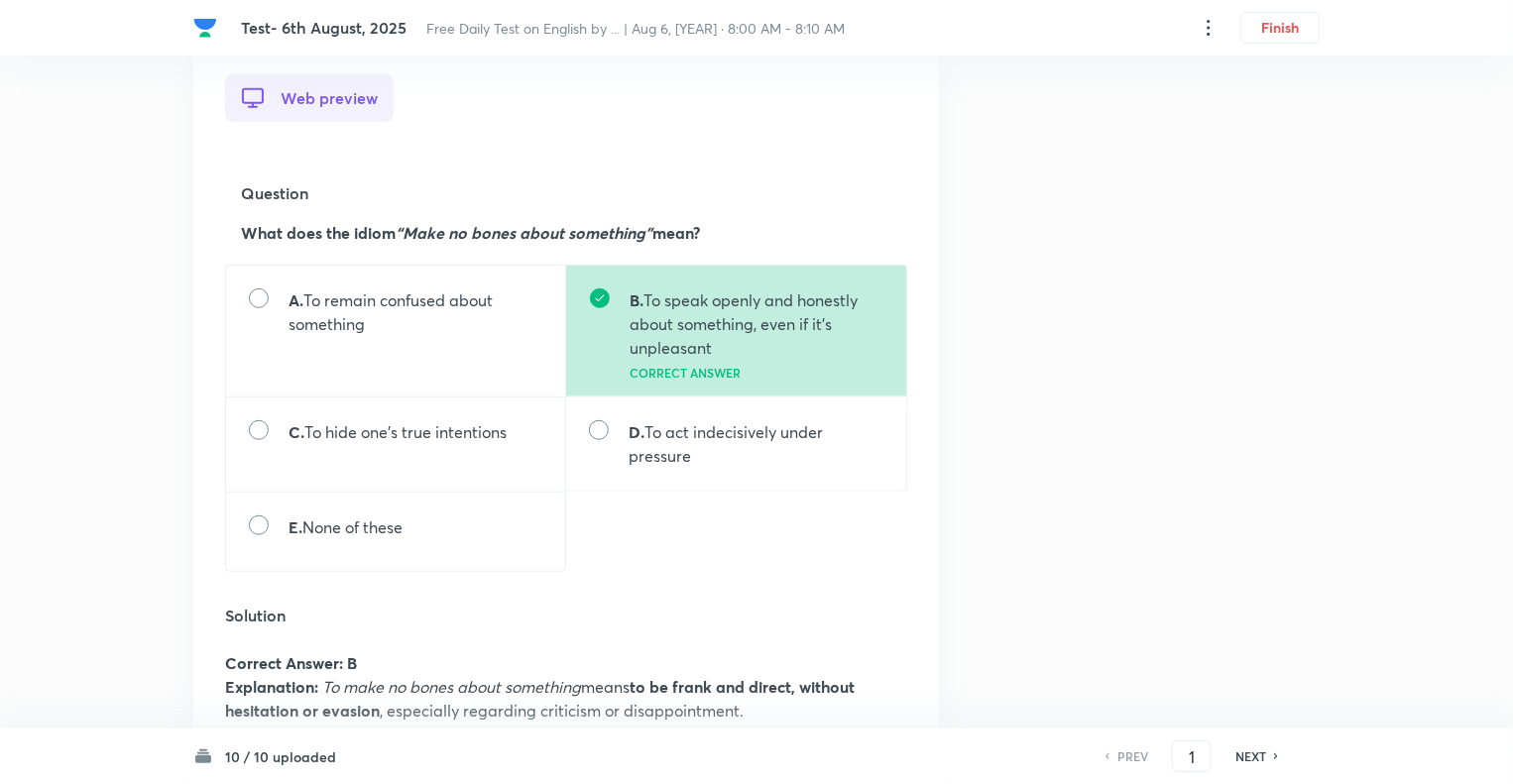 scroll, scrollTop: 634, scrollLeft: 0, axis: vertical 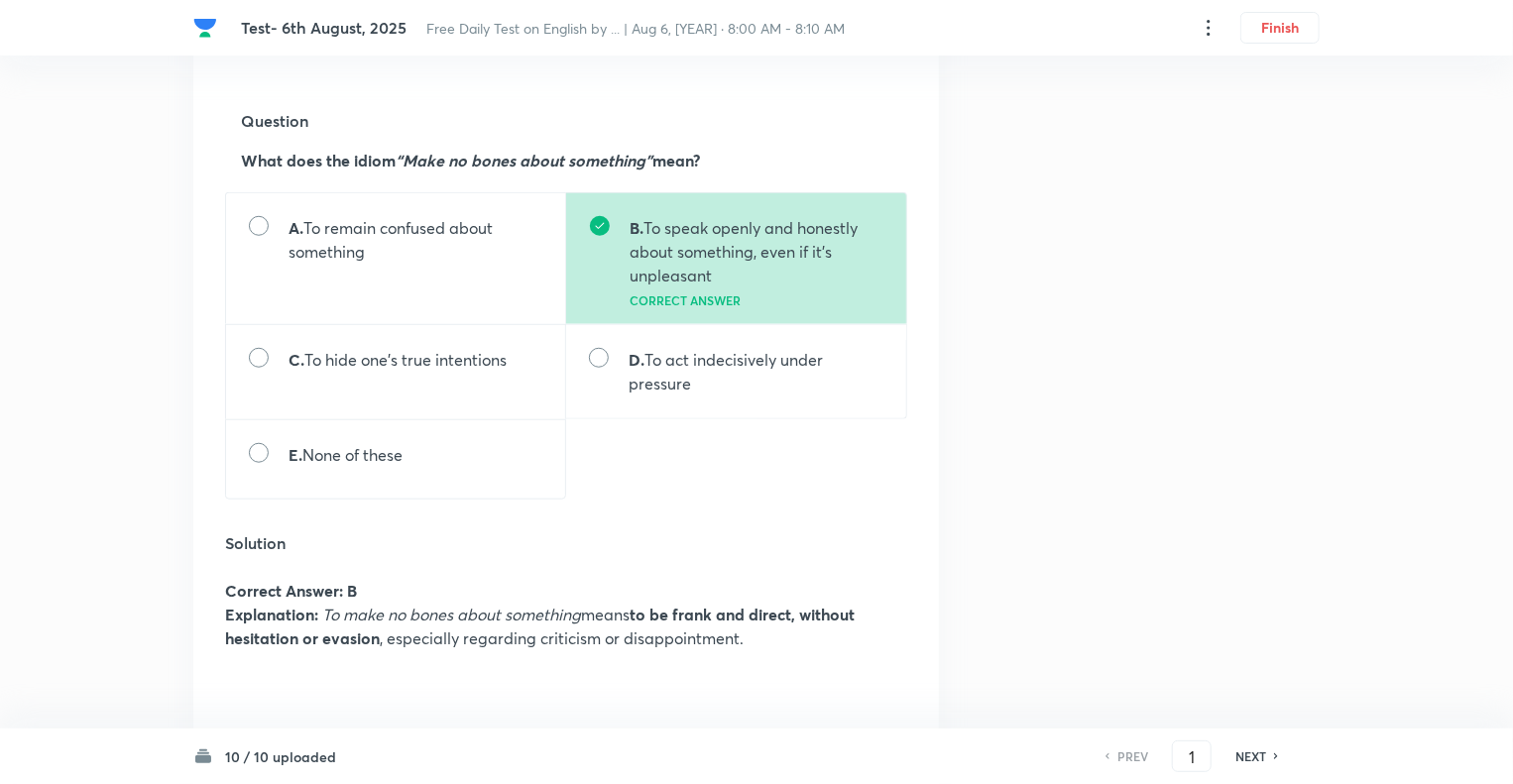 click on "NEXT" at bounding box center [1250, 756] 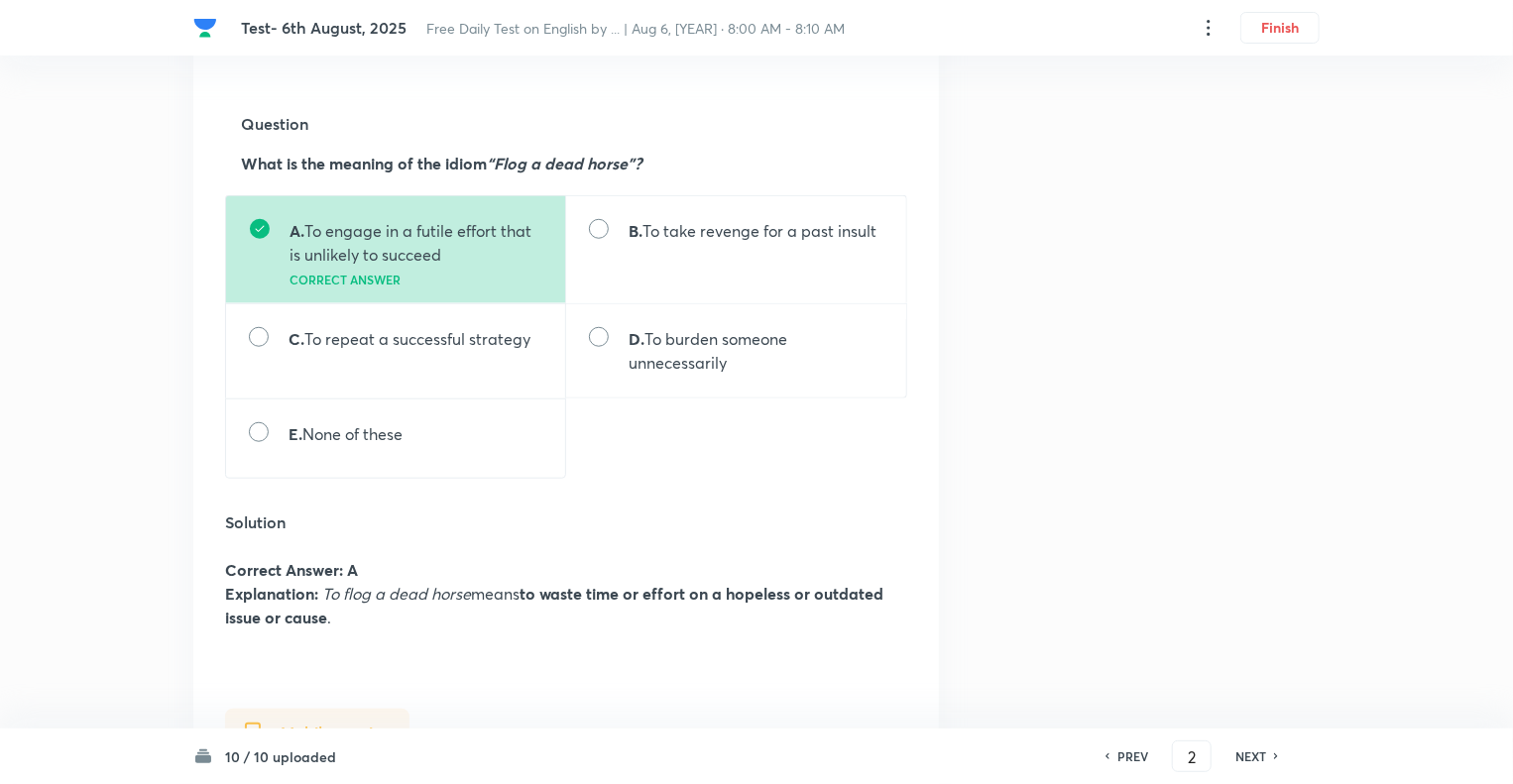 scroll, scrollTop: 634, scrollLeft: 0, axis: vertical 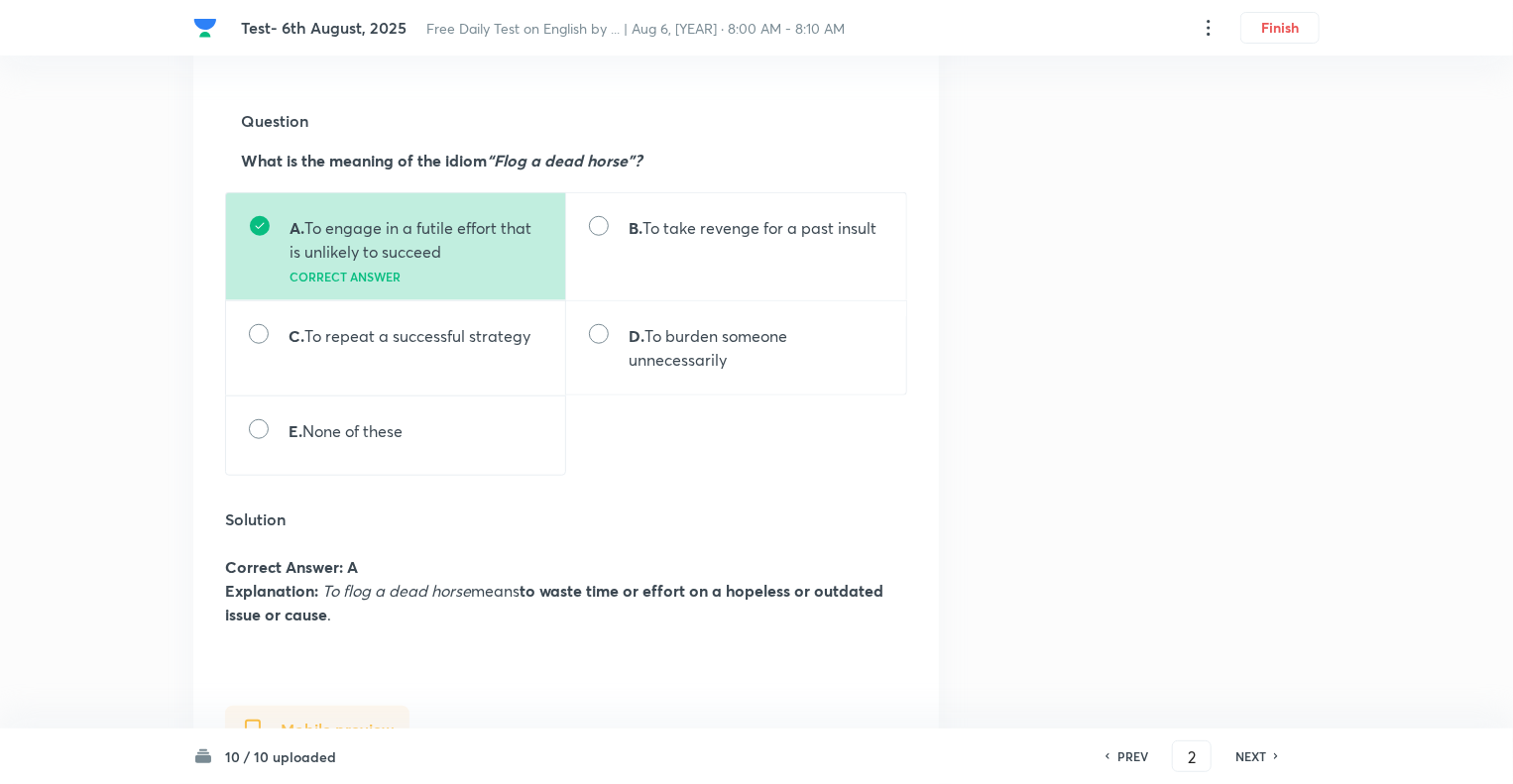 click on "NEXT" at bounding box center (1250, 756) 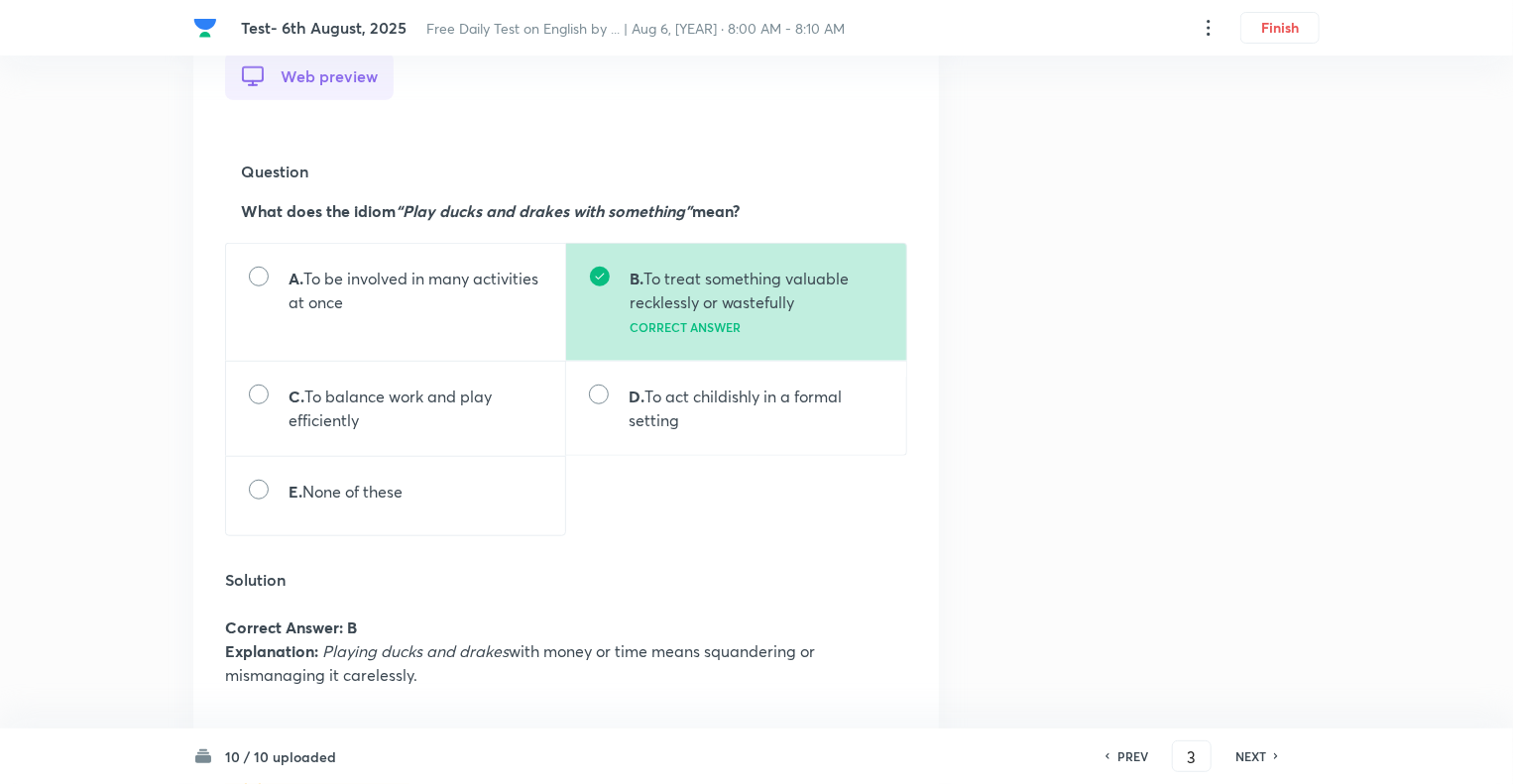 scroll, scrollTop: 674, scrollLeft: 0, axis: vertical 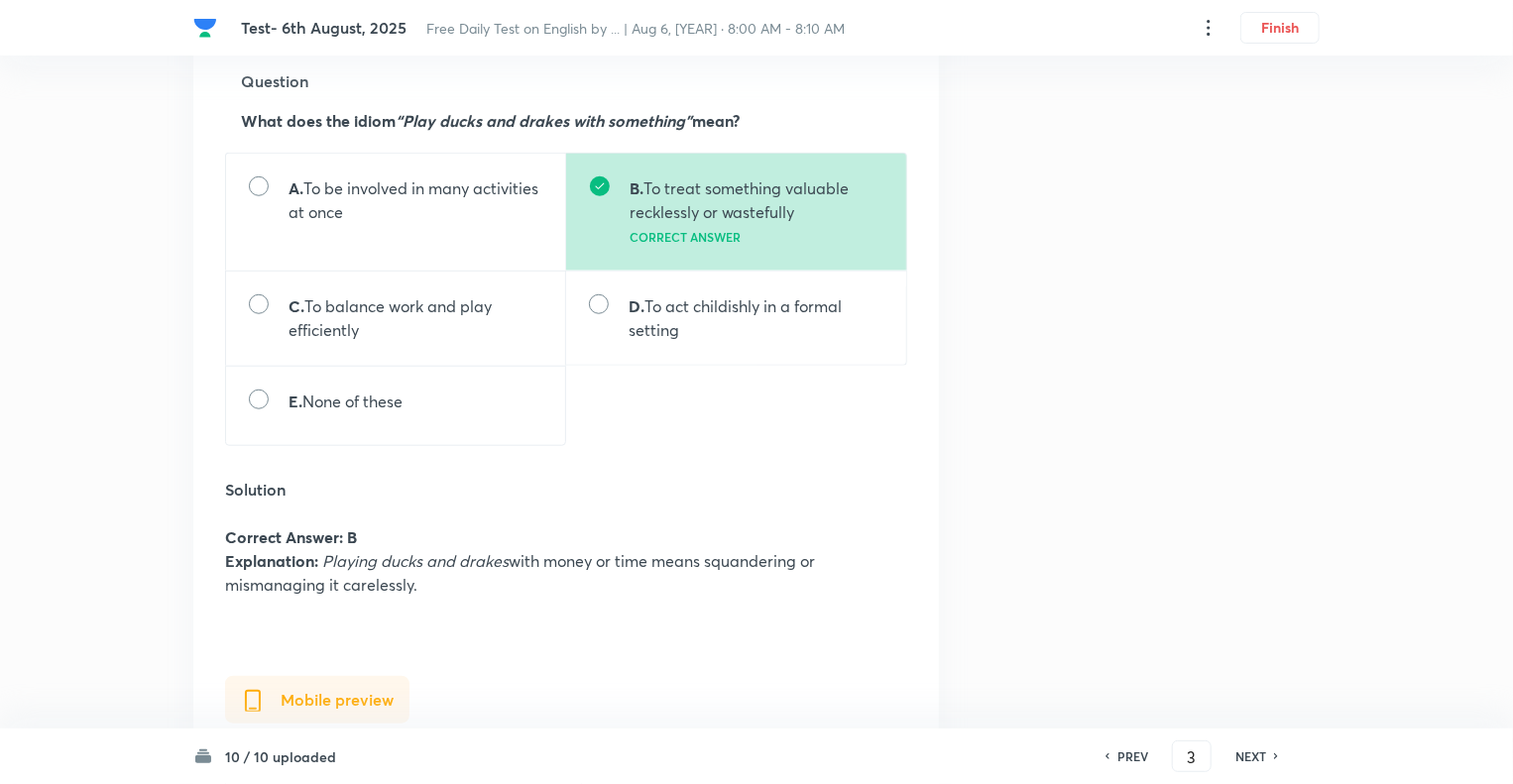 click on "NEXT" at bounding box center [1250, 756] 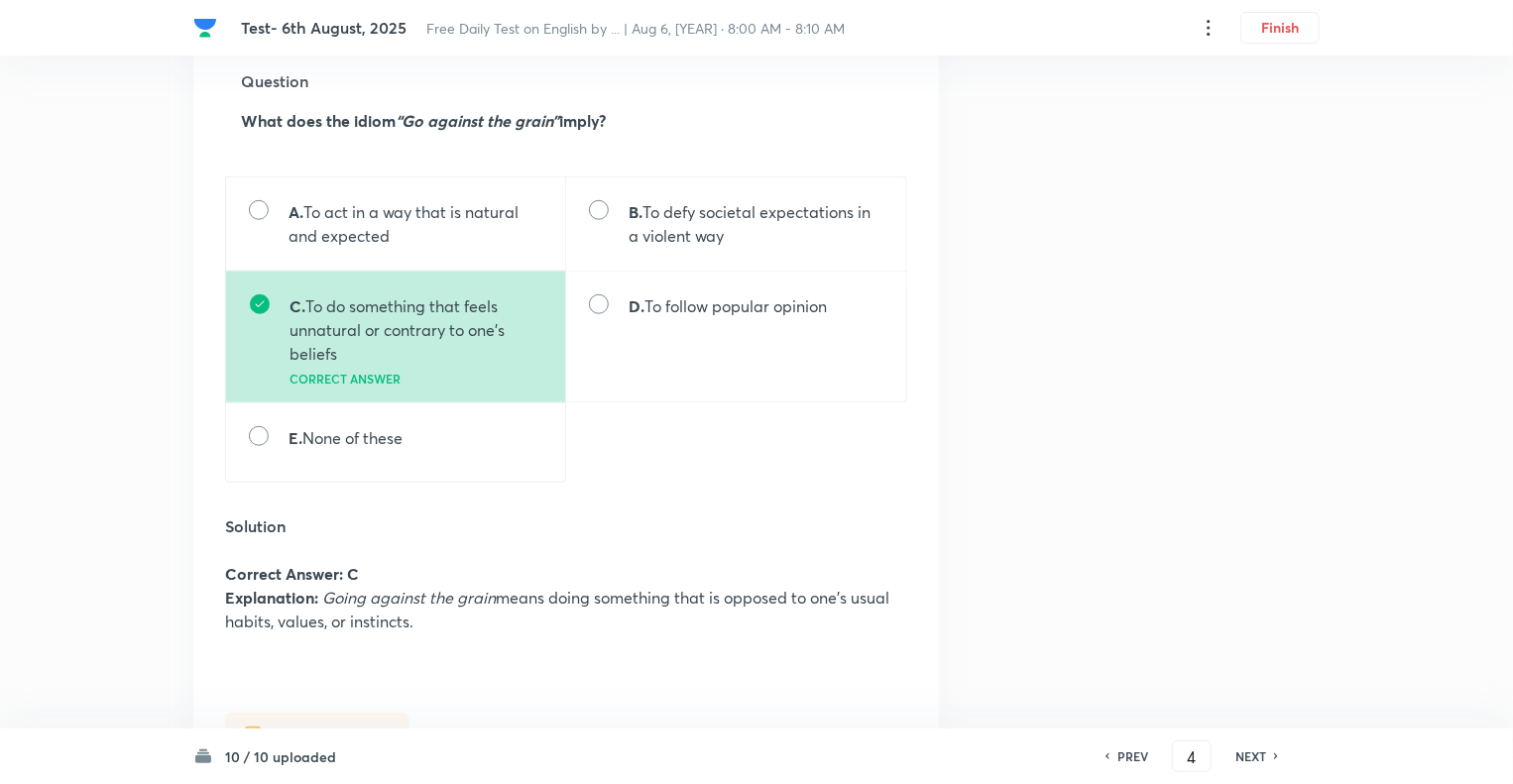 scroll, scrollTop: 0, scrollLeft: 0, axis: both 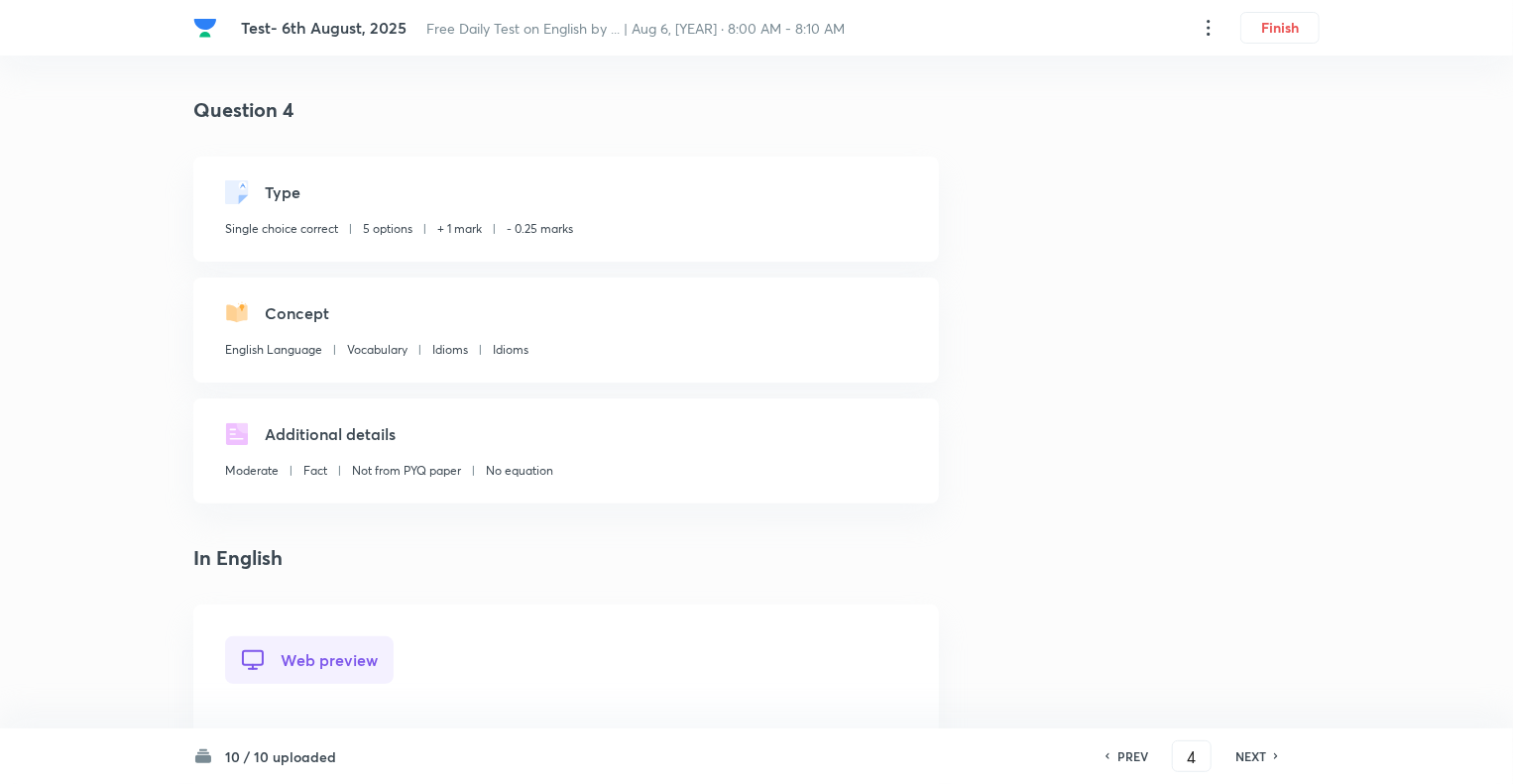 click on "PREV" at bounding box center (1132, 756) 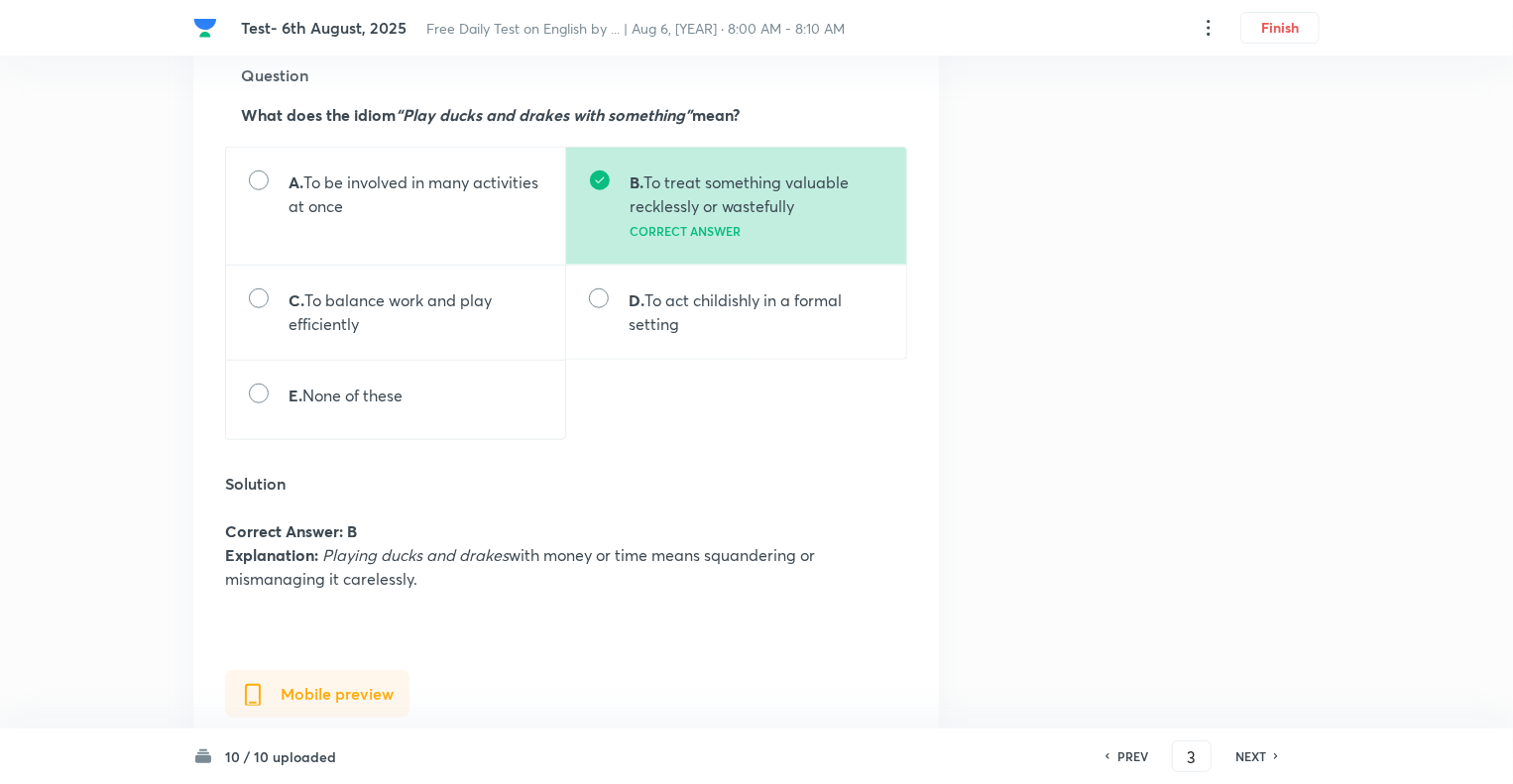 scroll, scrollTop: 753, scrollLeft: 0, axis: vertical 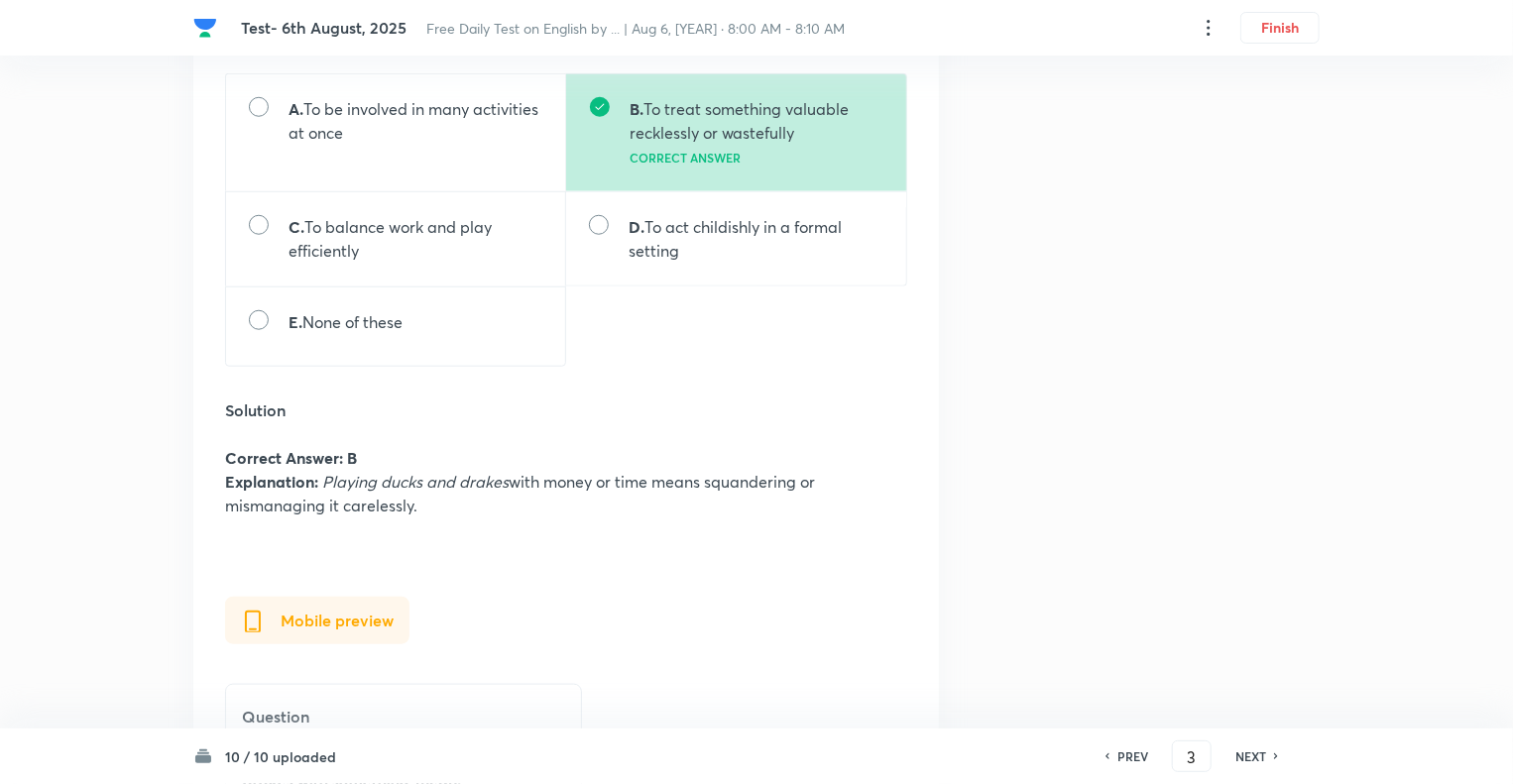 click on "NEXT" at bounding box center (1250, 756) 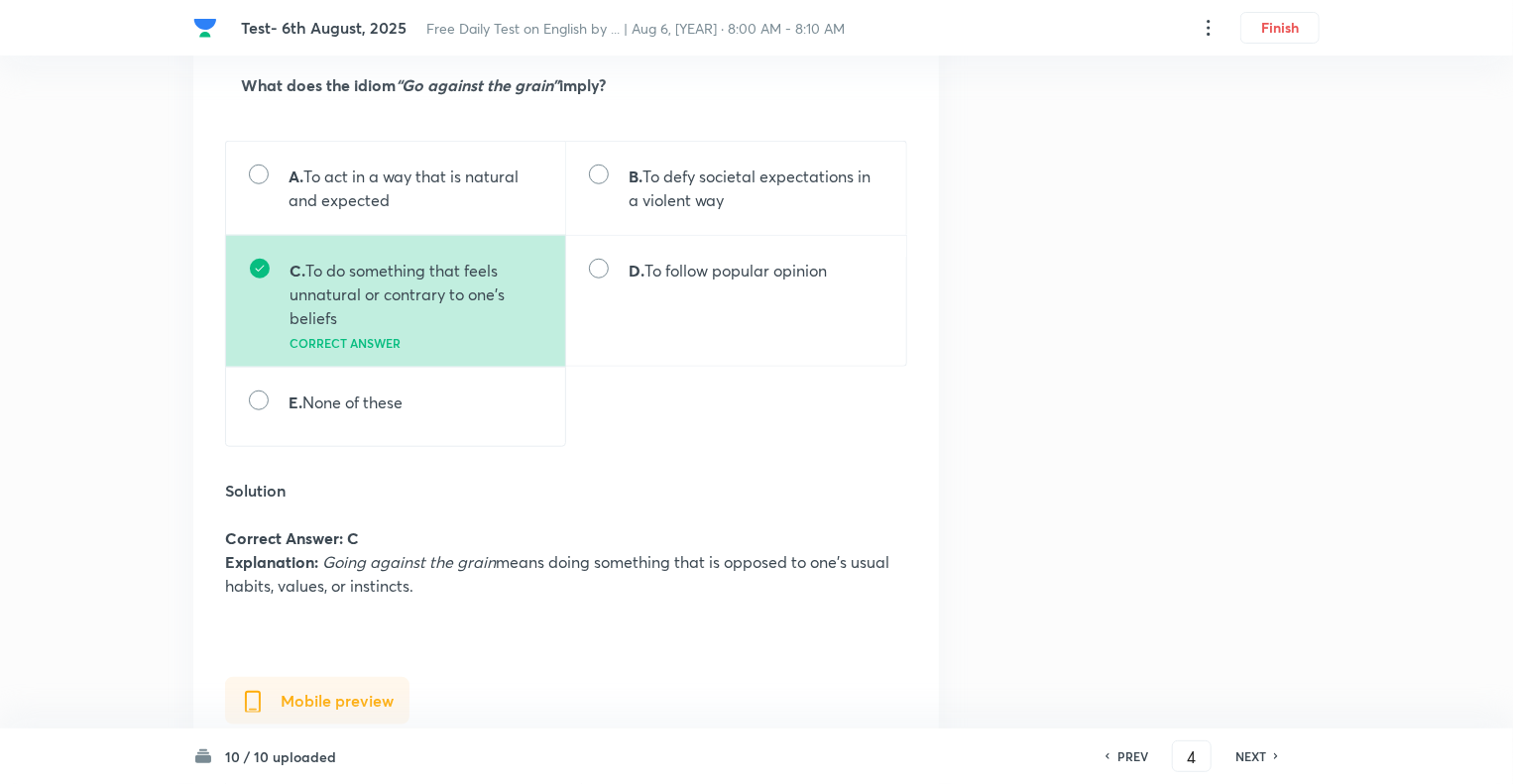 scroll, scrollTop: 714, scrollLeft: 0, axis: vertical 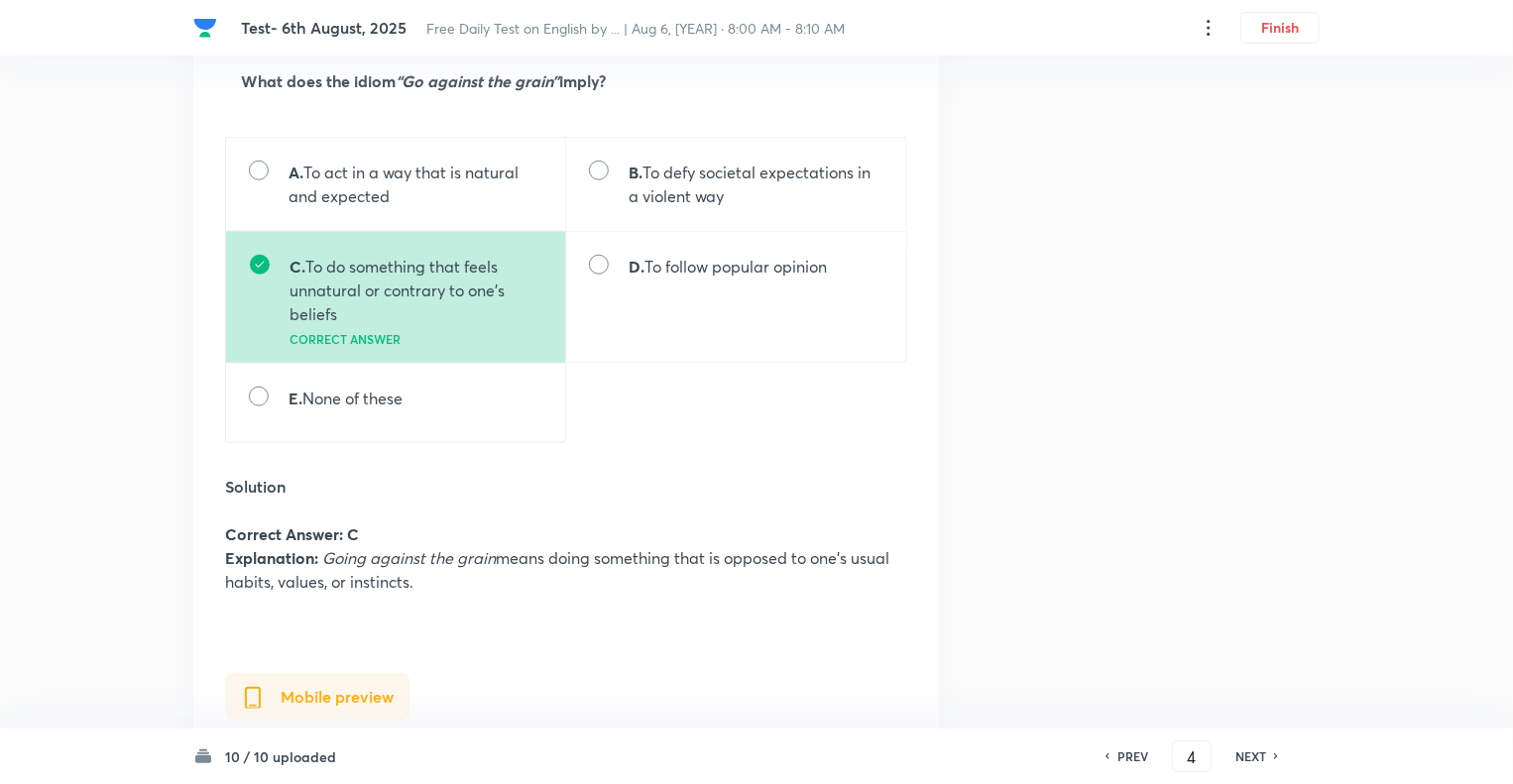 click on "NEXT" at bounding box center [1250, 756] 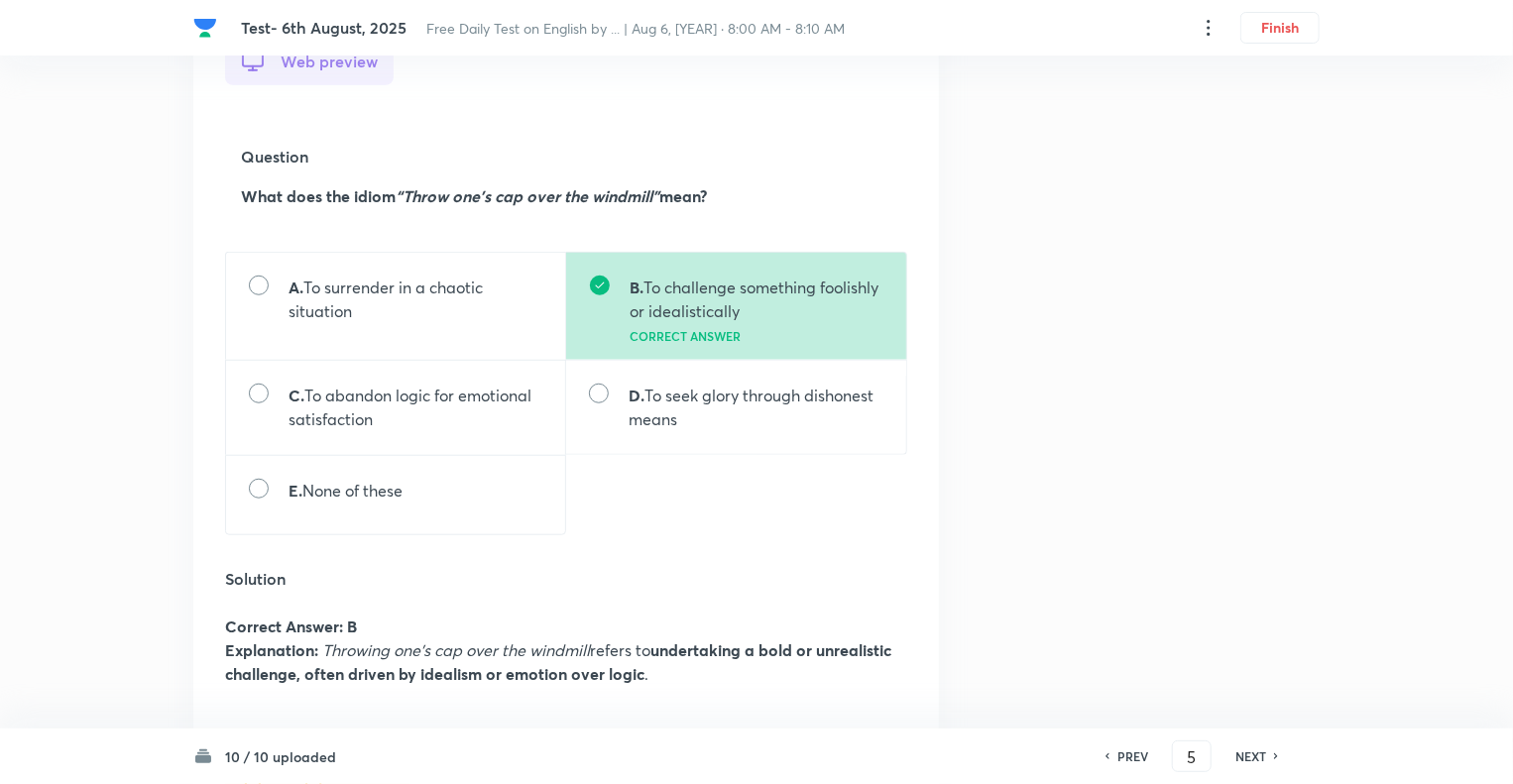 scroll, scrollTop: 674, scrollLeft: 0, axis: vertical 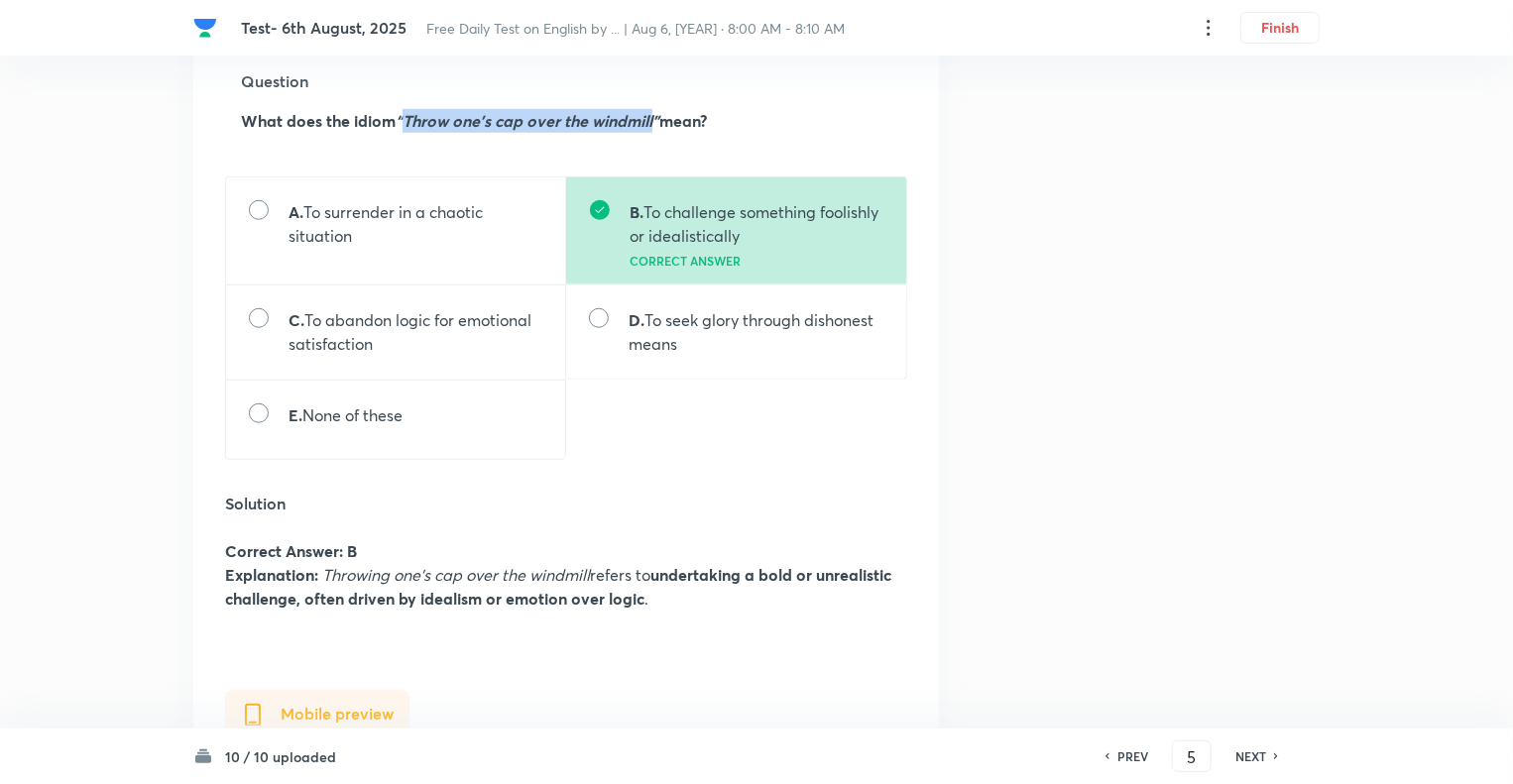 drag, startPoint x: 658, startPoint y: 122, endPoint x: 405, endPoint y: 117, distance: 253.0494 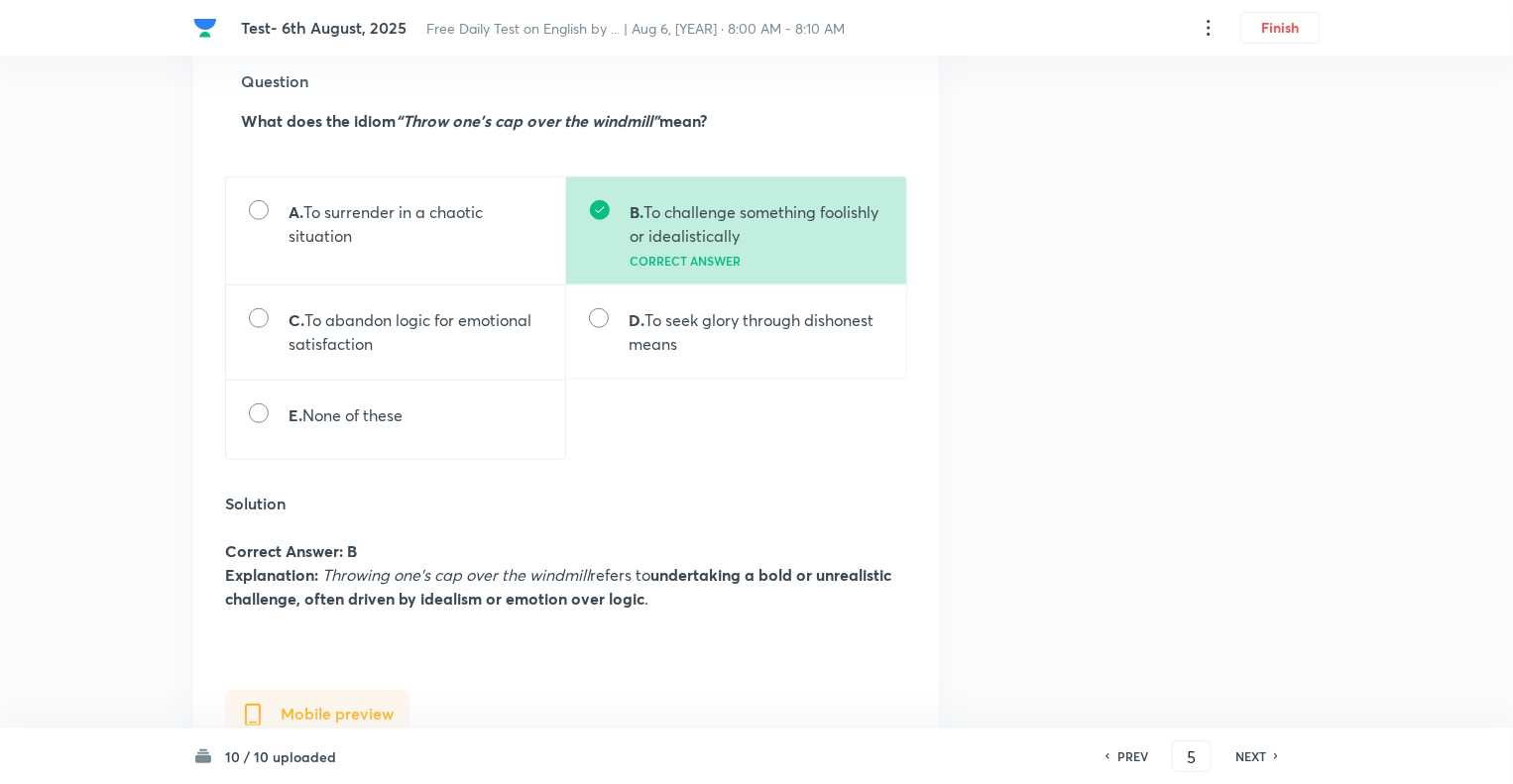 click on "NEXT" at bounding box center [1250, 756] 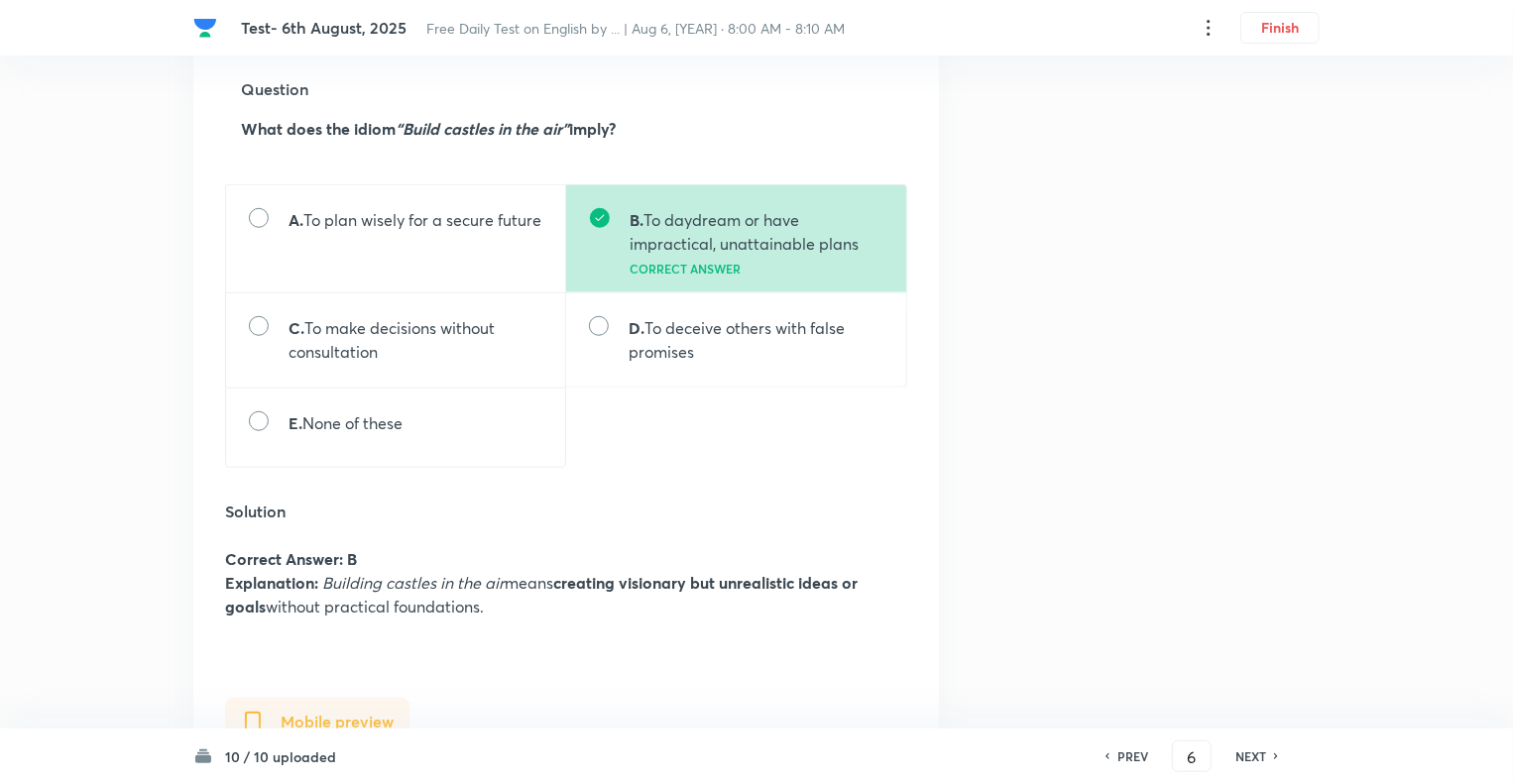 scroll, scrollTop: 634, scrollLeft: 0, axis: vertical 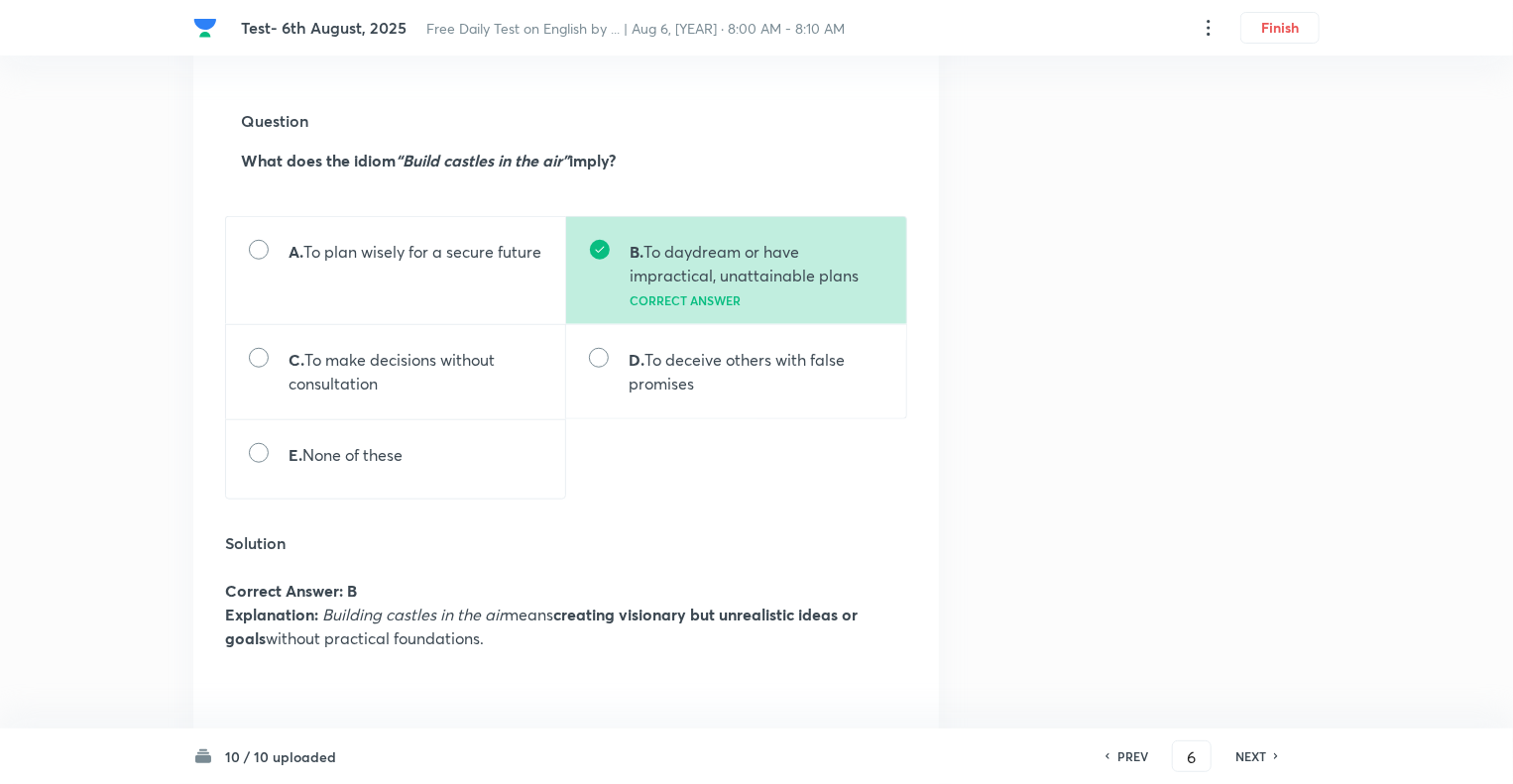 click on "NEXT" at bounding box center (1250, 756) 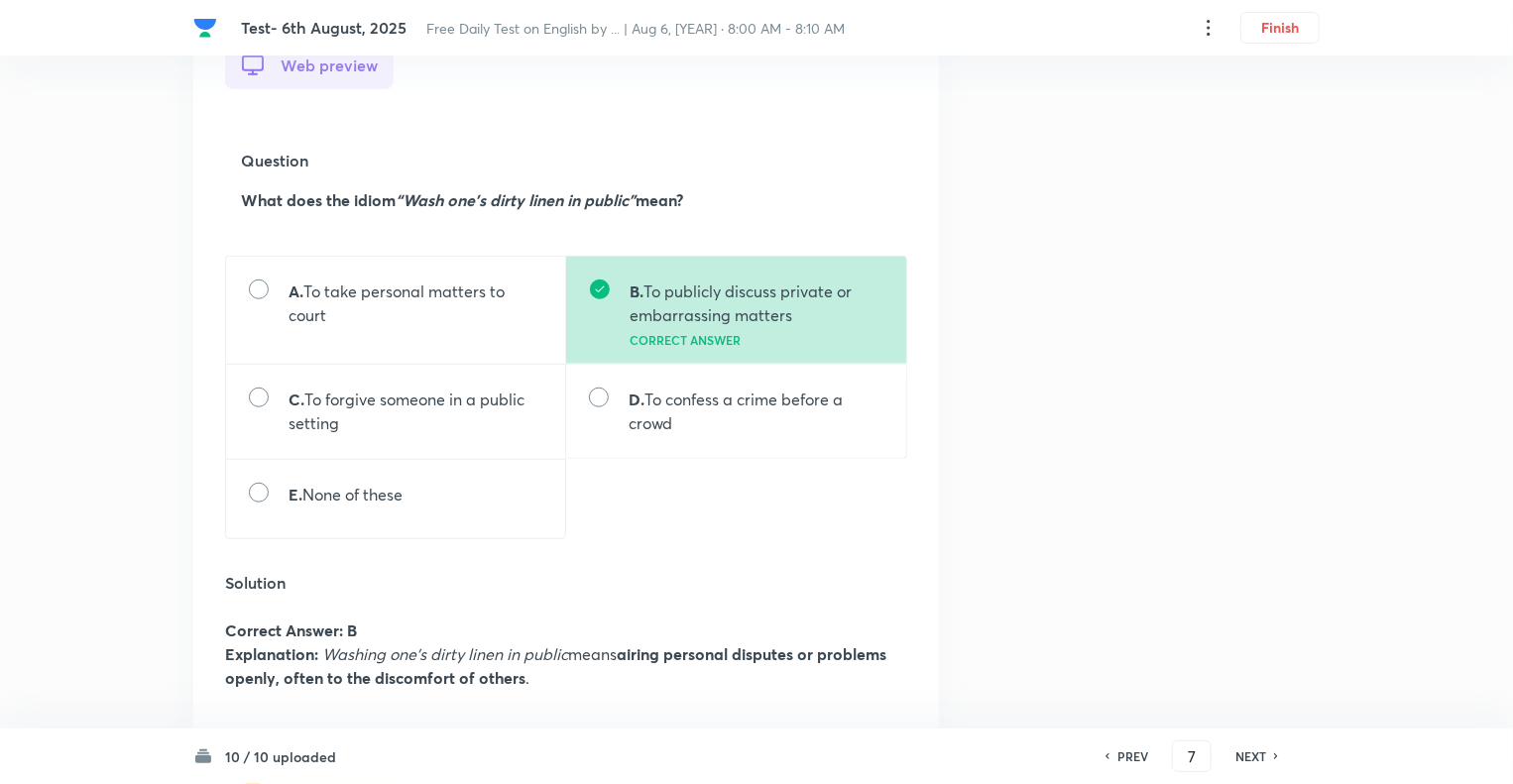 scroll, scrollTop: 634, scrollLeft: 0, axis: vertical 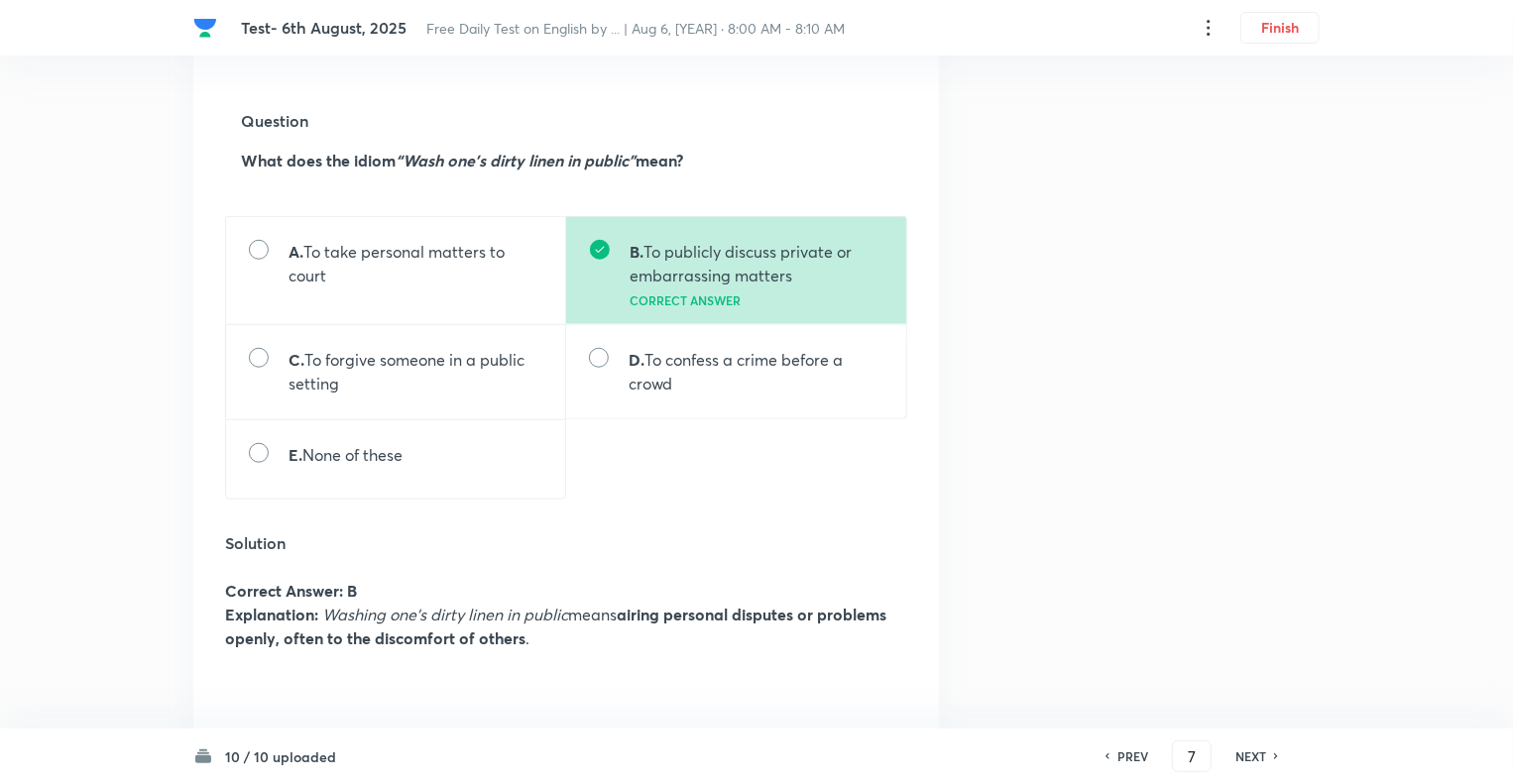click on "NEXT" at bounding box center (1250, 756) 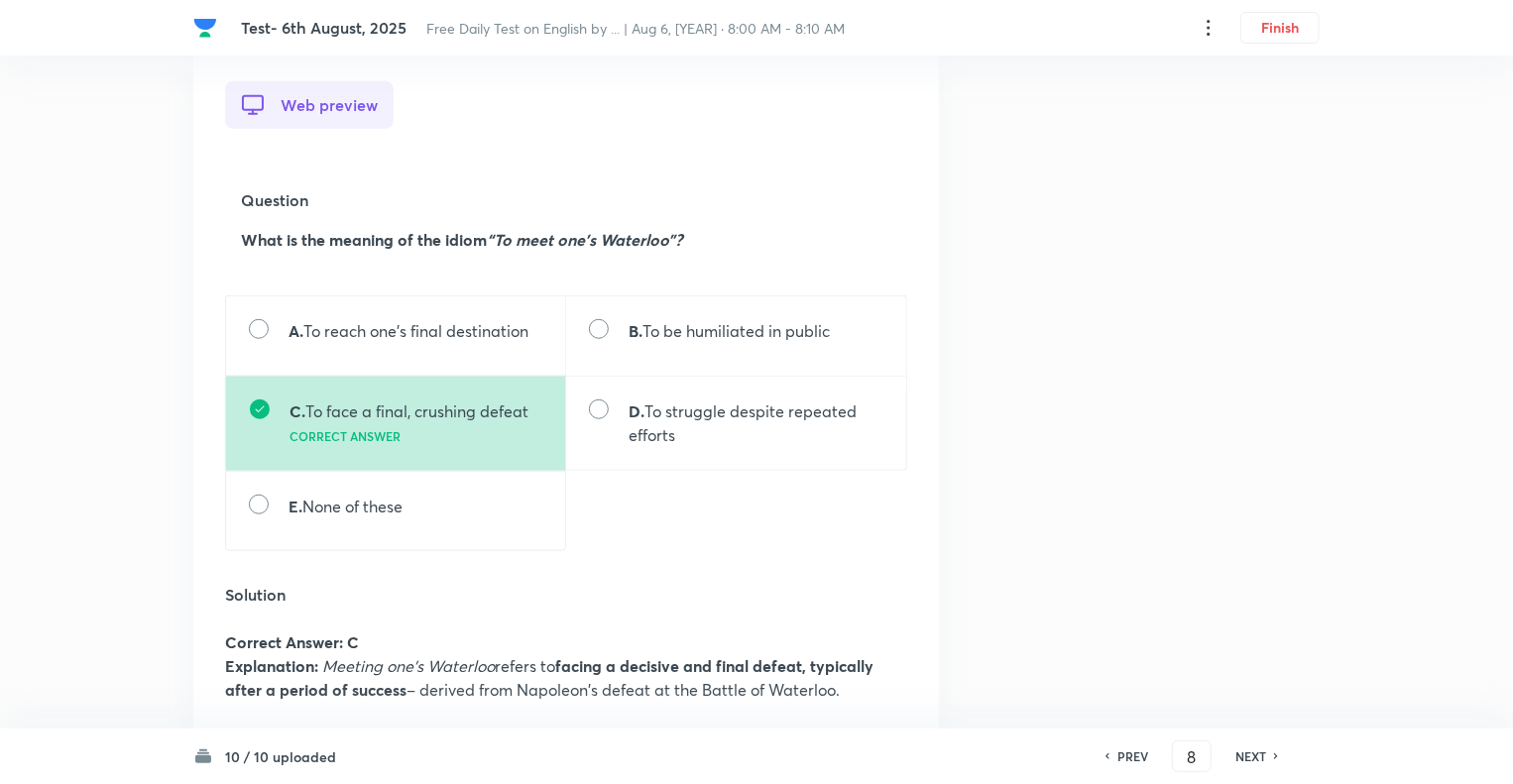 scroll, scrollTop: 595, scrollLeft: 0, axis: vertical 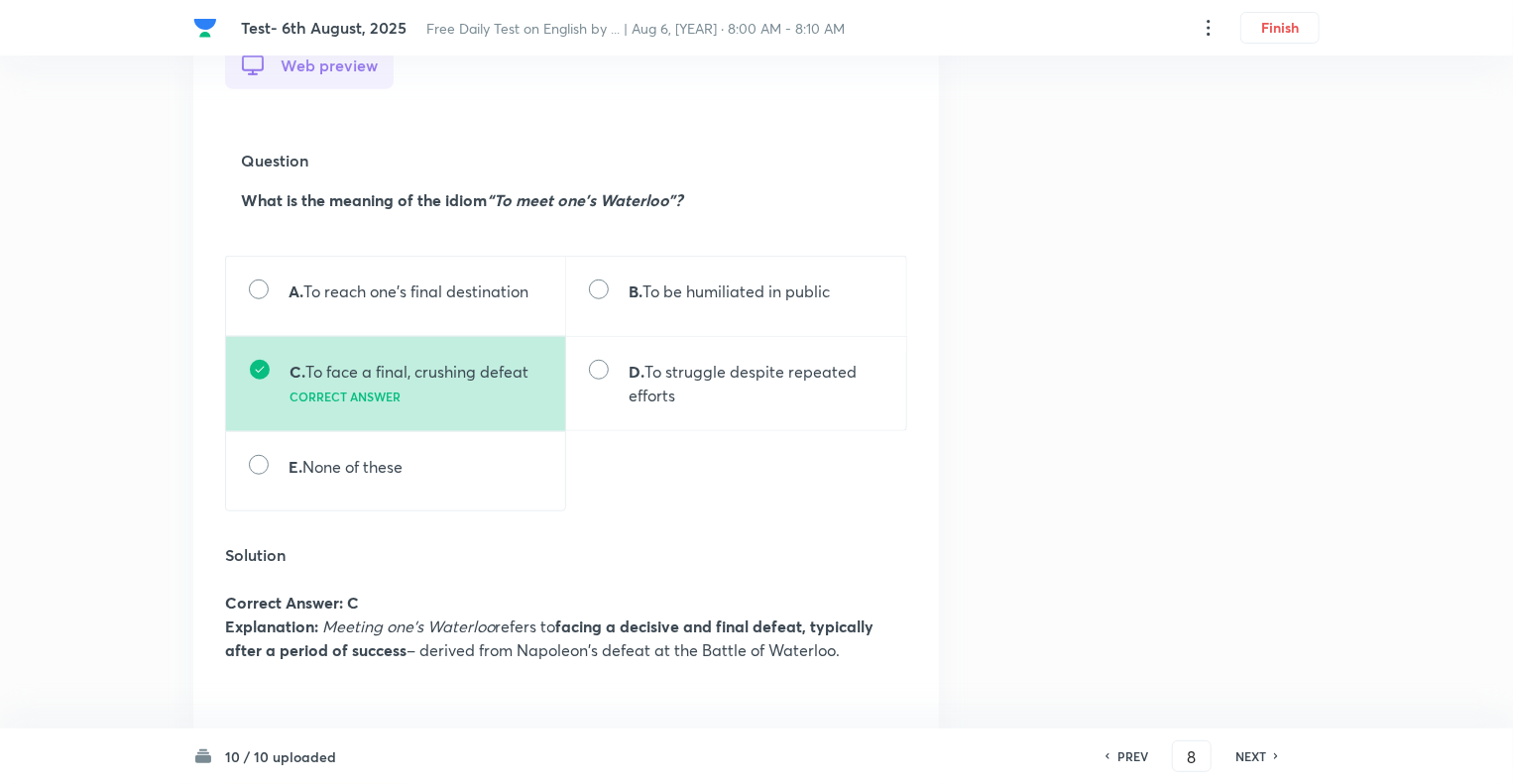 click on "NEXT" at bounding box center (1250, 756) 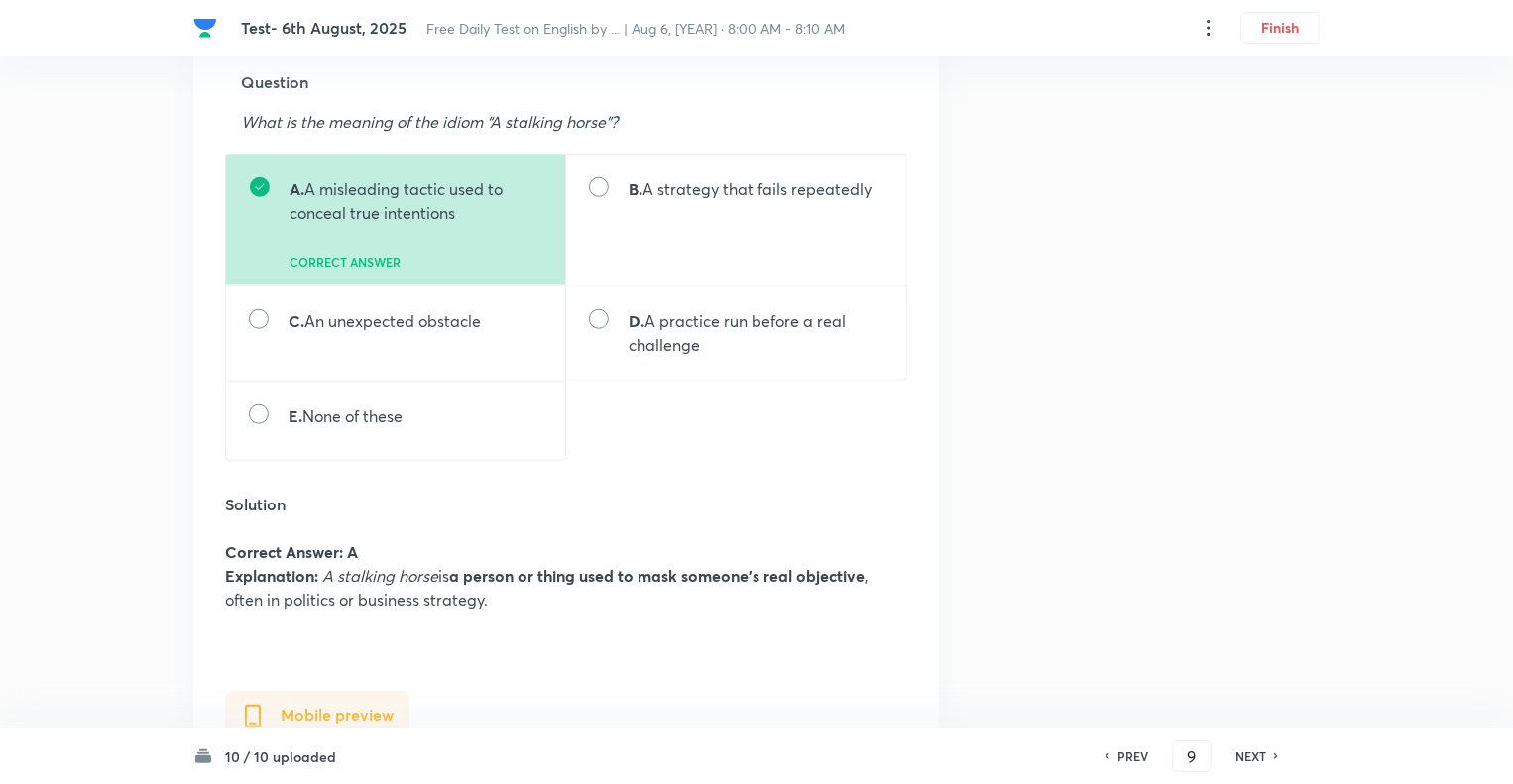 scroll, scrollTop: 634, scrollLeft: 0, axis: vertical 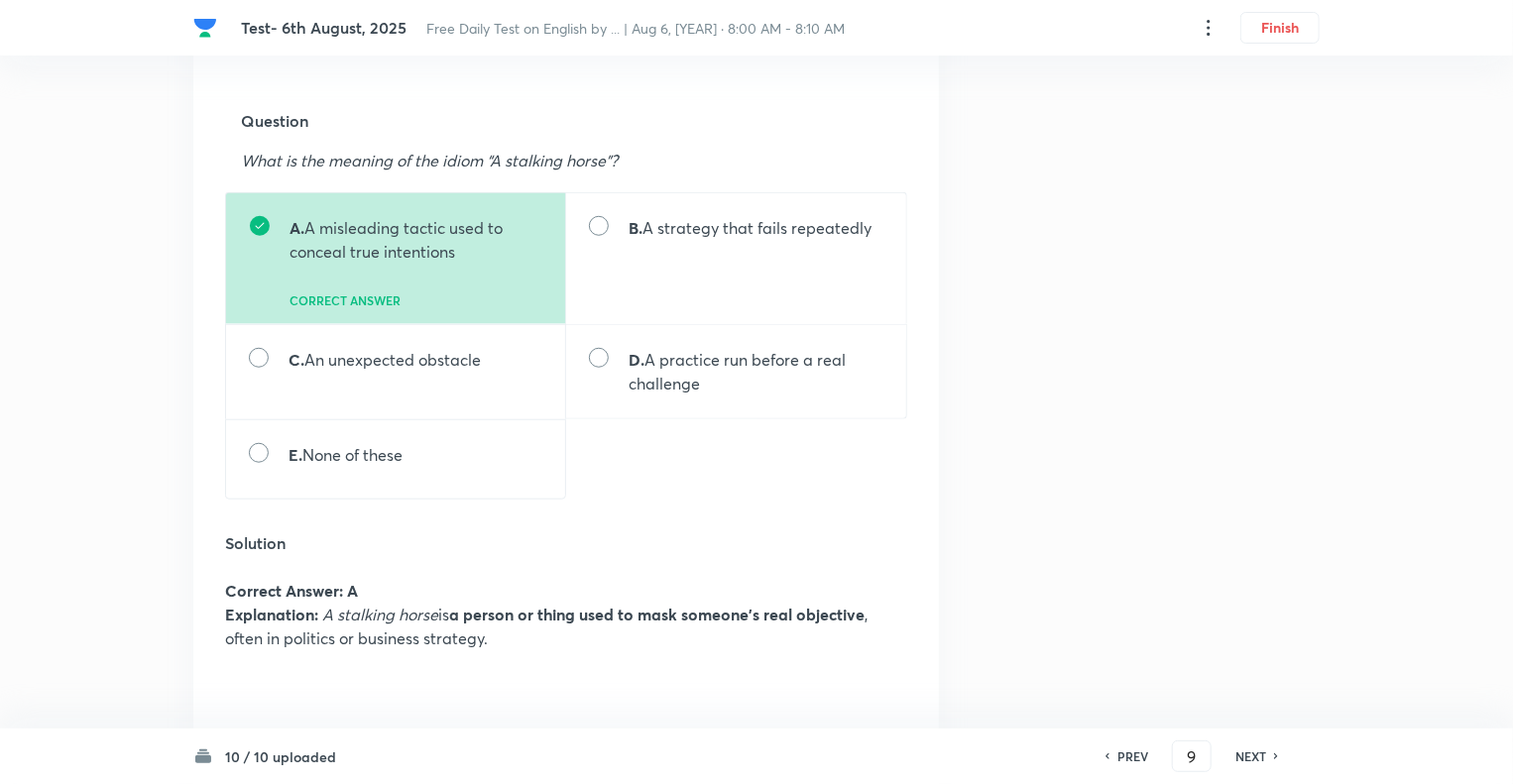 click on "NEXT" at bounding box center [1250, 756] 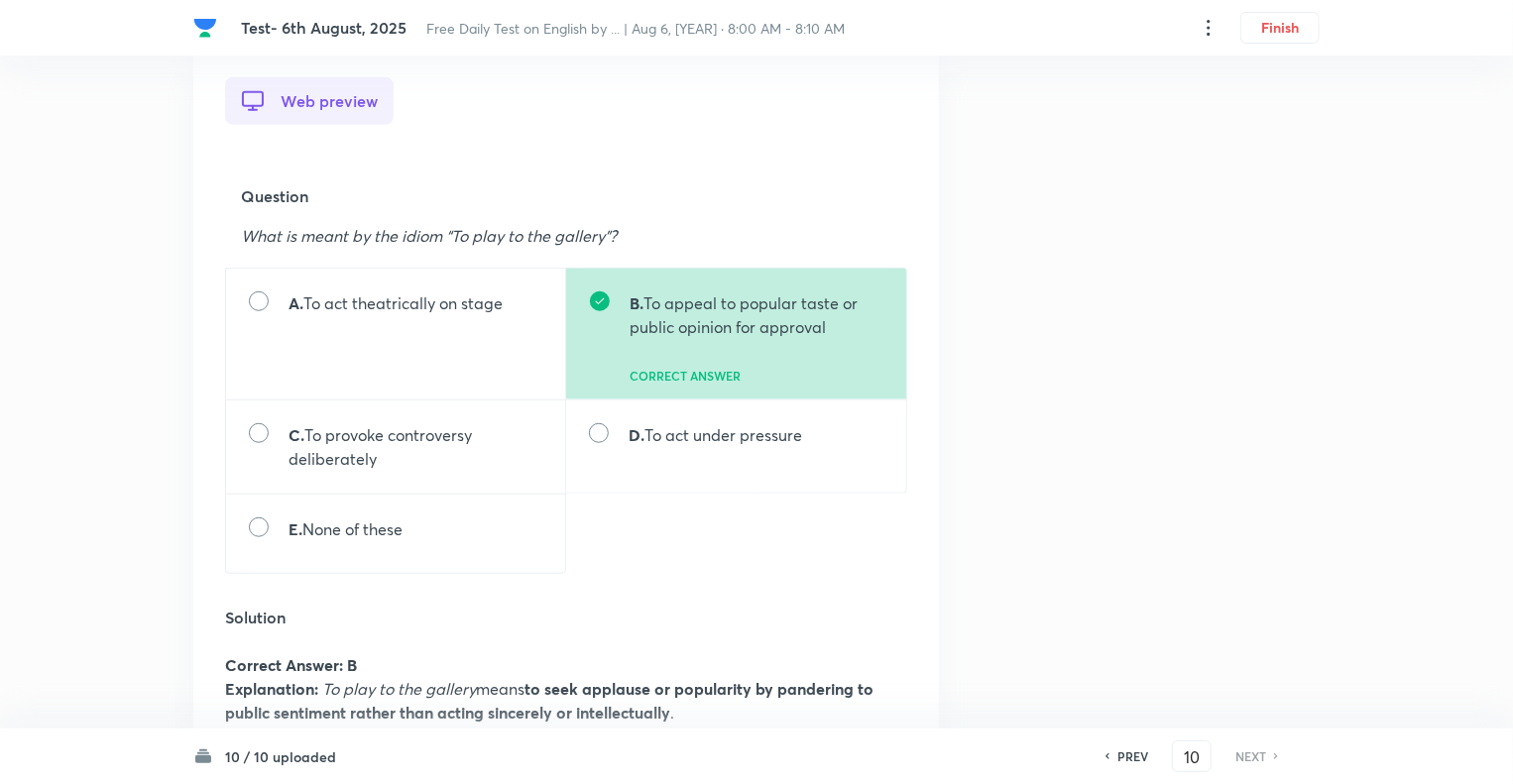 scroll, scrollTop: 634, scrollLeft: 0, axis: vertical 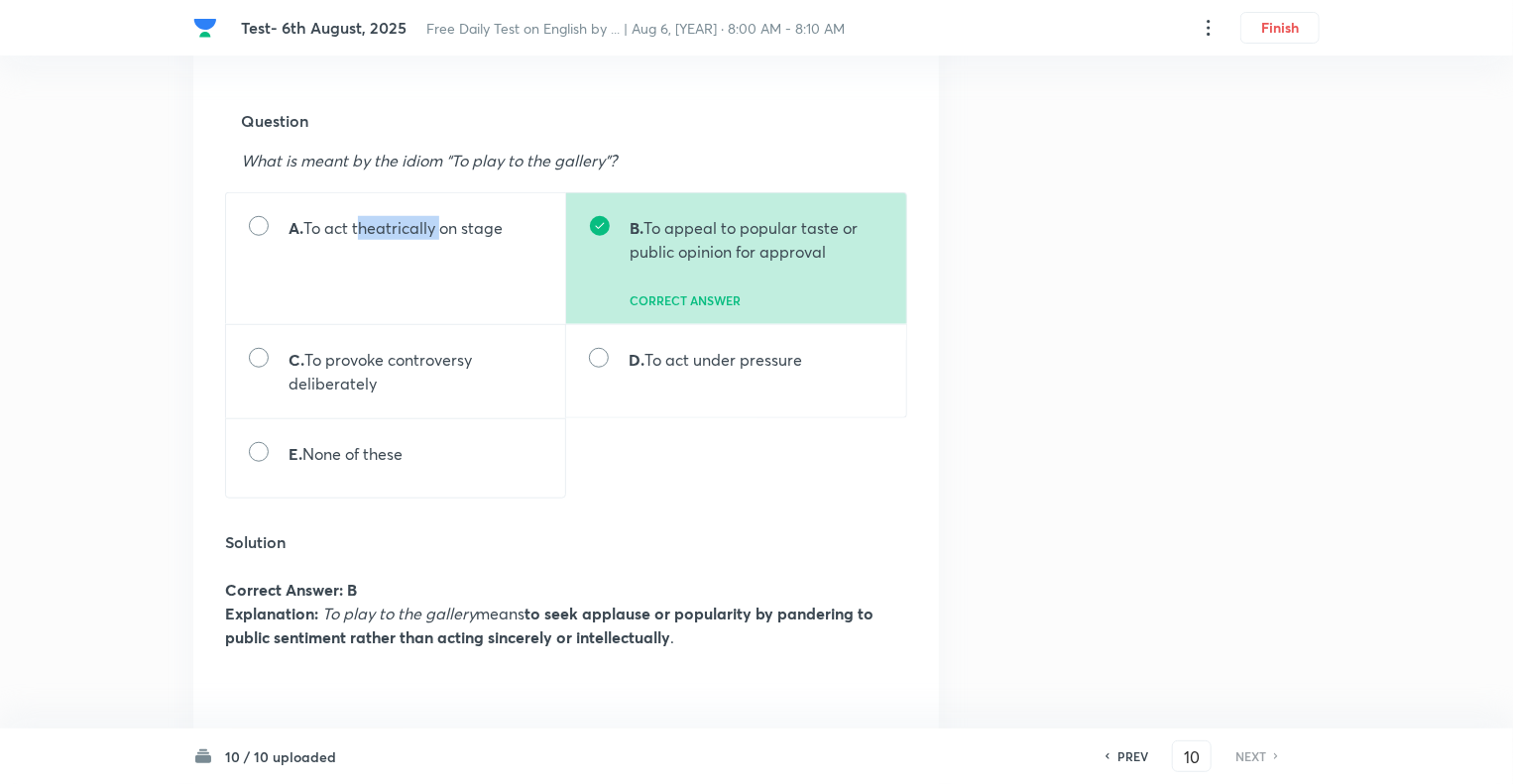 drag, startPoint x: 439, startPoint y: 229, endPoint x: 359, endPoint y: 225, distance: 80.09994 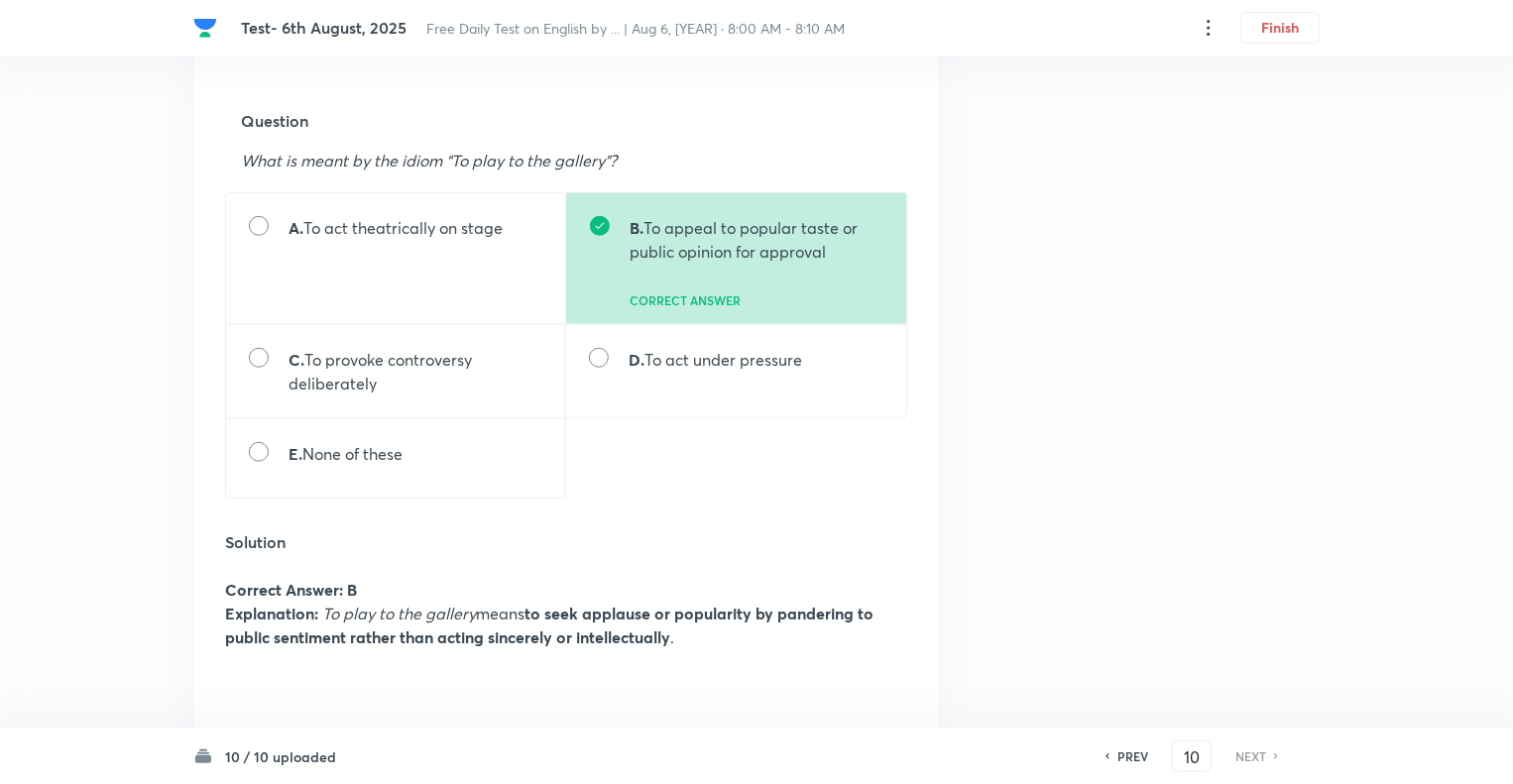 click on "A.  To act theatrically on stage" at bounding box center [396, 258] 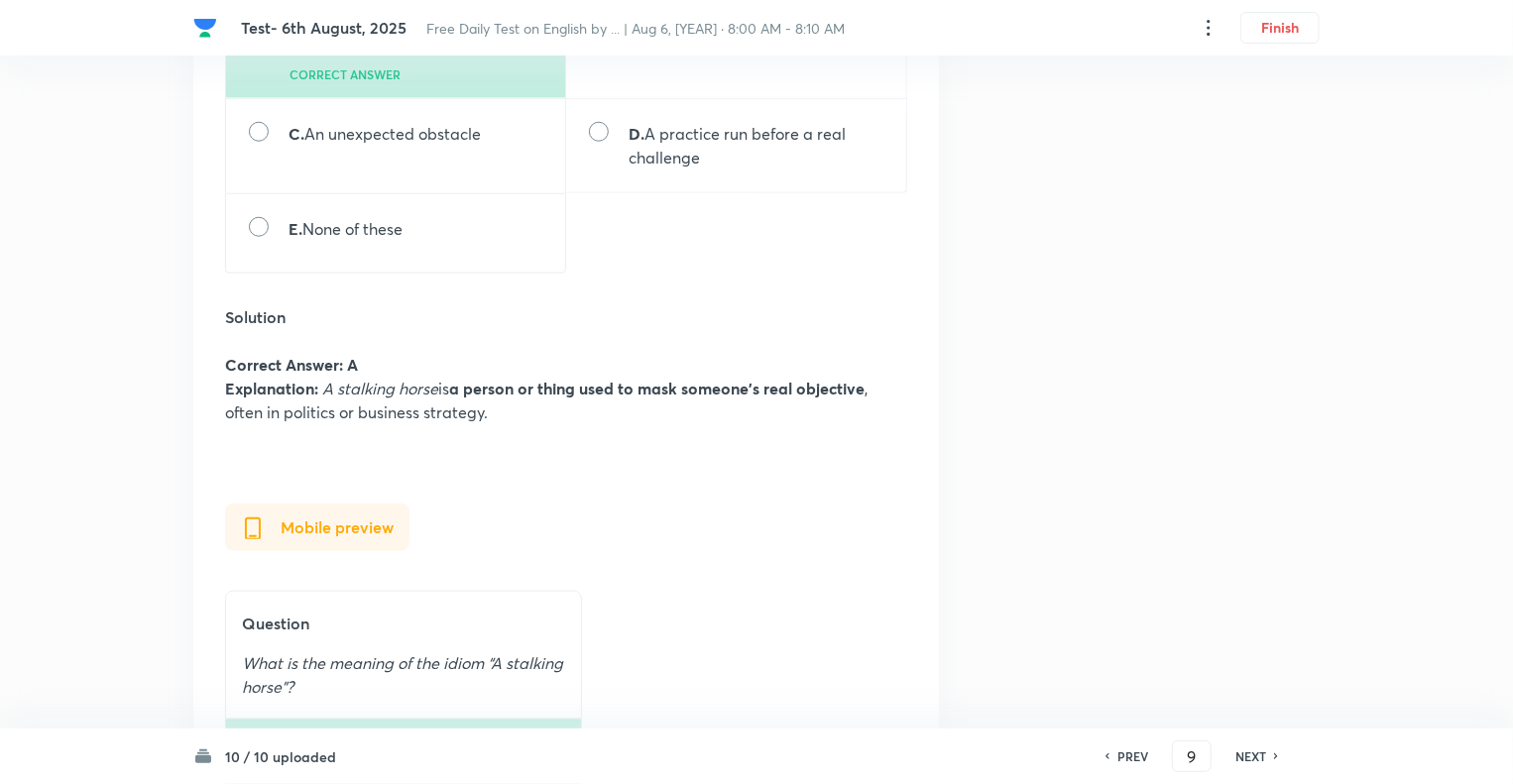 scroll, scrollTop: 872, scrollLeft: 0, axis: vertical 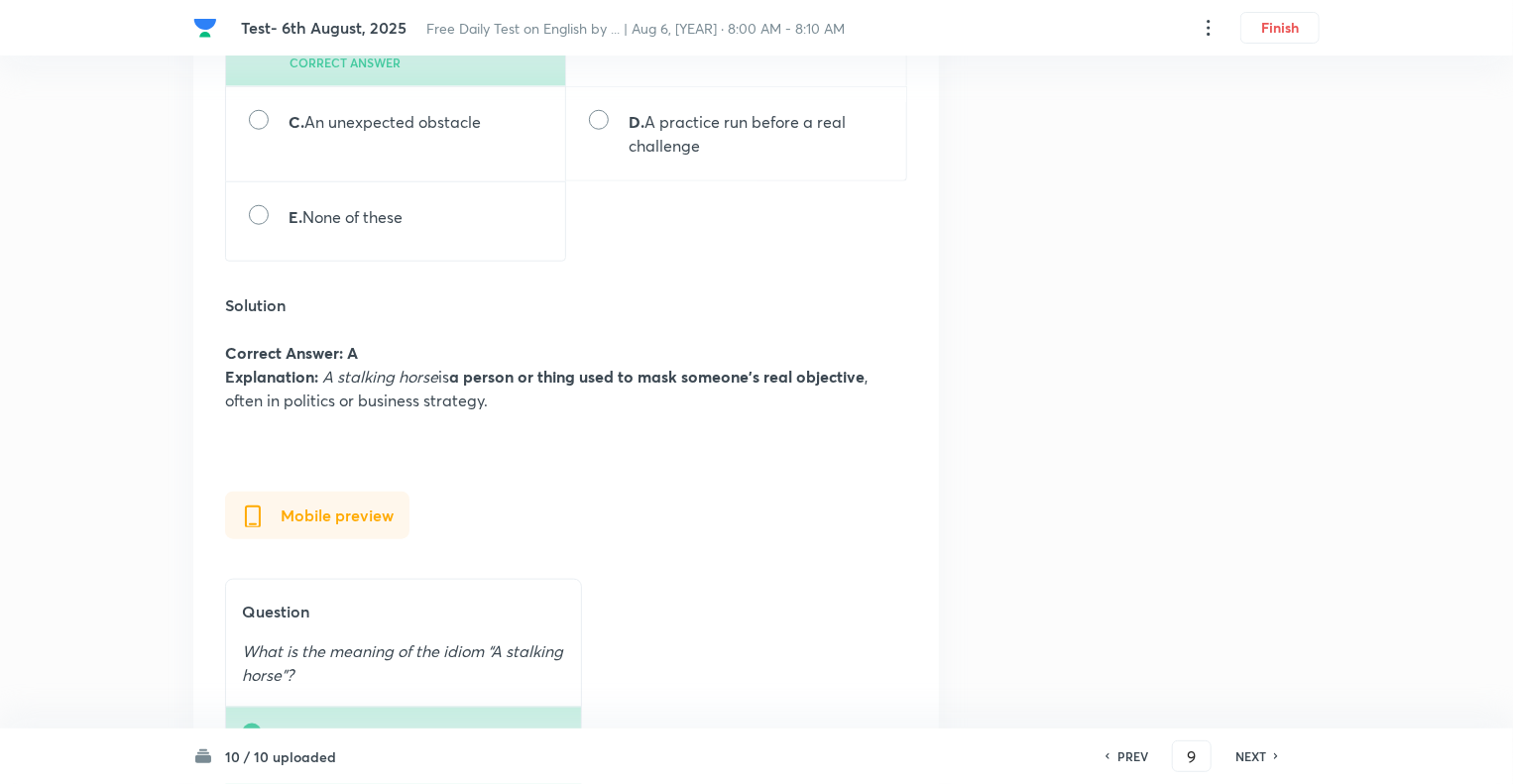 click on "PREV" at bounding box center [1132, 756] 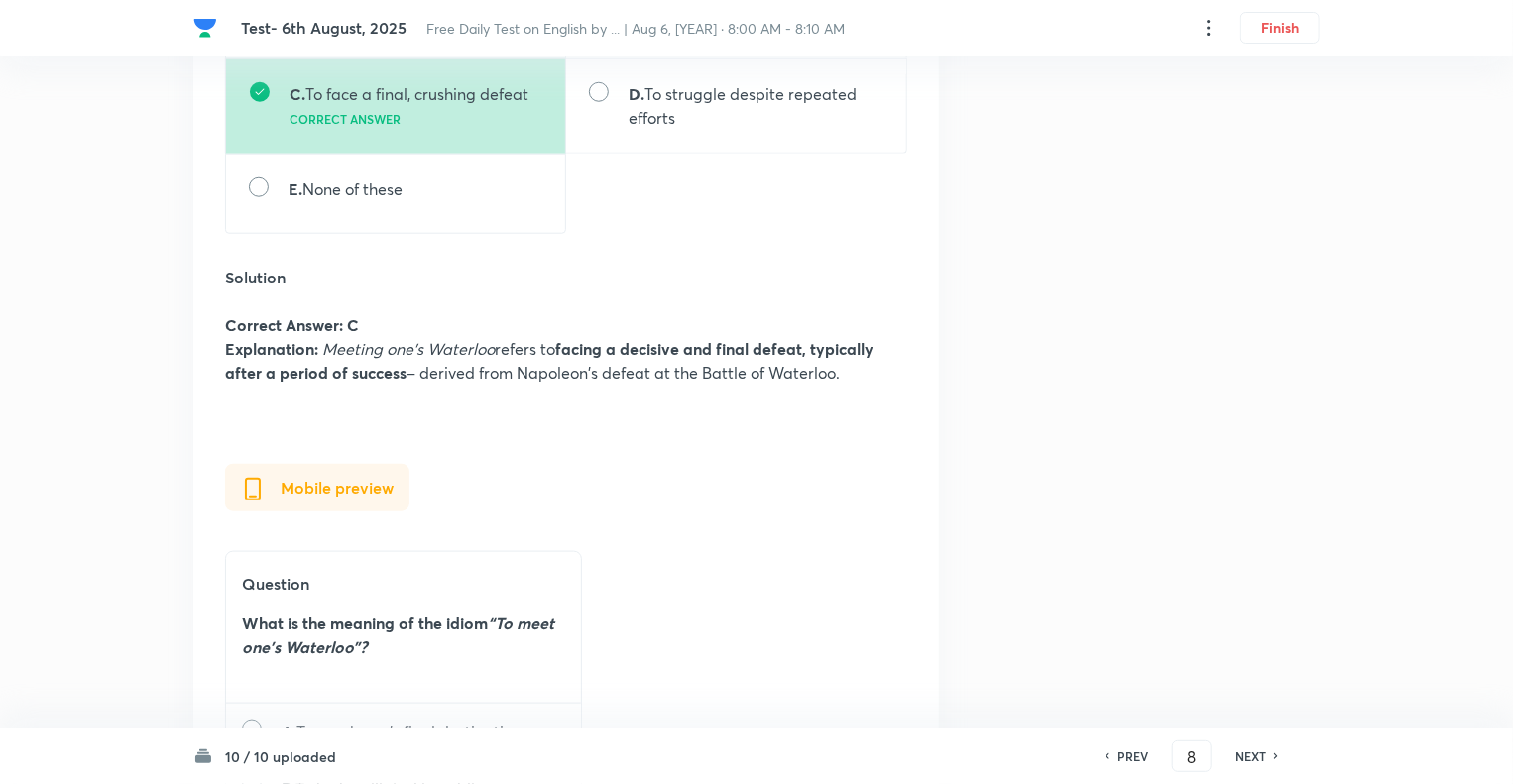scroll, scrollTop: 0, scrollLeft: 0, axis: both 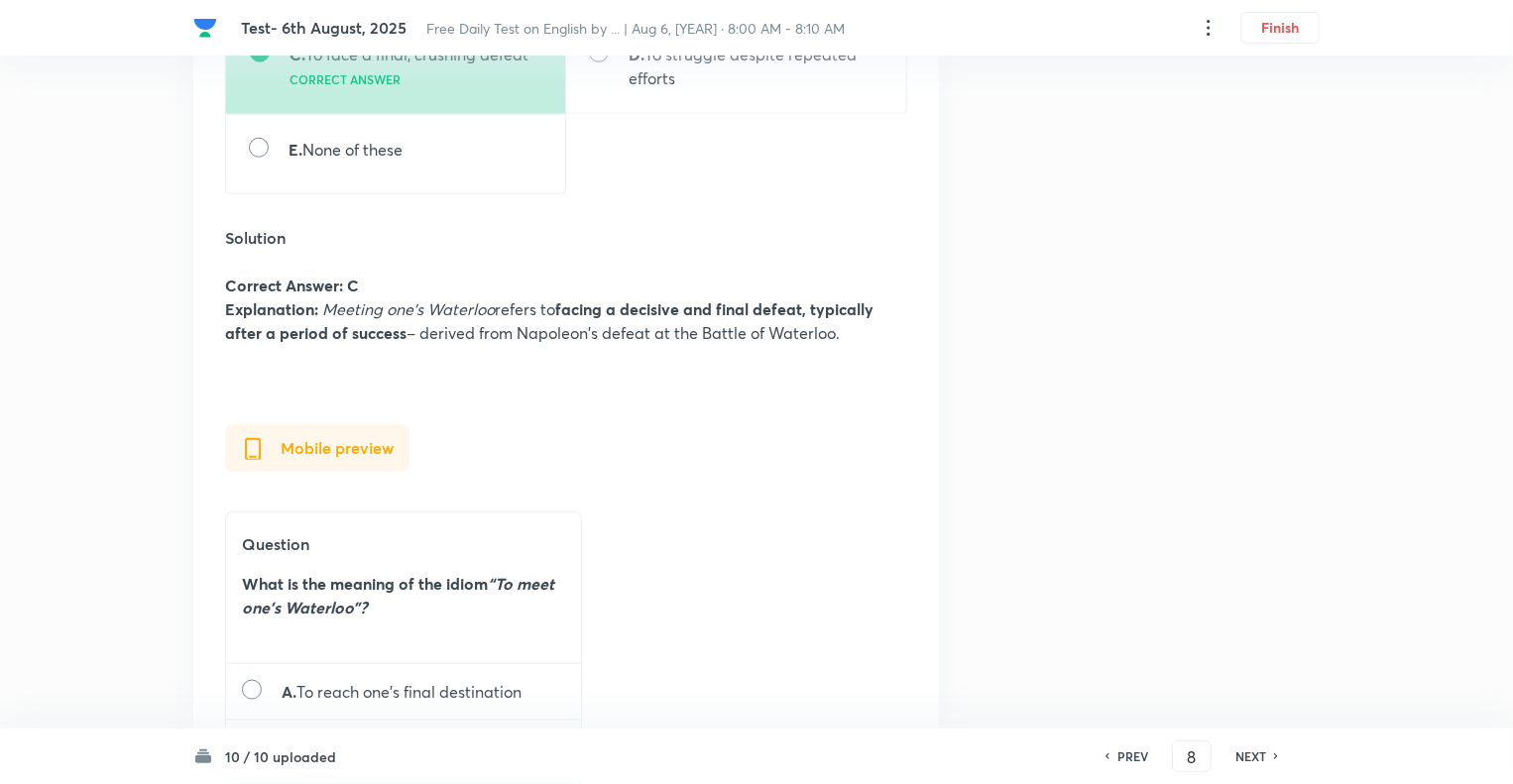 click on "PREV" at bounding box center [1132, 756] 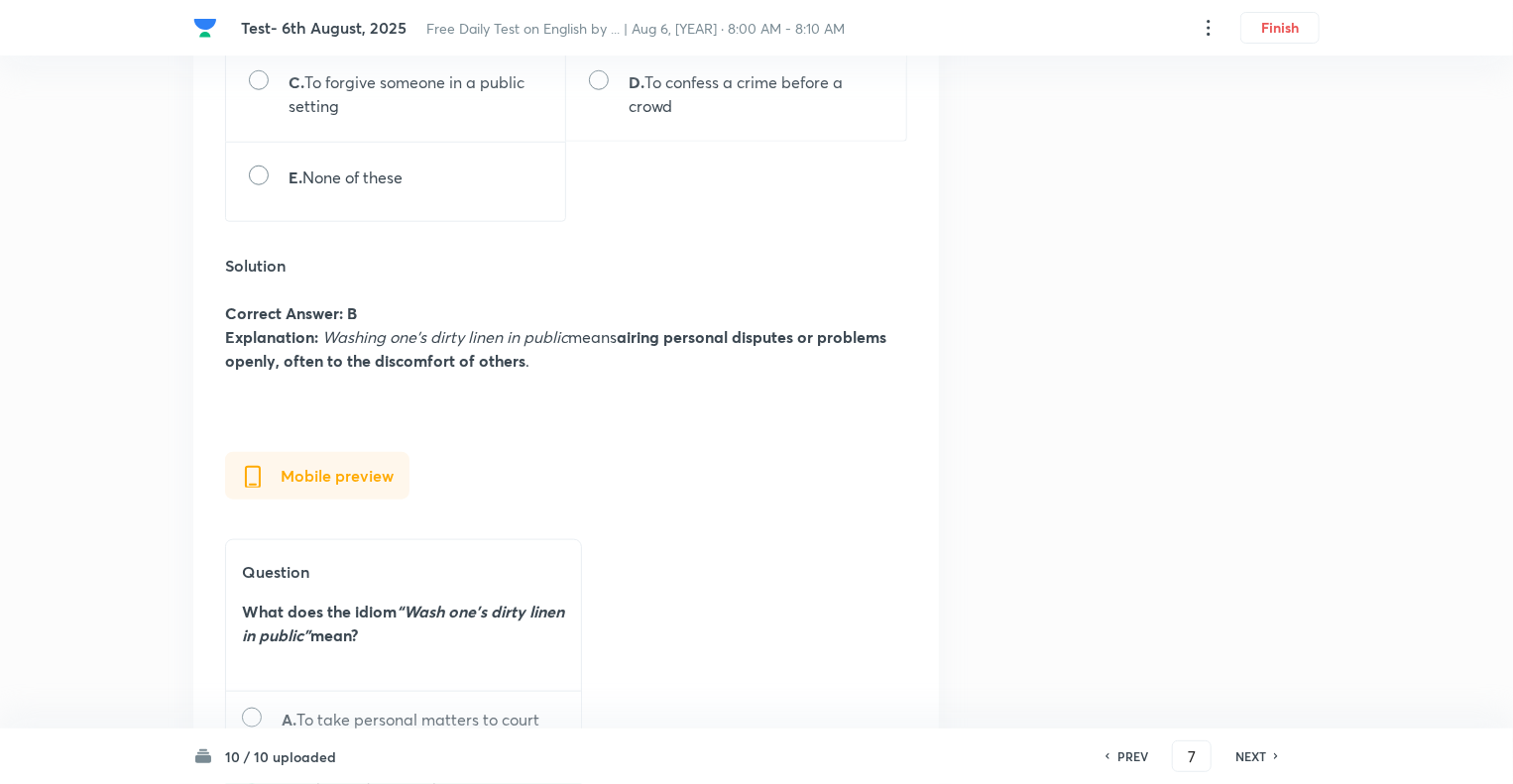 click on "PREV" at bounding box center (1132, 756) 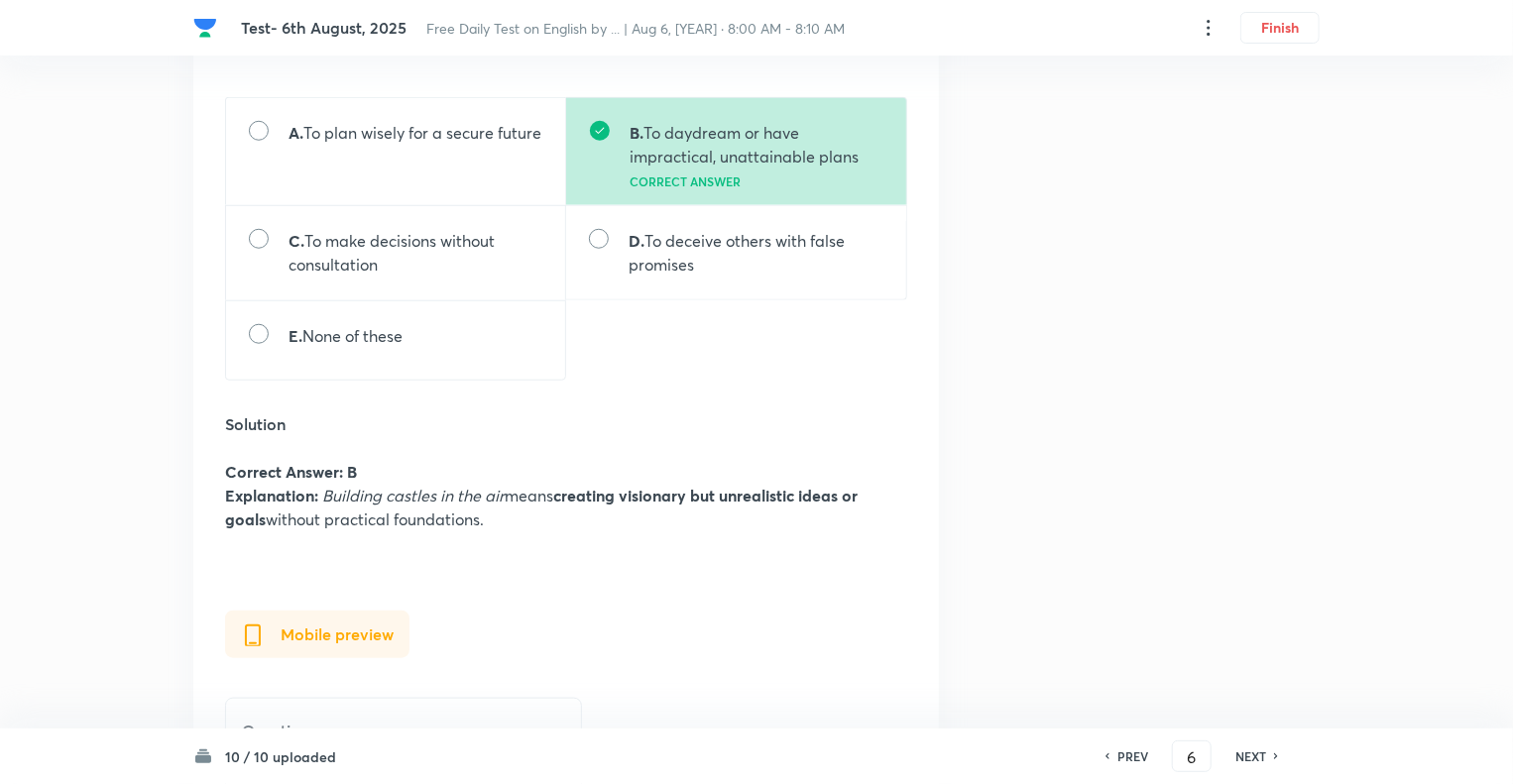 click on "PREV" at bounding box center [1132, 756] 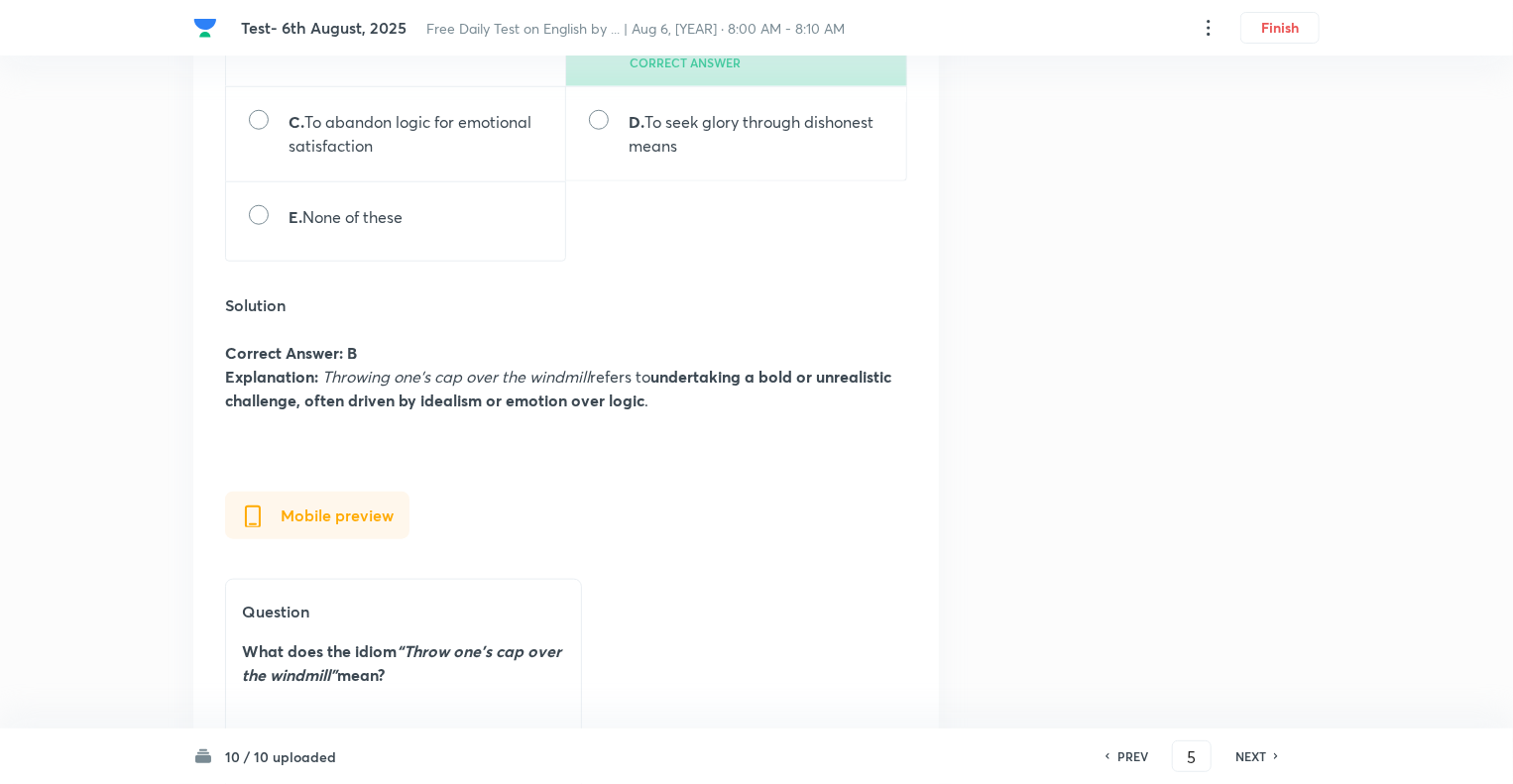 click on "PREV" at bounding box center [1132, 756] 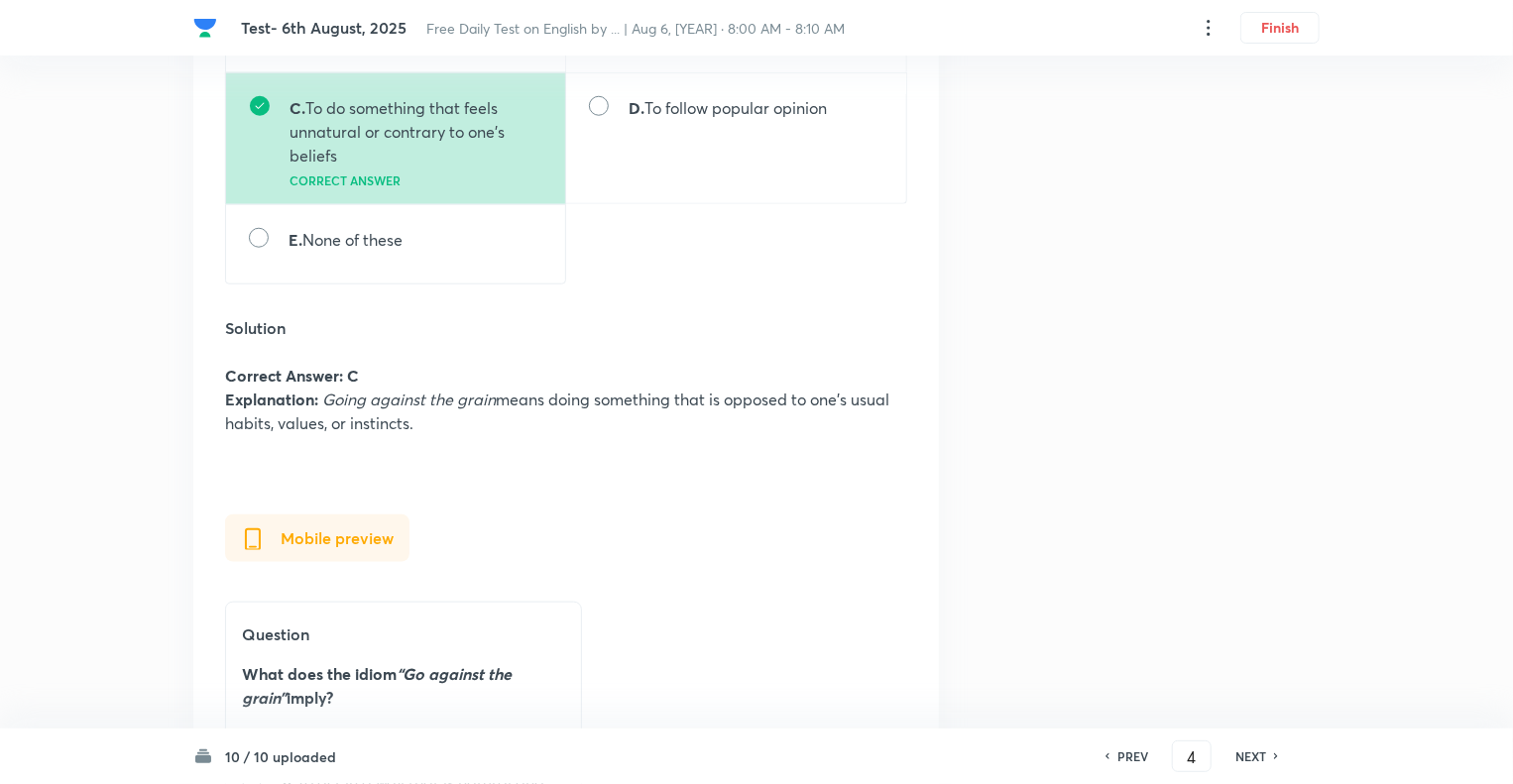 click on "PREV" at bounding box center [1132, 756] 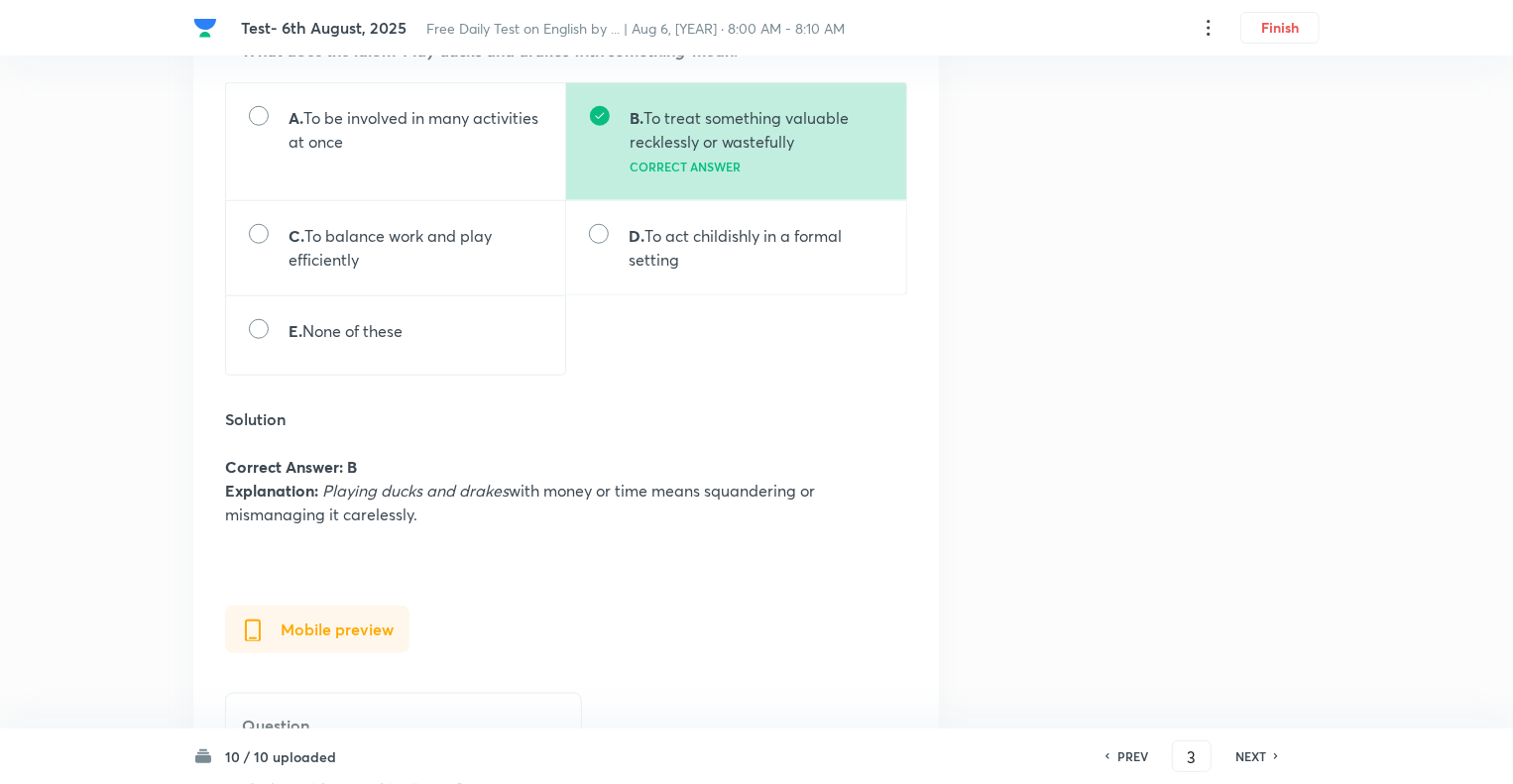 scroll, scrollTop: 793, scrollLeft: 0, axis: vertical 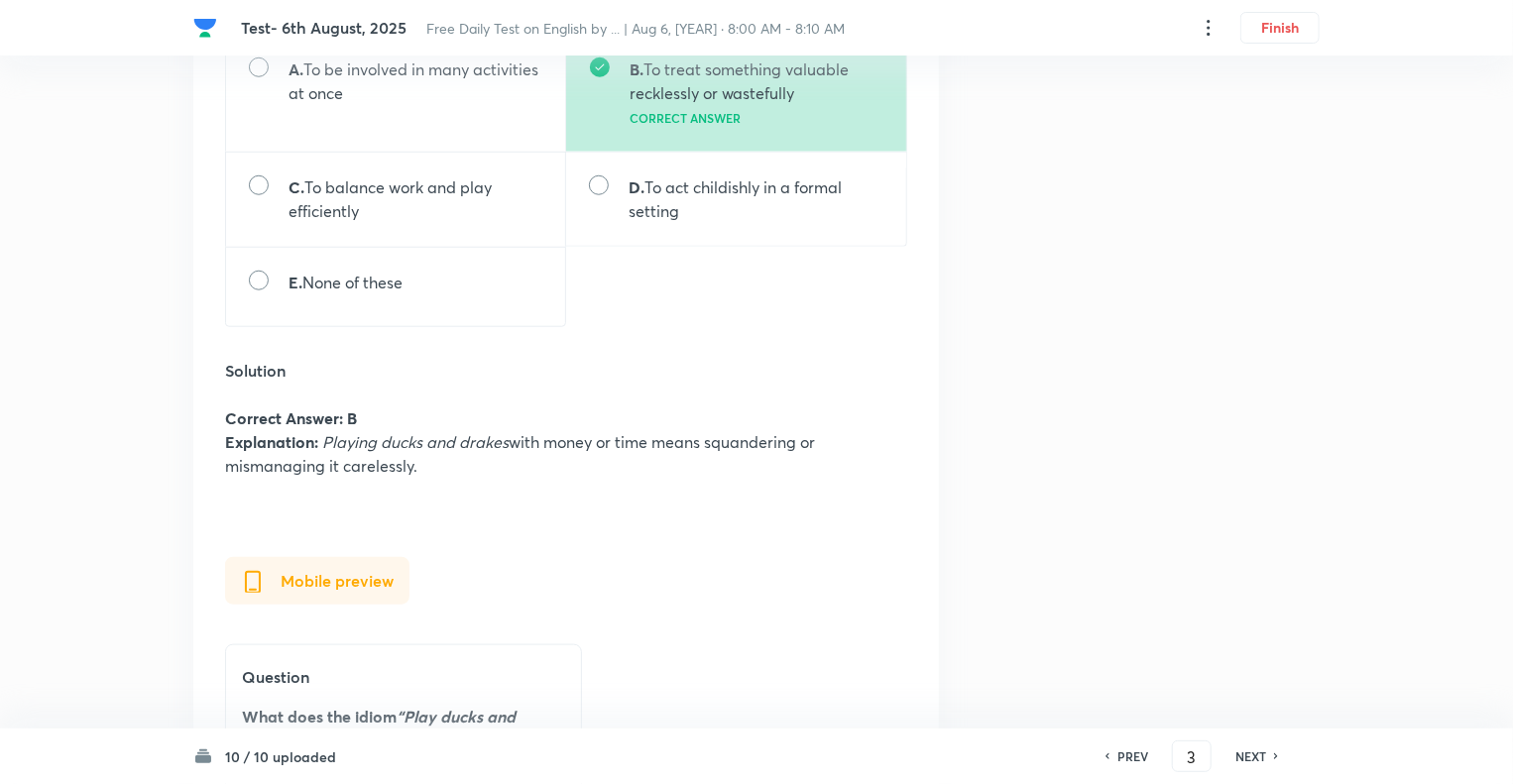 click on "NEXT" at bounding box center (1250, 756) 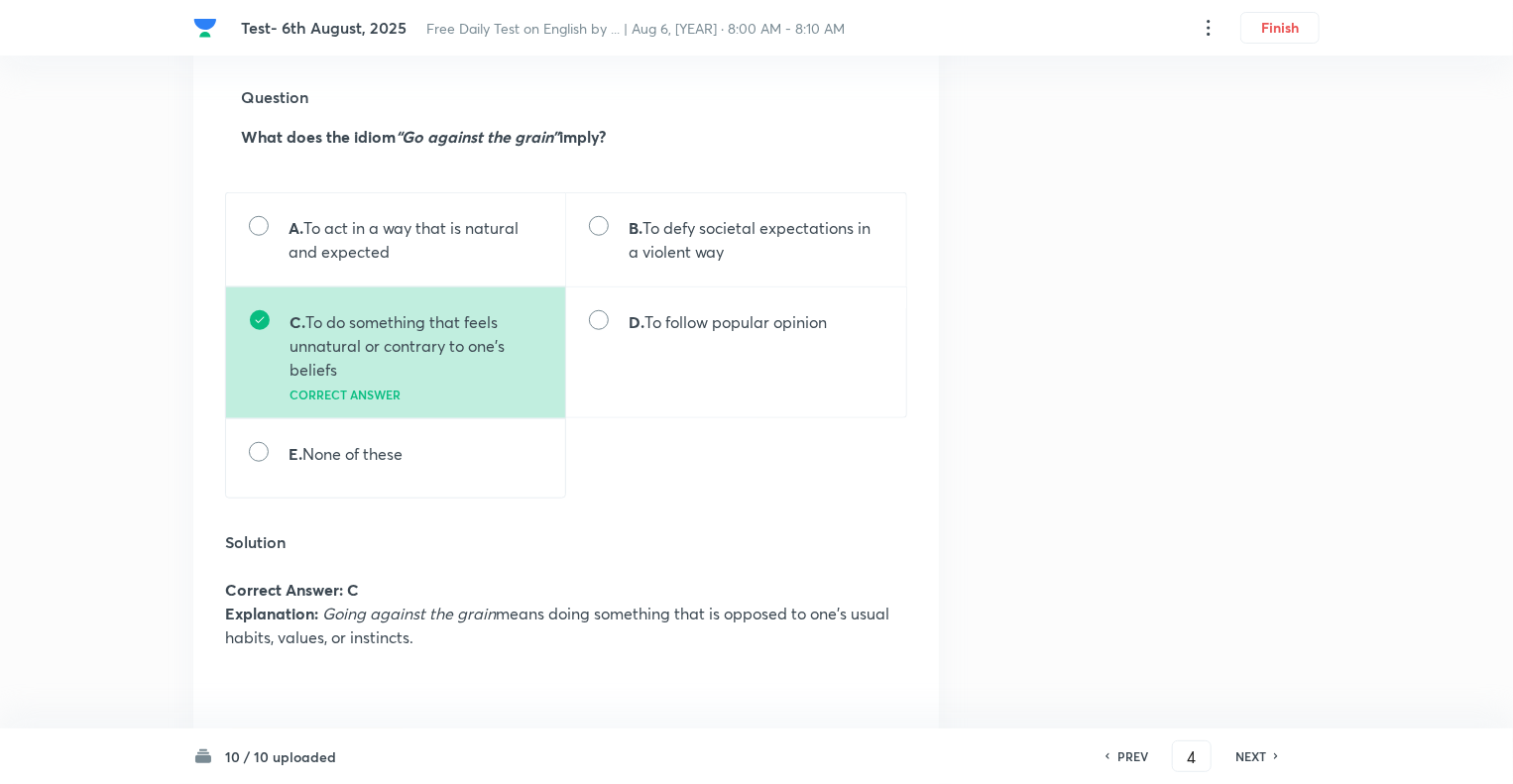 scroll, scrollTop: 634, scrollLeft: 0, axis: vertical 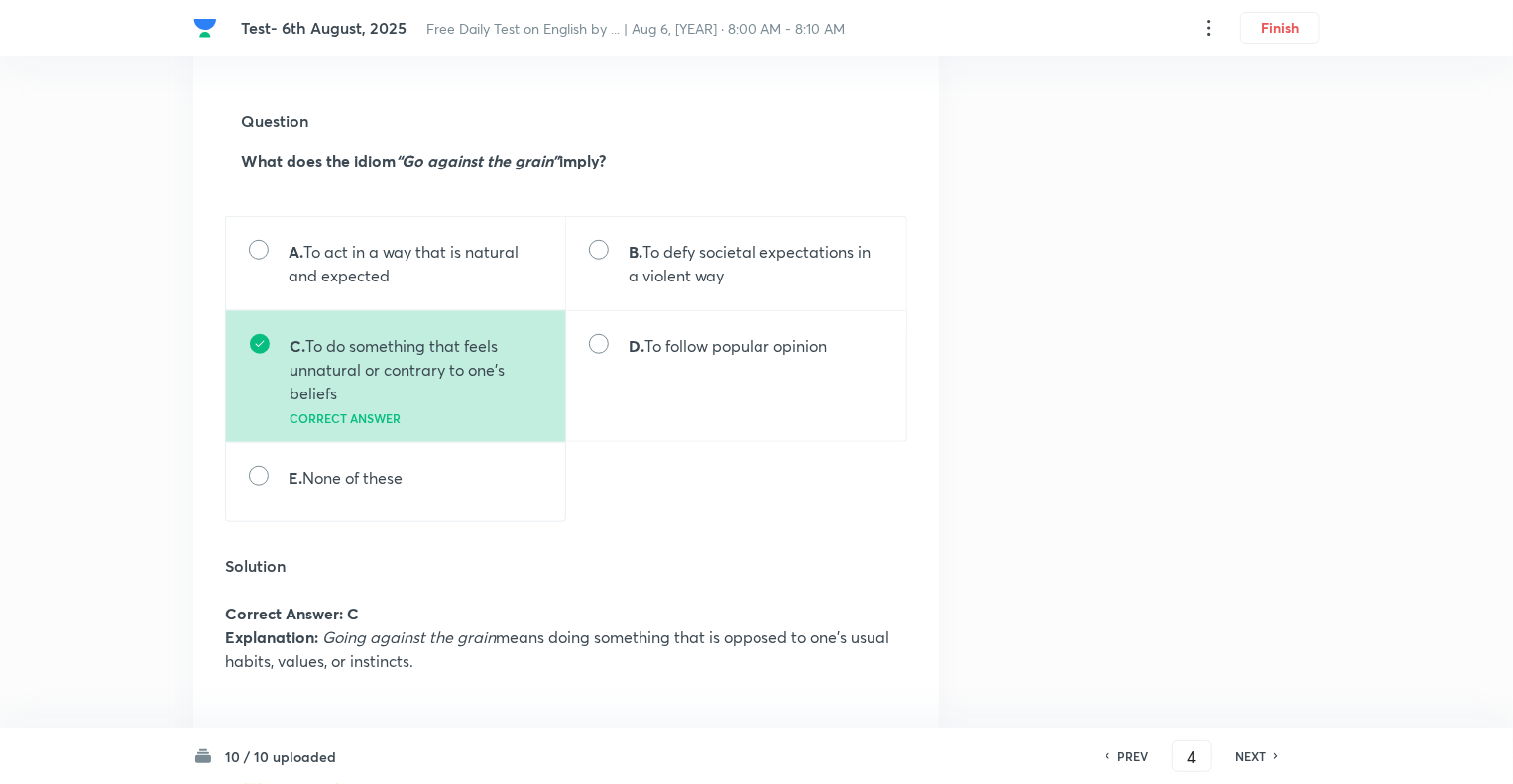 click on "PREV" at bounding box center (1132, 756) 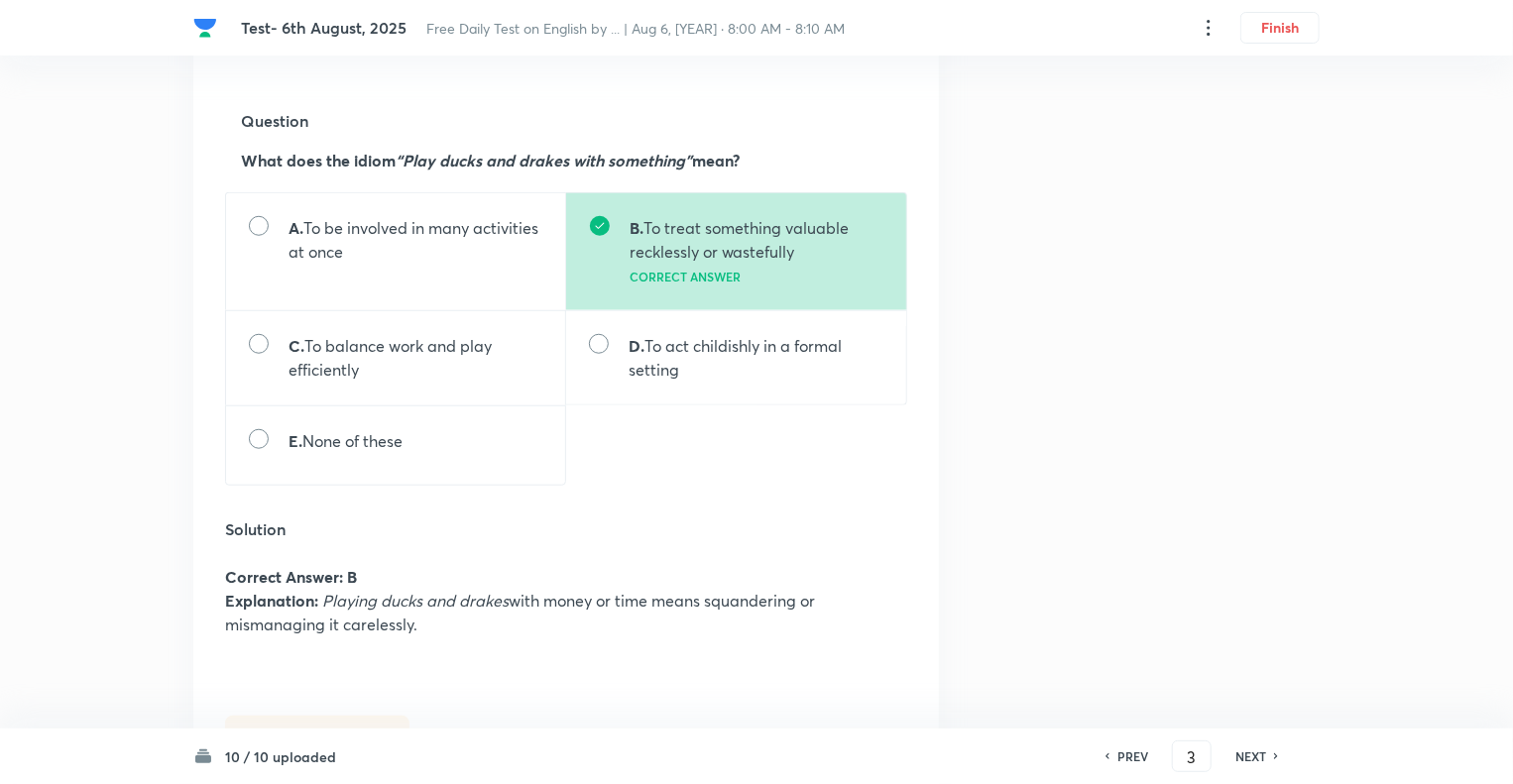 scroll, scrollTop: 0, scrollLeft: 0, axis: both 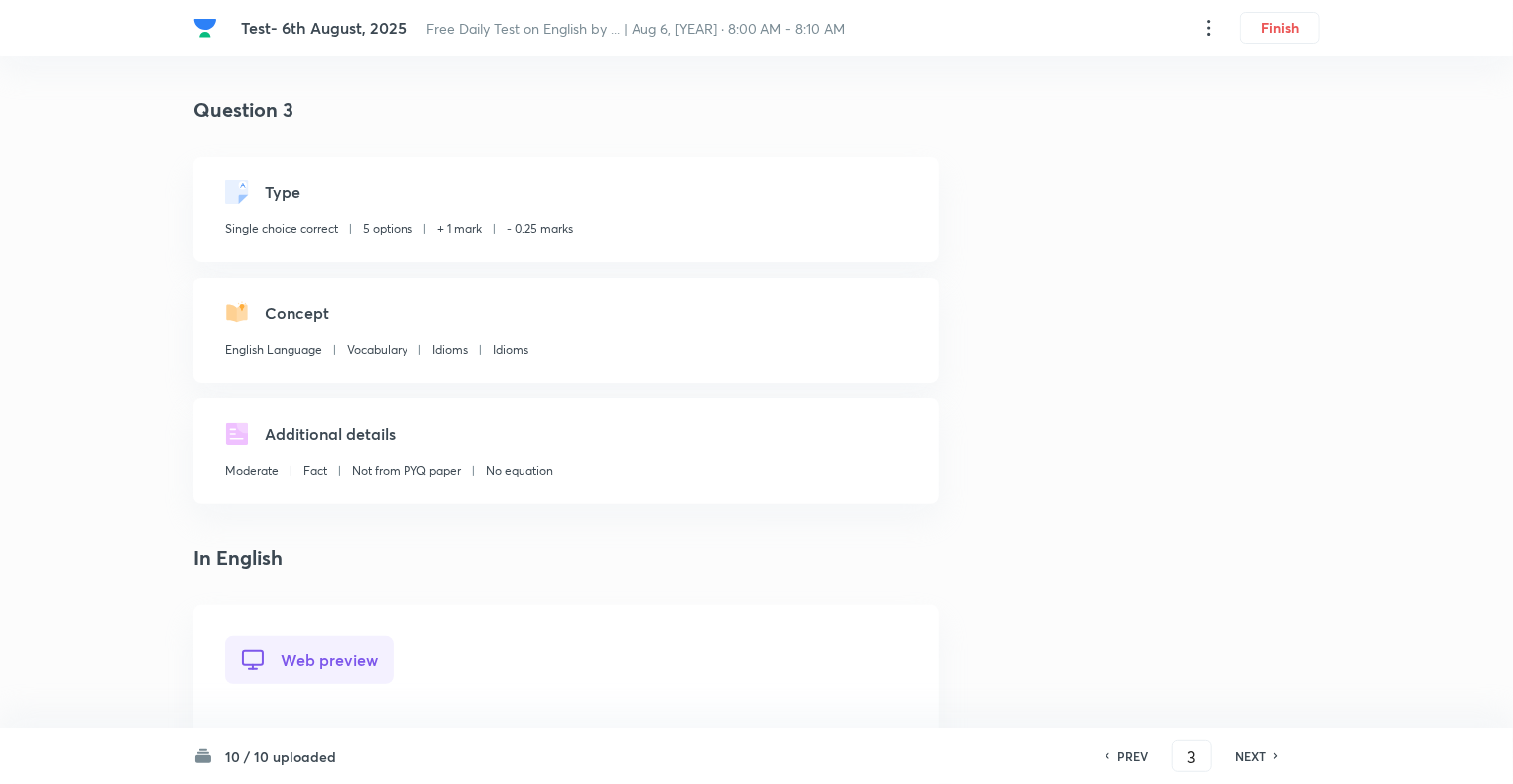 click on "PREV" at bounding box center [1132, 756] 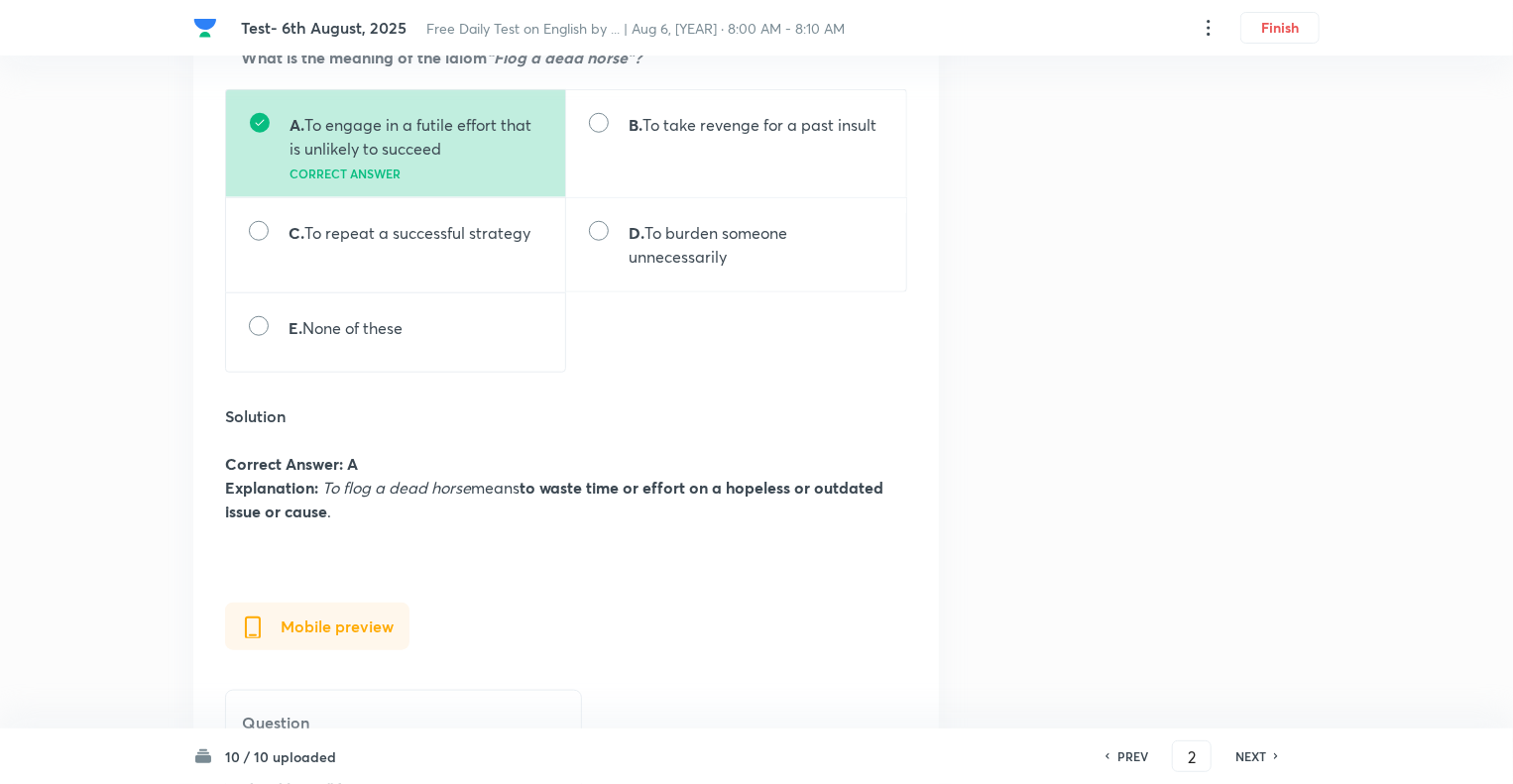 scroll, scrollTop: 793, scrollLeft: 0, axis: vertical 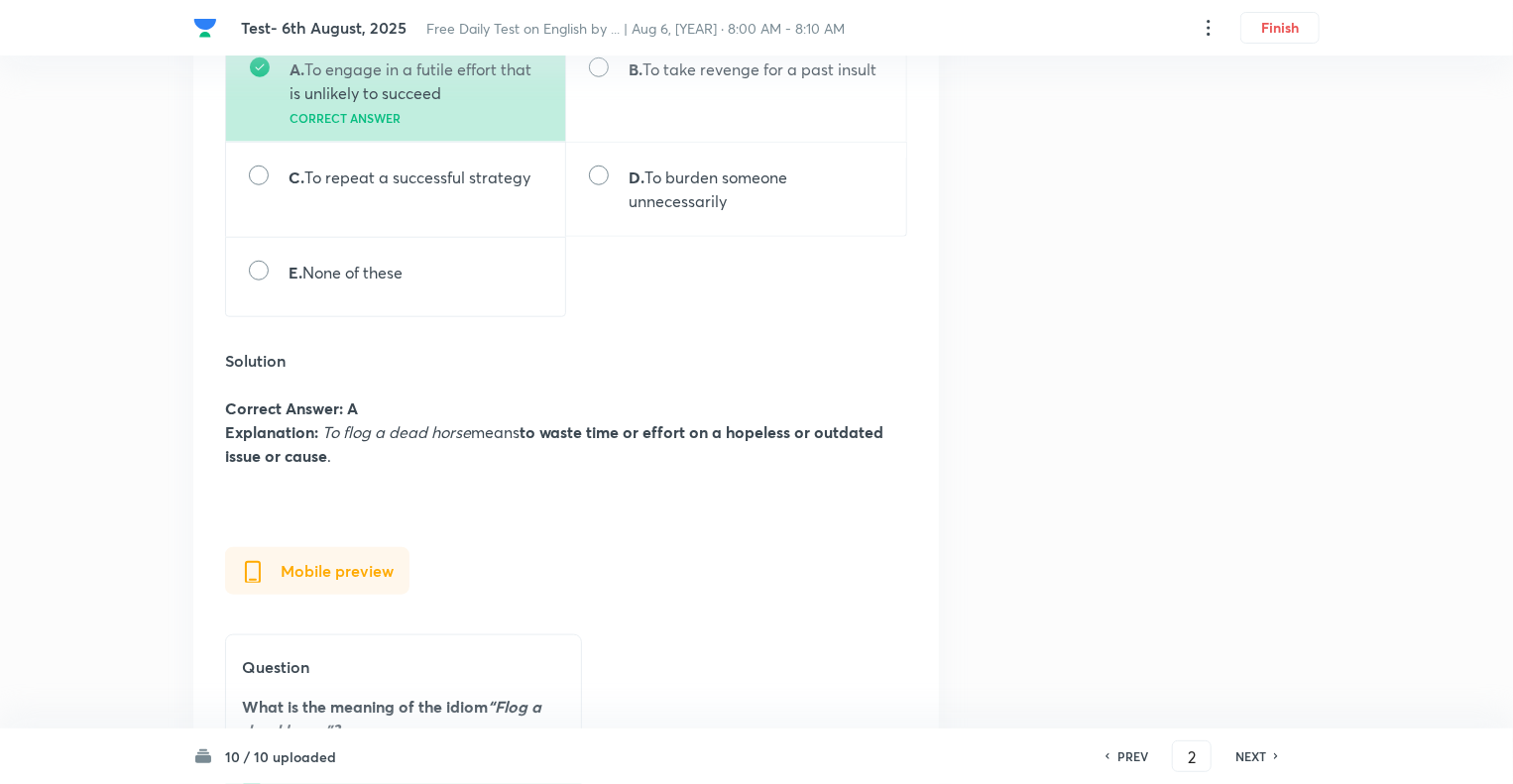 click on "PREV" at bounding box center [1132, 756] 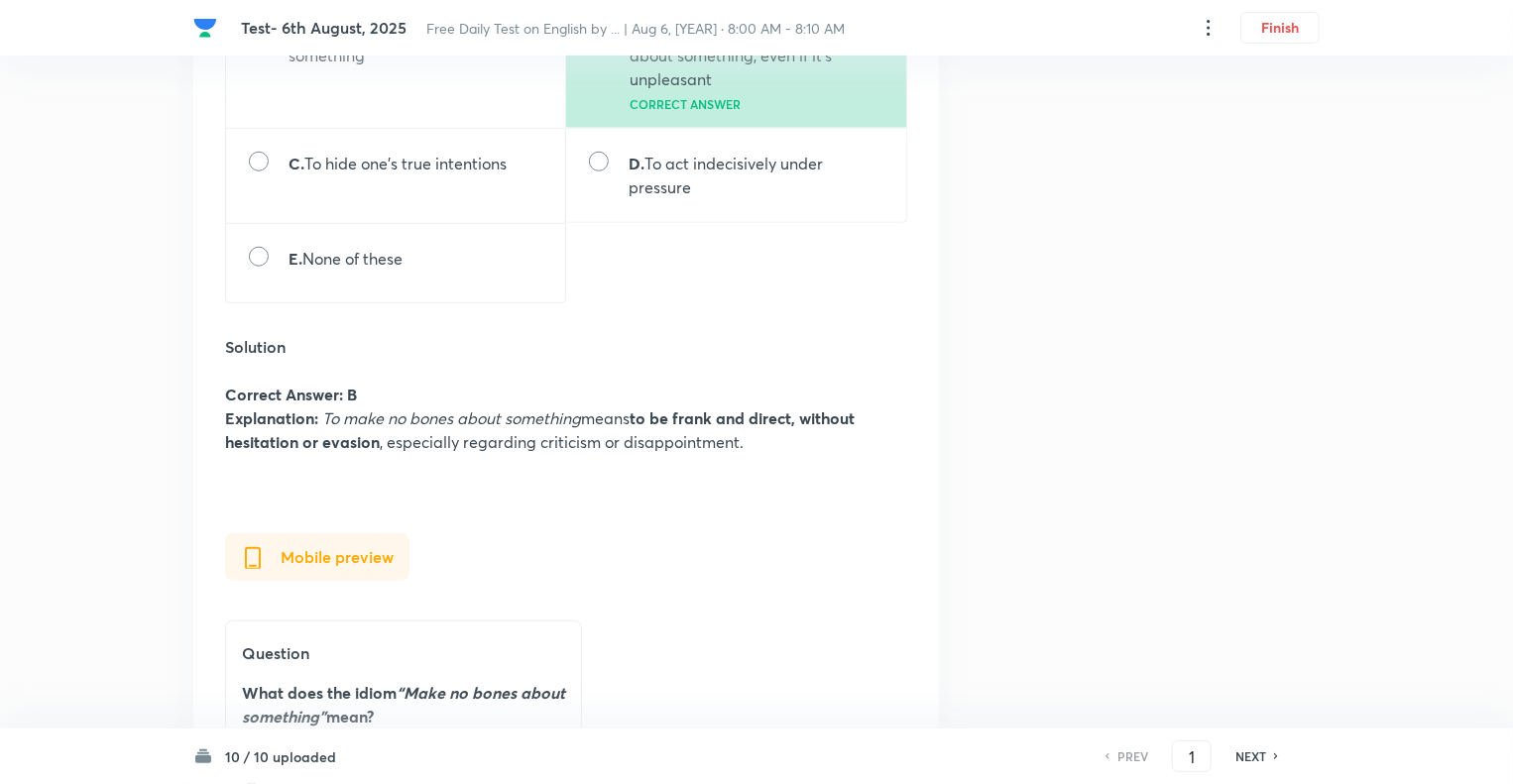 scroll, scrollTop: 833, scrollLeft: 0, axis: vertical 